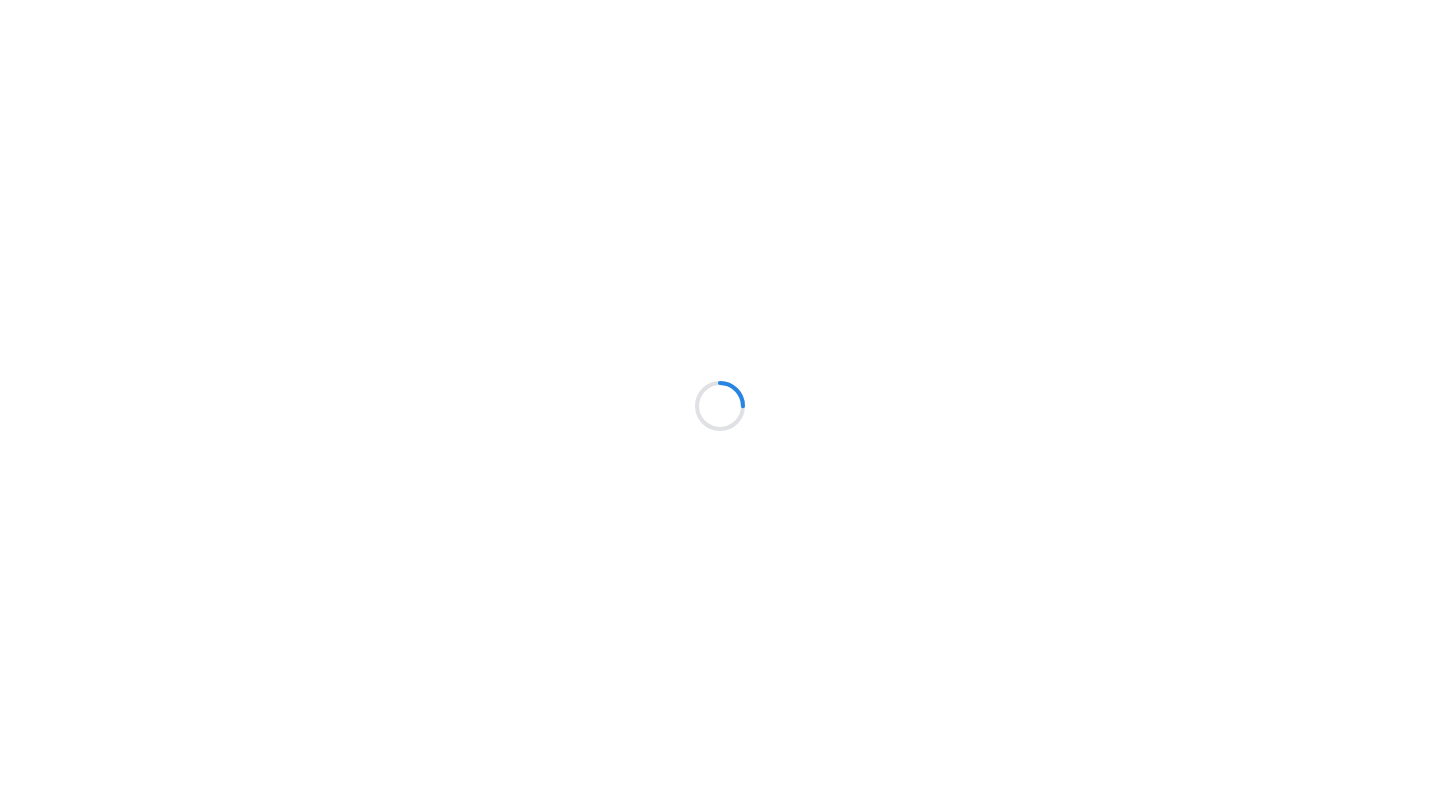 scroll, scrollTop: 0, scrollLeft: 0, axis: both 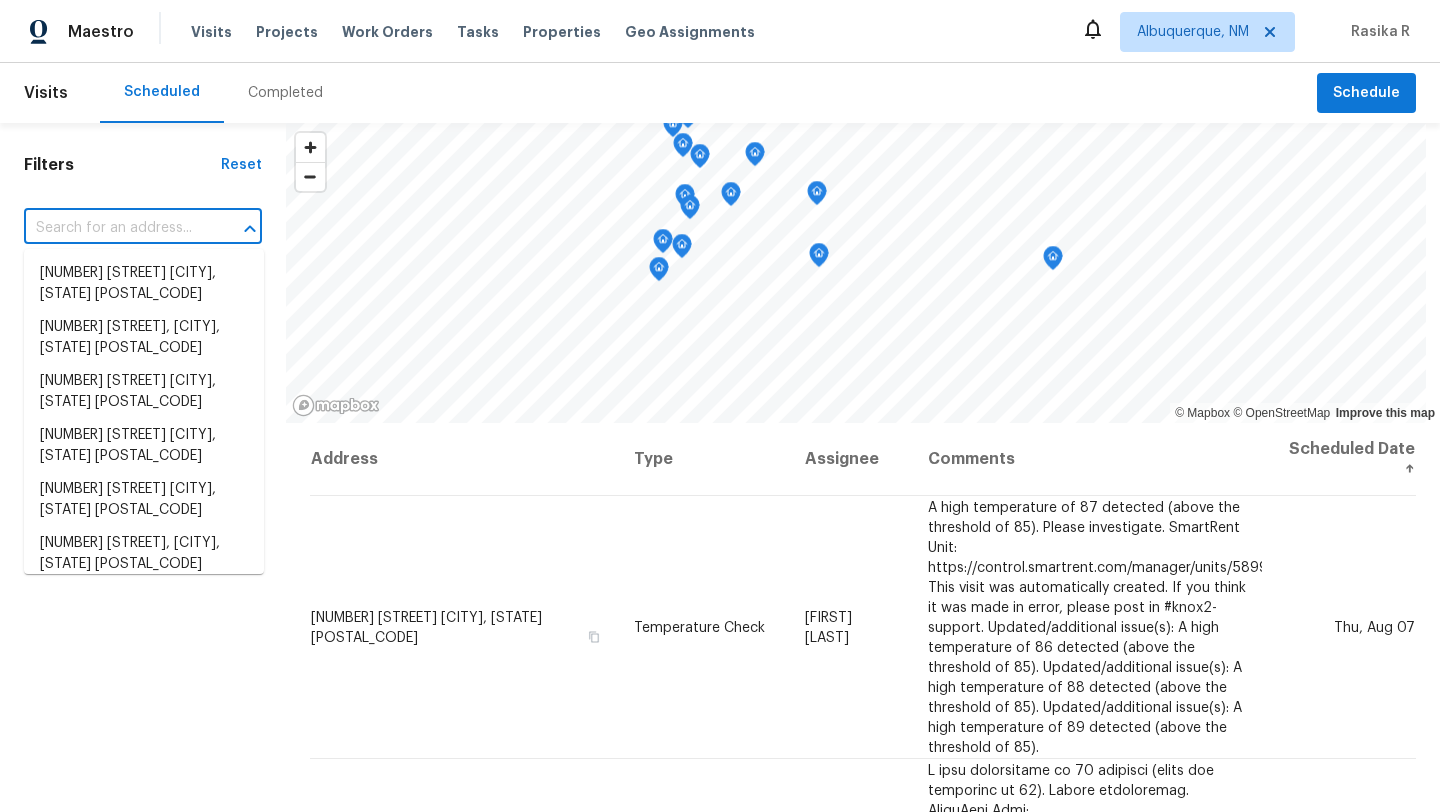 click at bounding box center [115, 228] 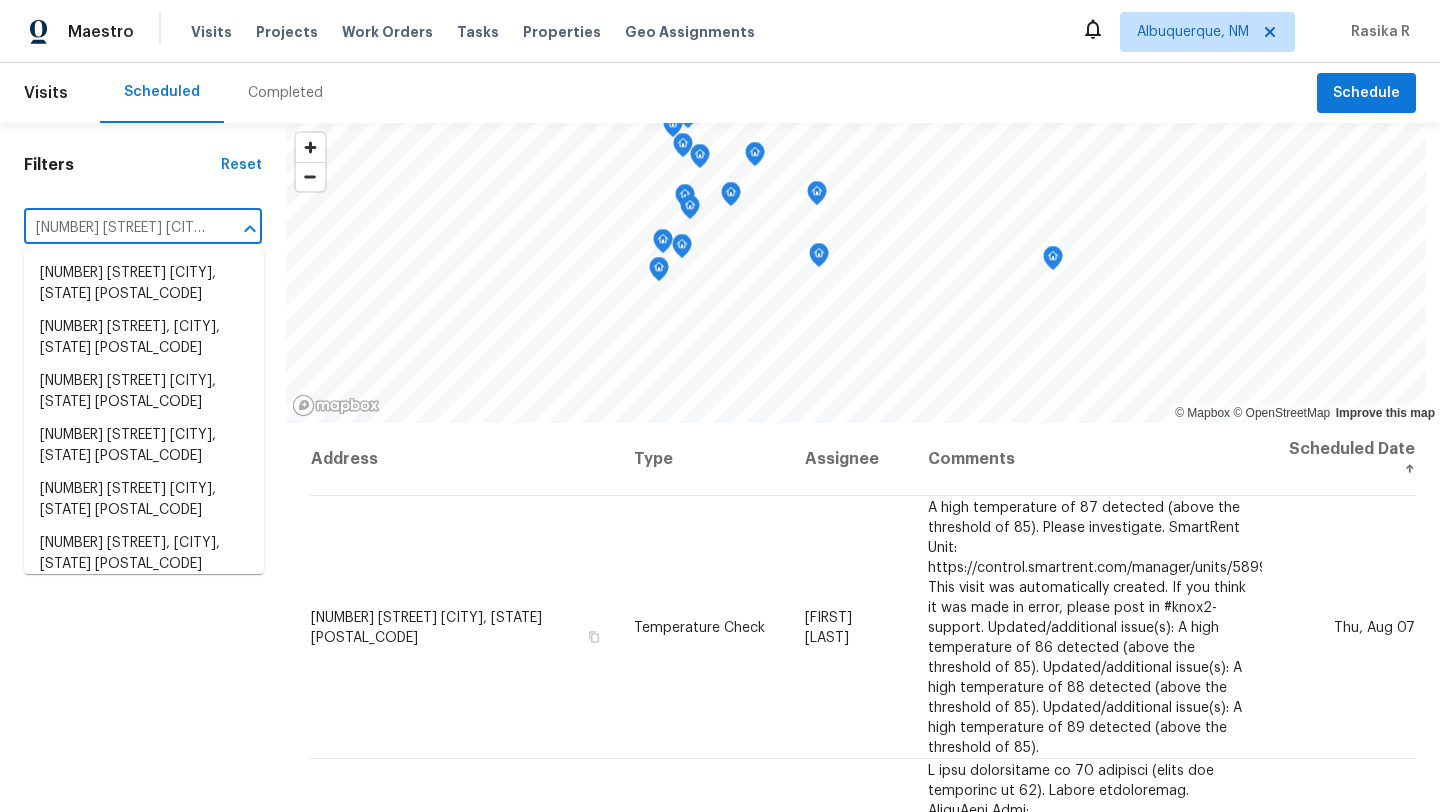 scroll, scrollTop: 0, scrollLeft: 202, axis: horizontal 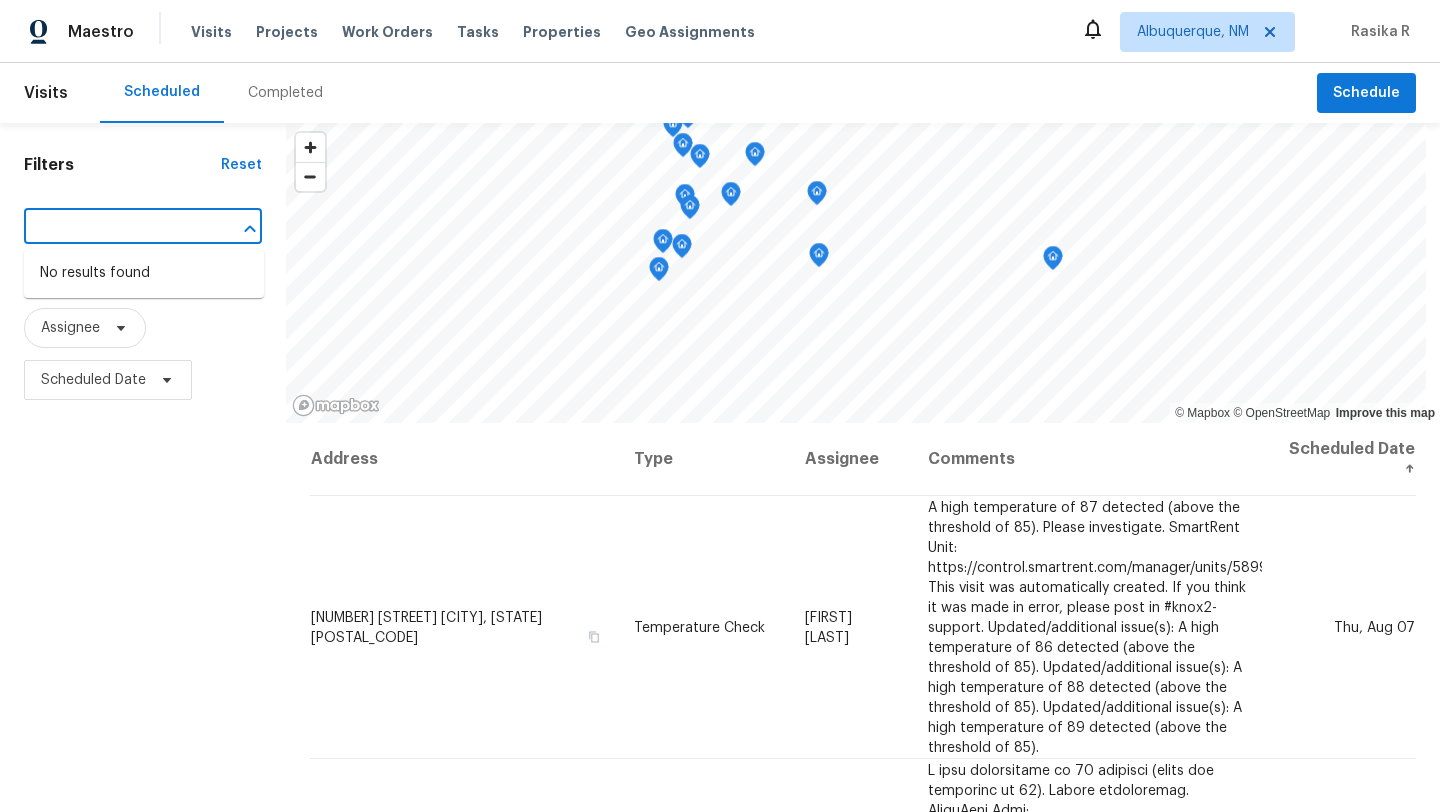 type on "[NUMBER] [STREET] [CITY], [STATE] [POSTAL_CODE]" 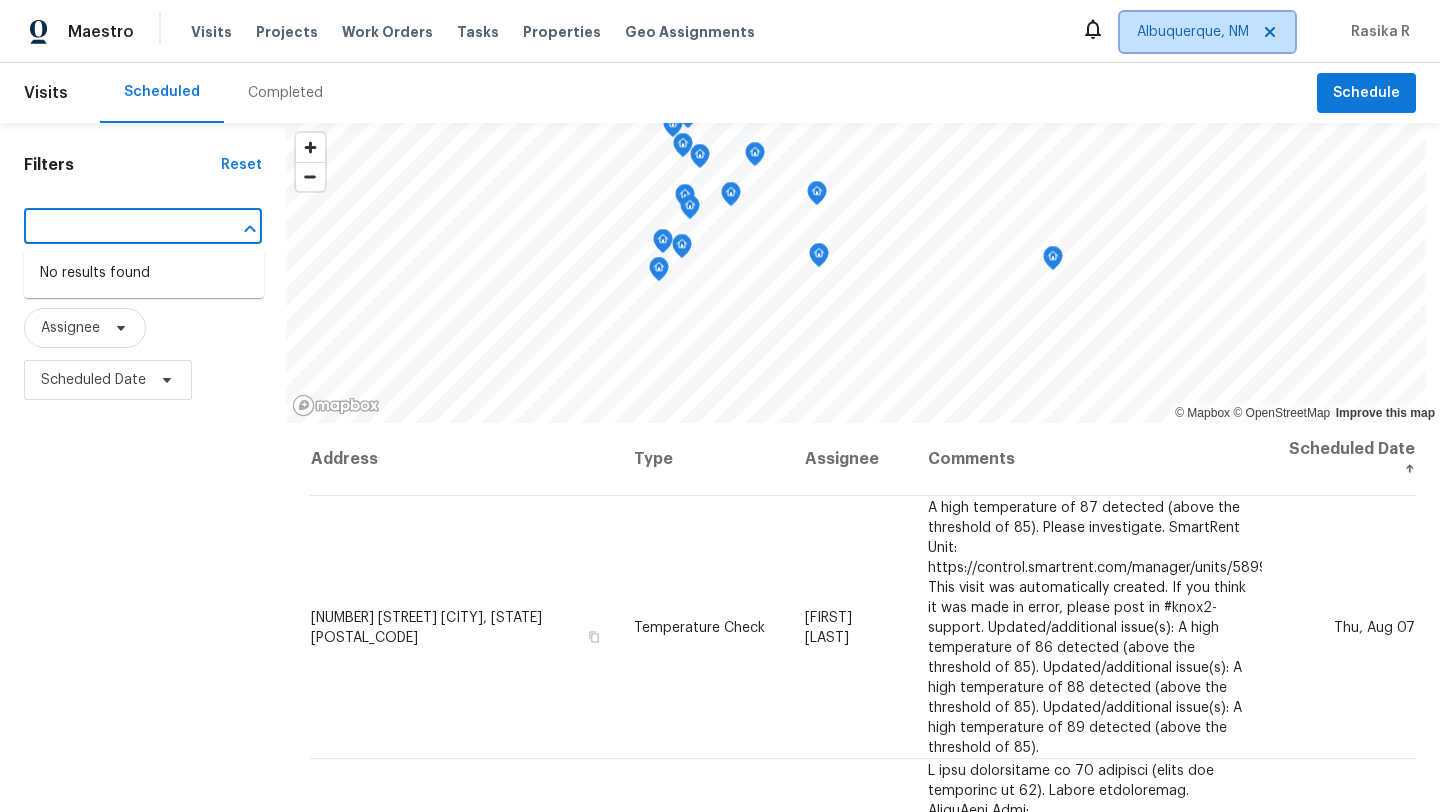 type 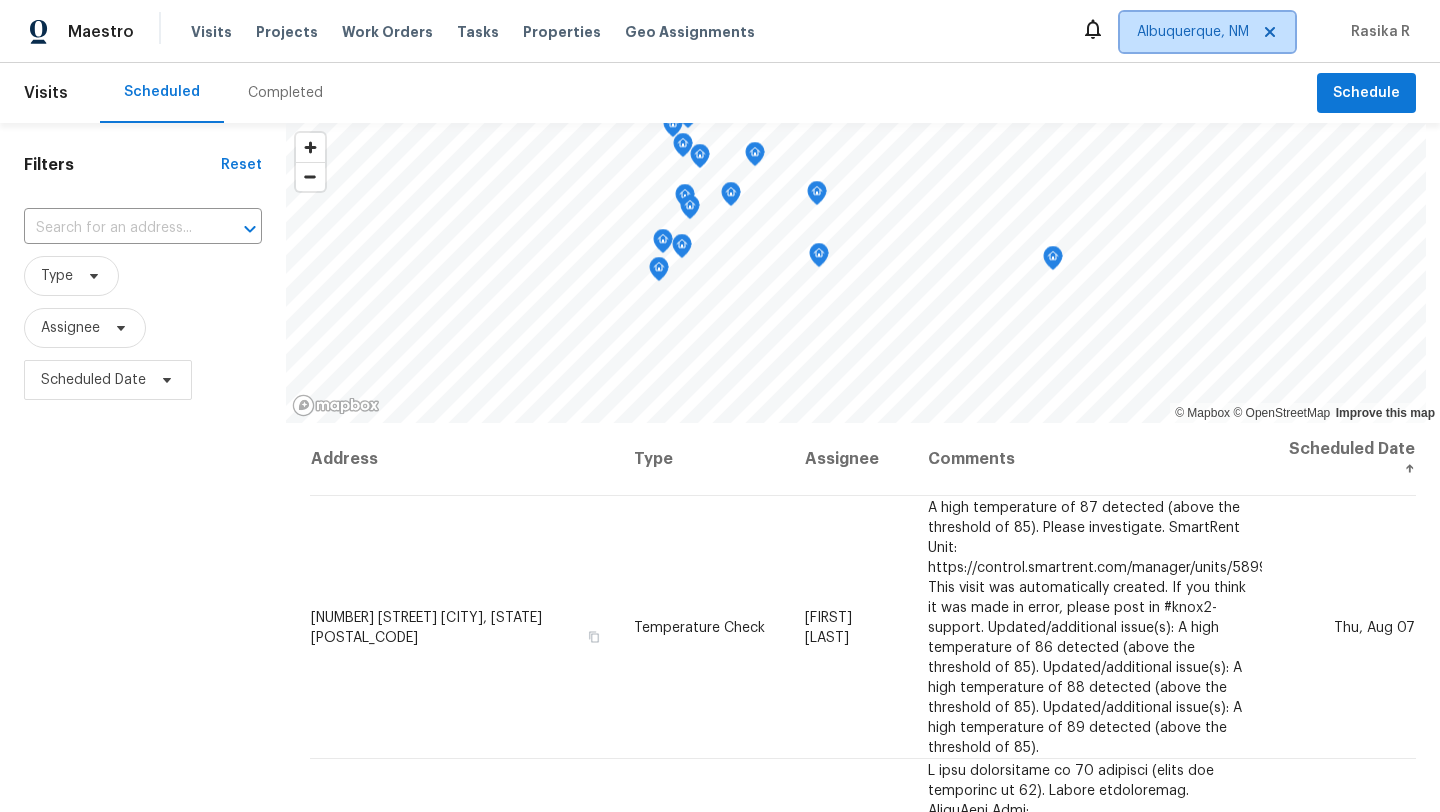 scroll, scrollTop: 0, scrollLeft: 0, axis: both 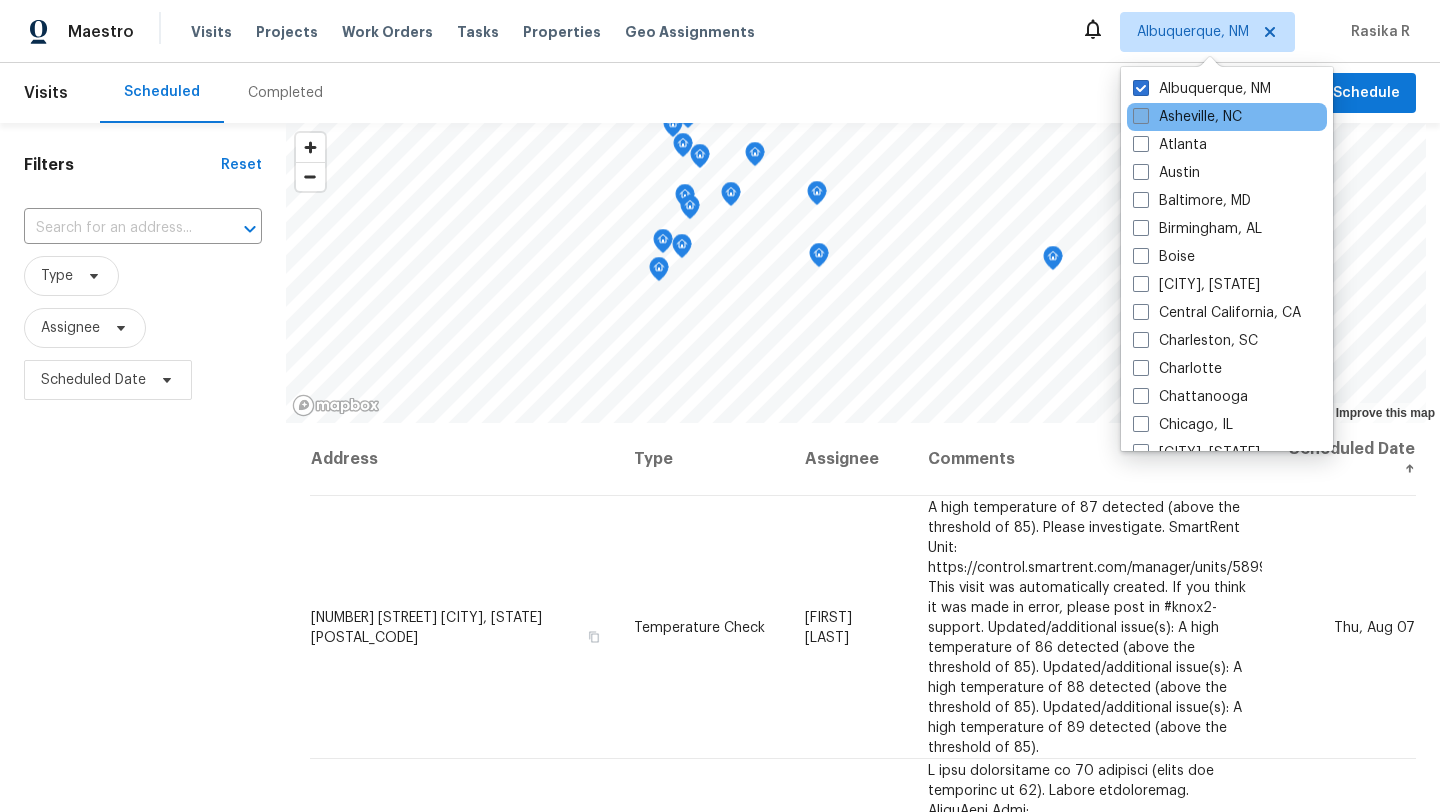 click at bounding box center [1141, 116] 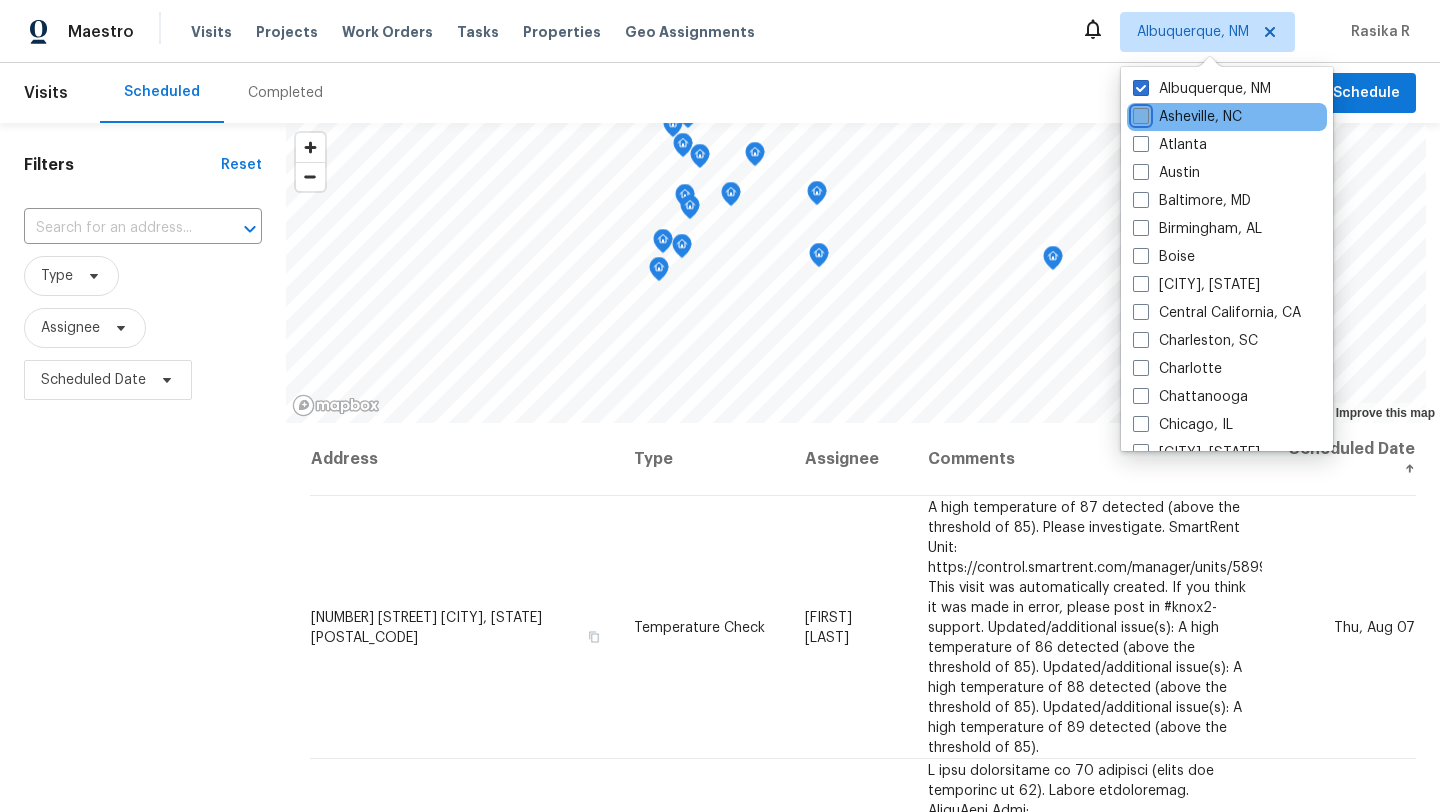 click on "Asheville, NC" at bounding box center [1139, 113] 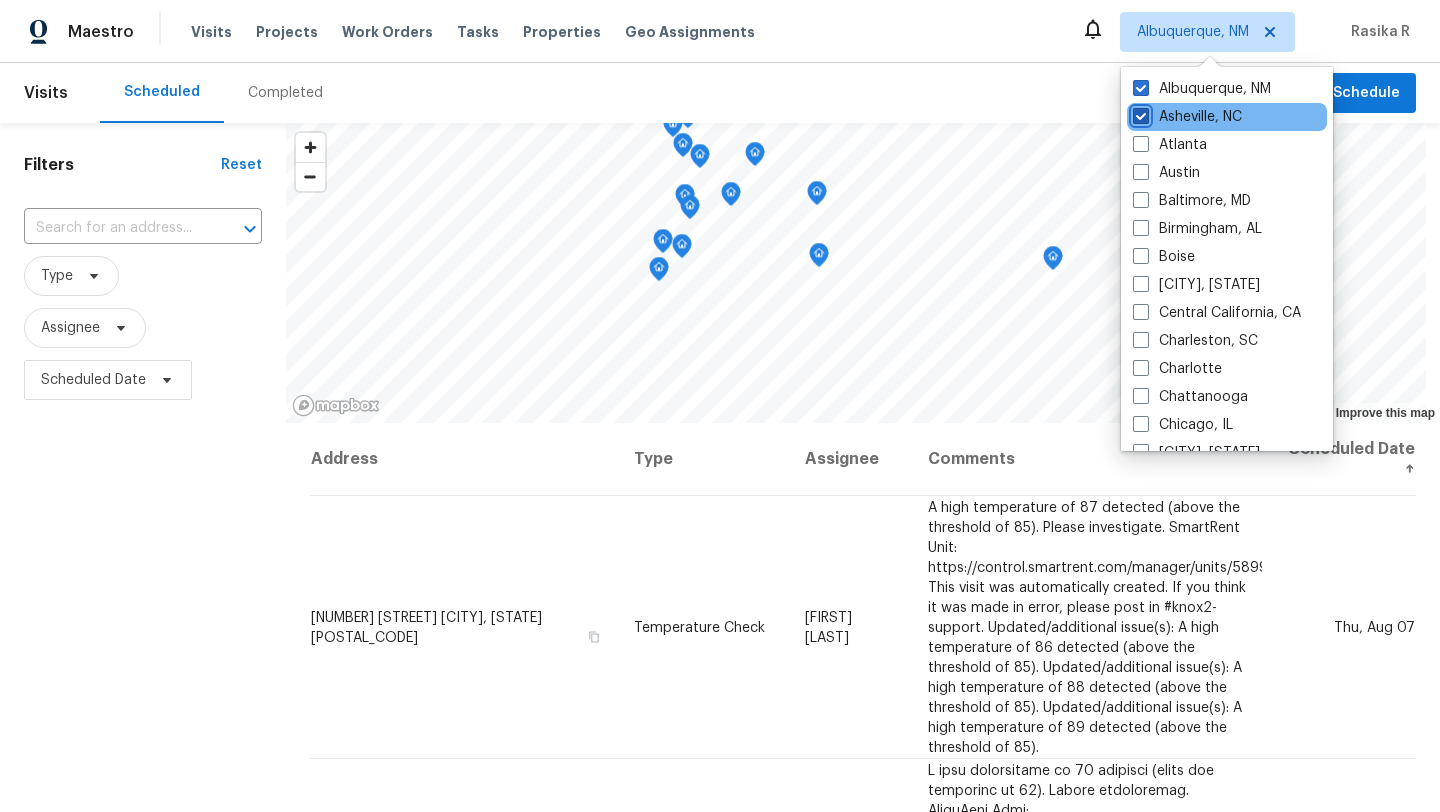checkbox on "true" 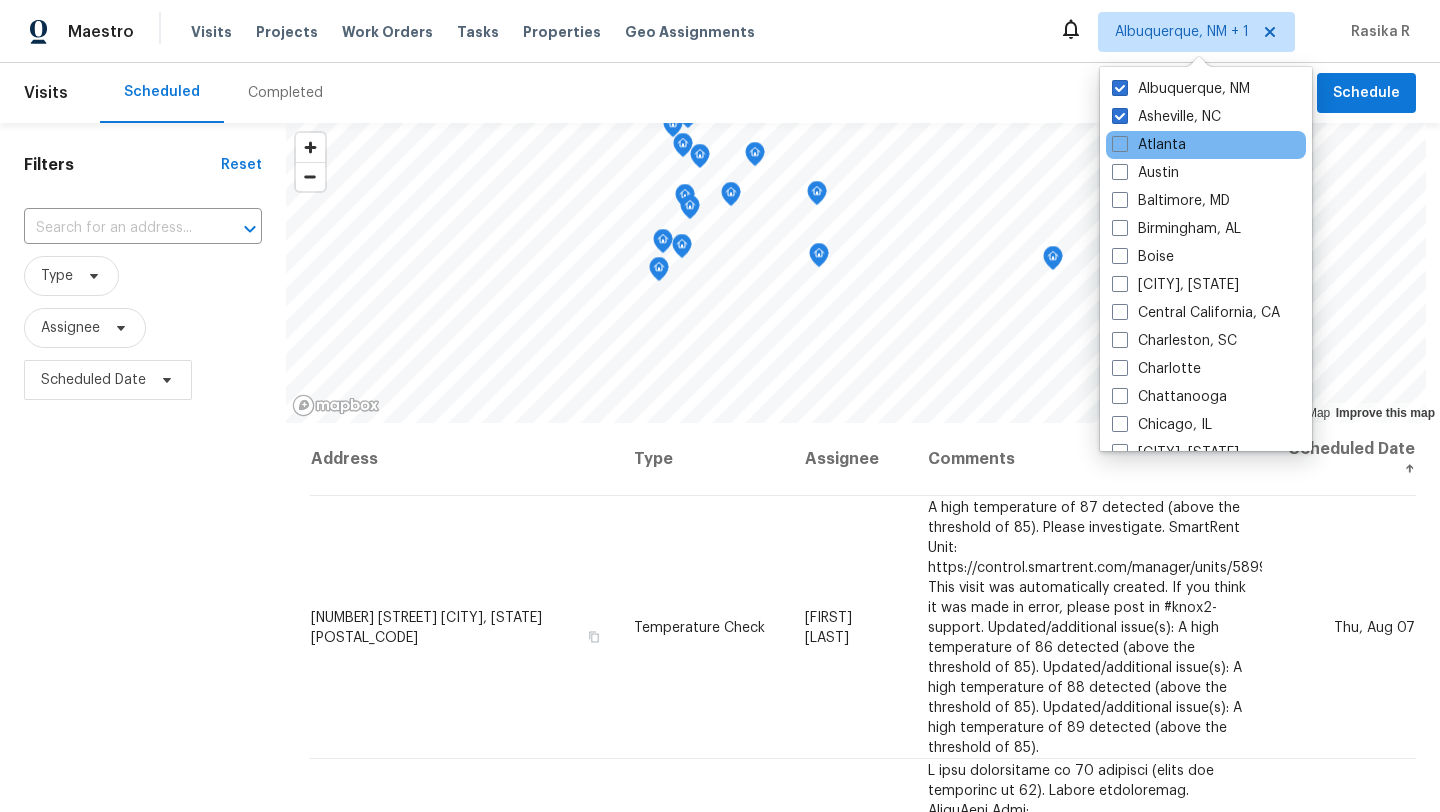 click on "Atlanta" at bounding box center (1206, 145) 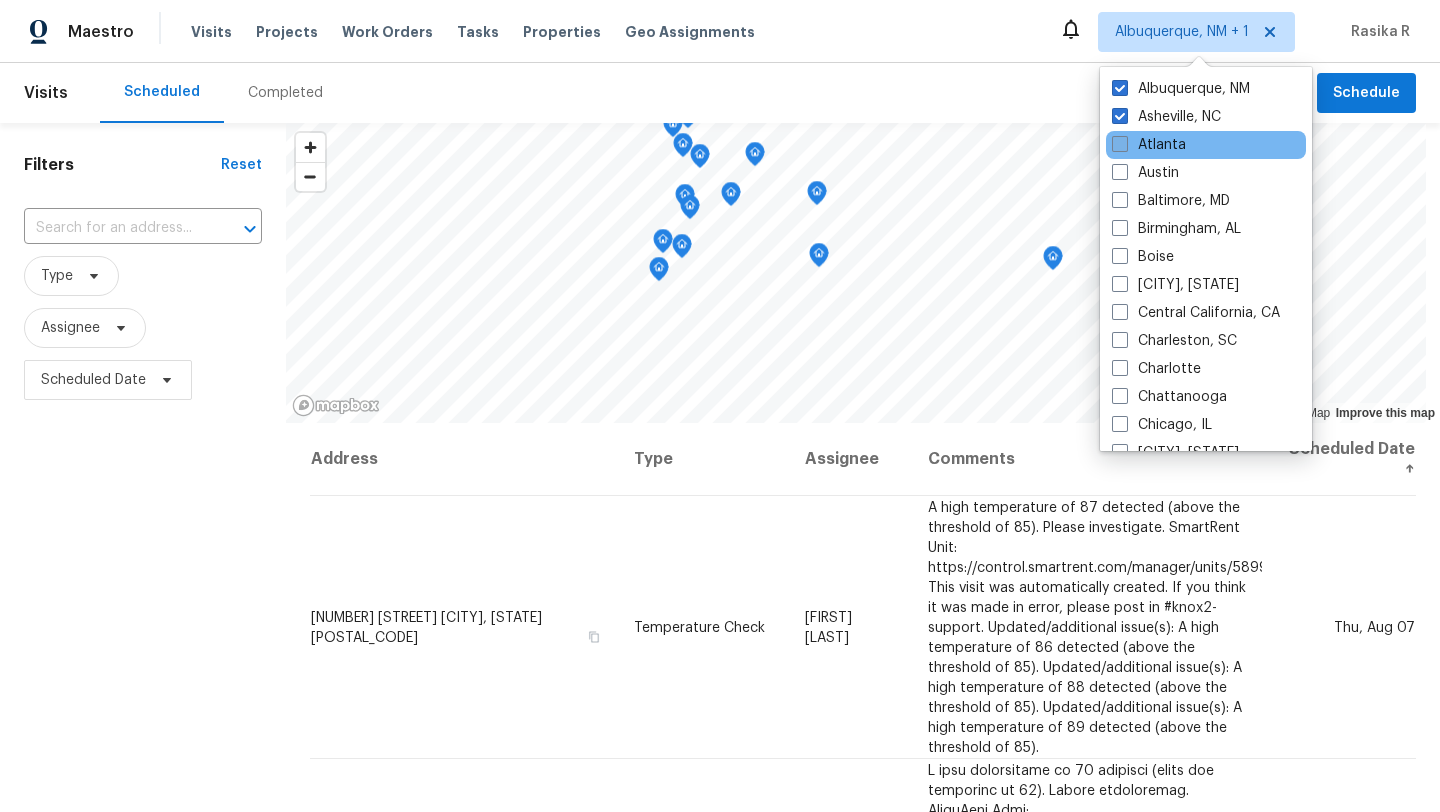 click on "Atlanta" at bounding box center (1149, 145) 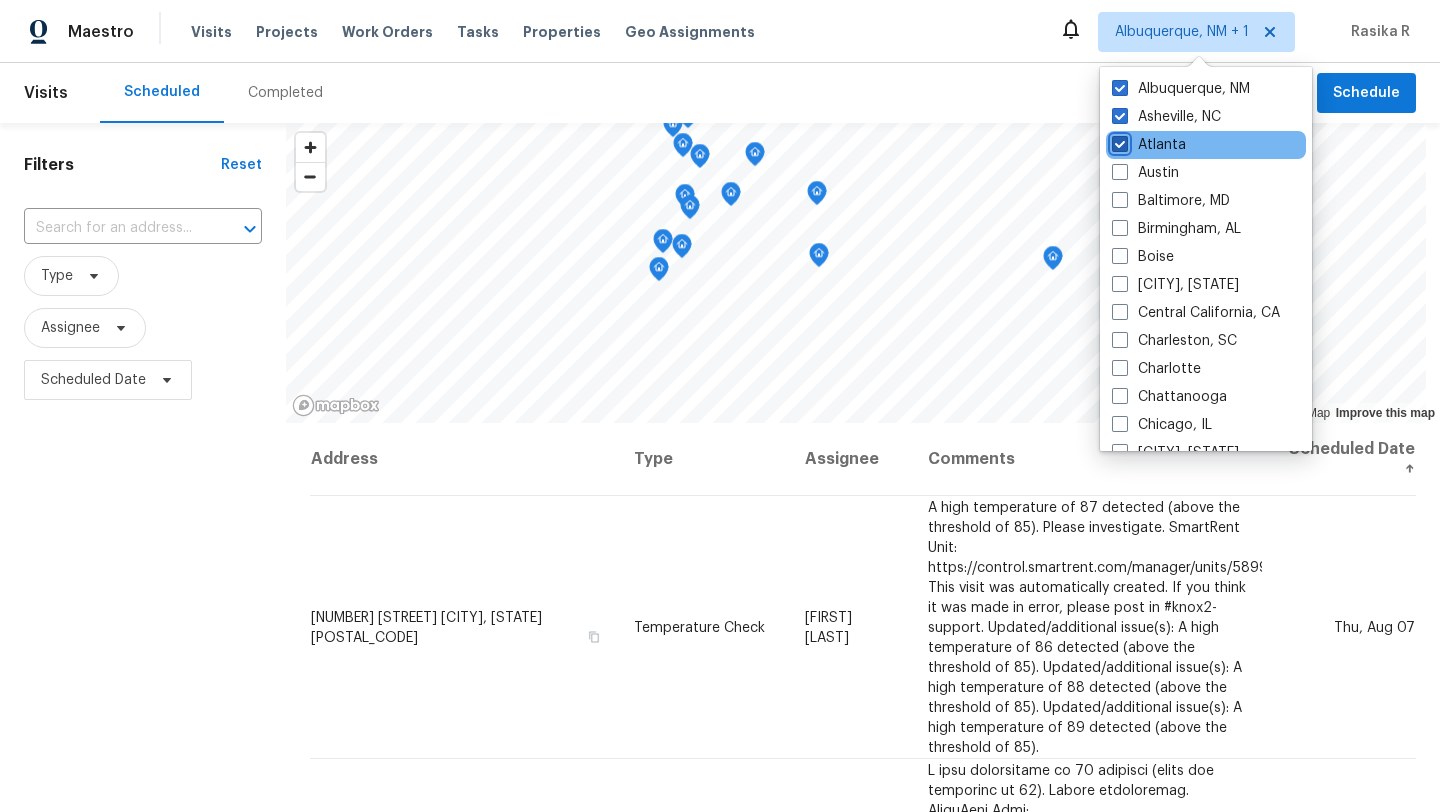 checkbox on "true" 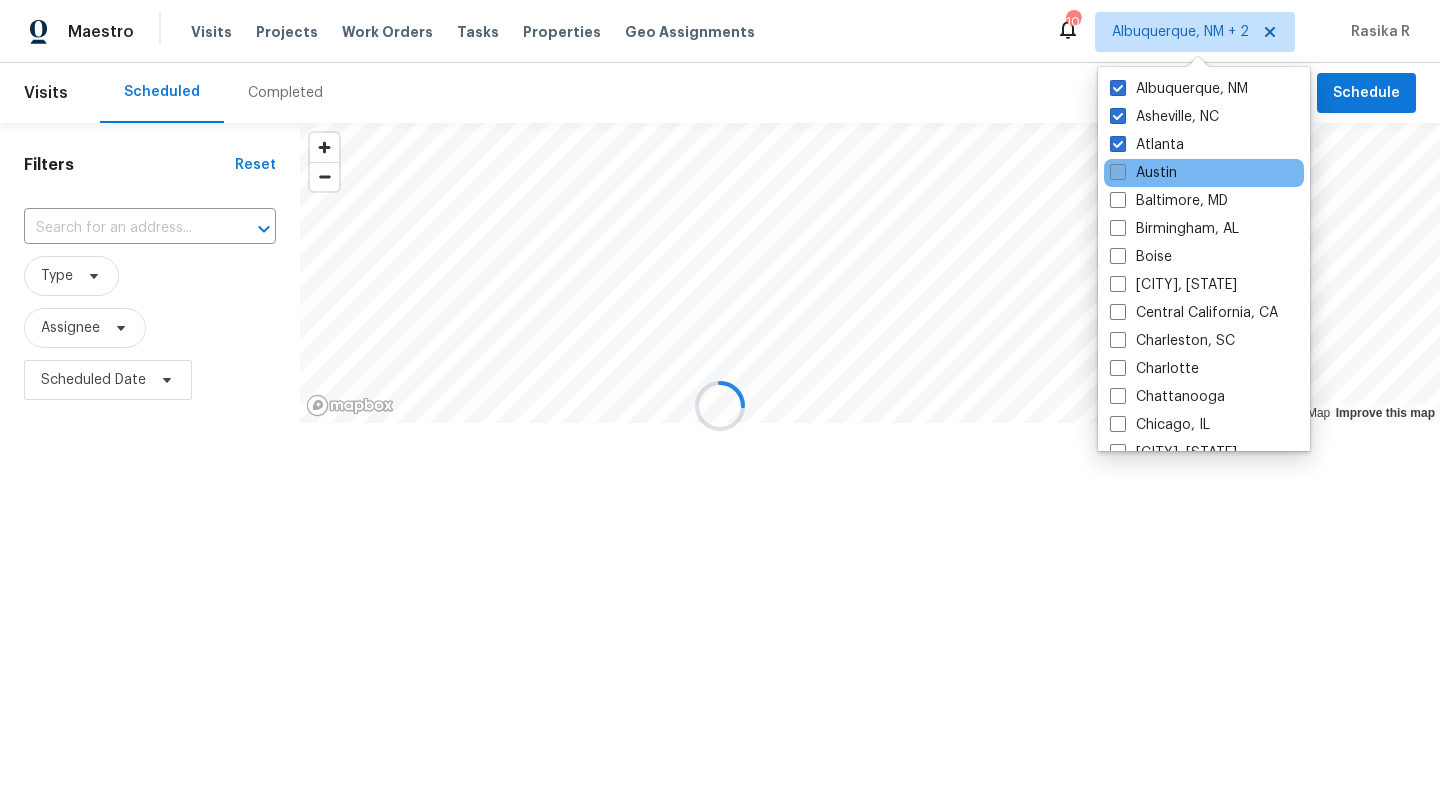 click on "Austin" at bounding box center [1143, 173] 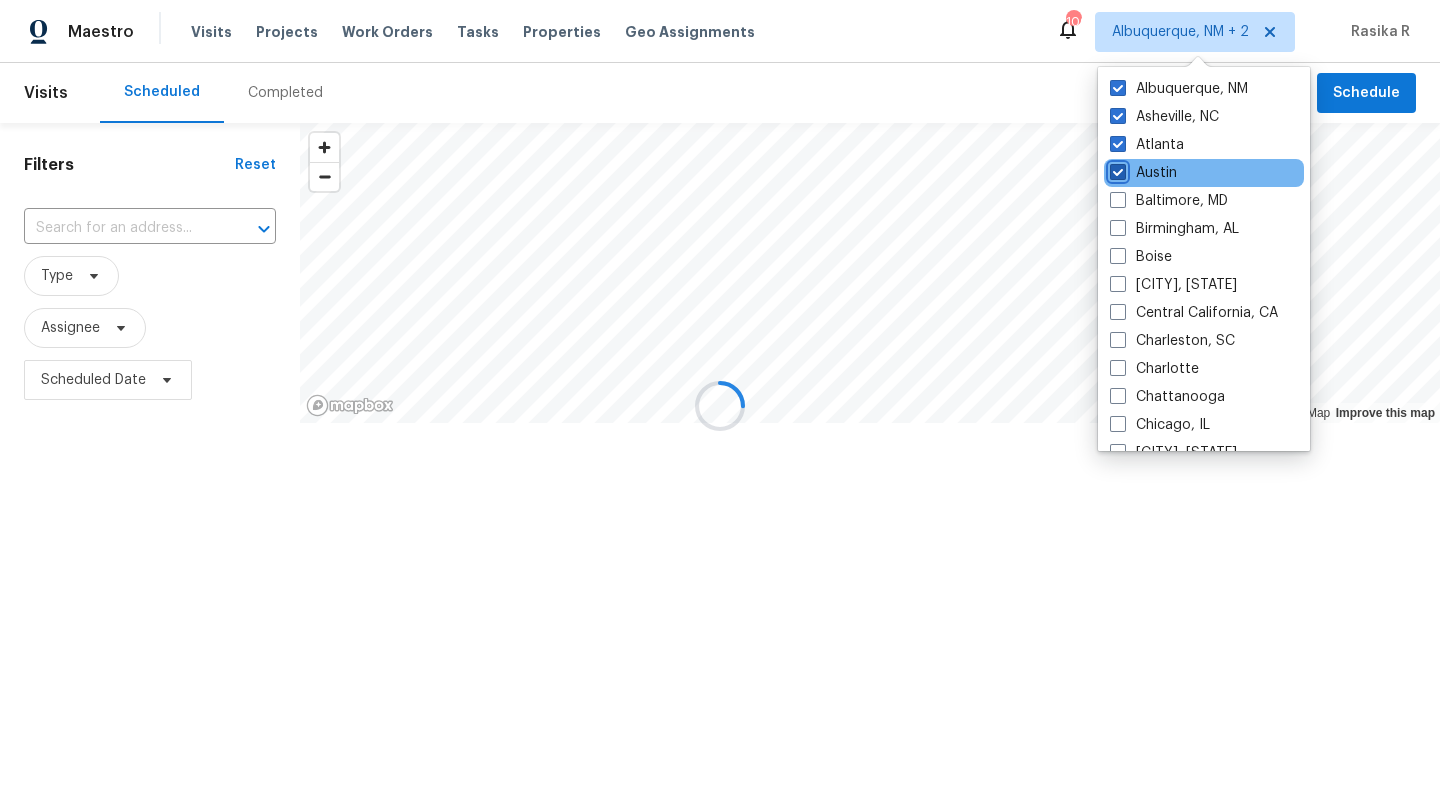 checkbox on "true" 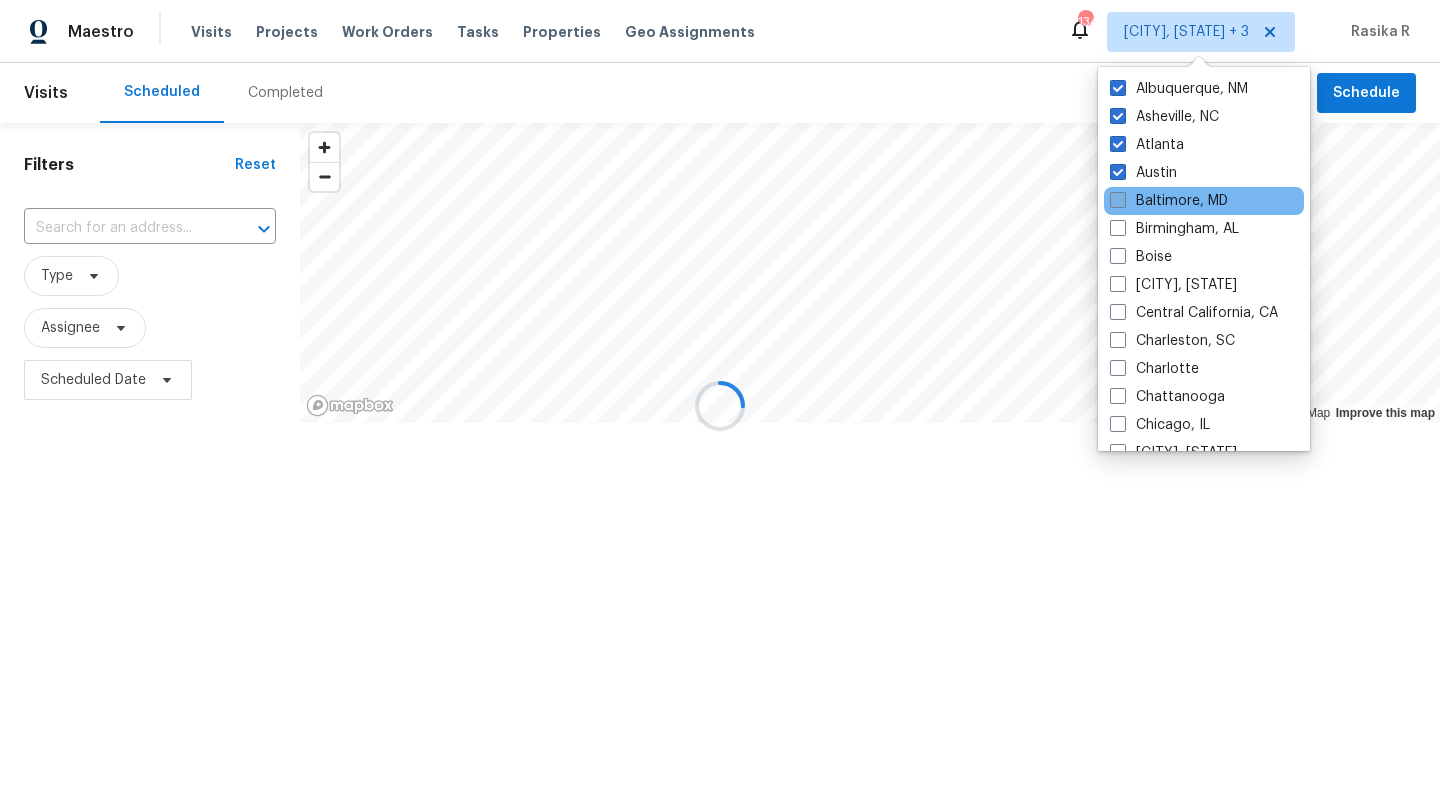 click on "Baltimore, MD" at bounding box center (1169, 201) 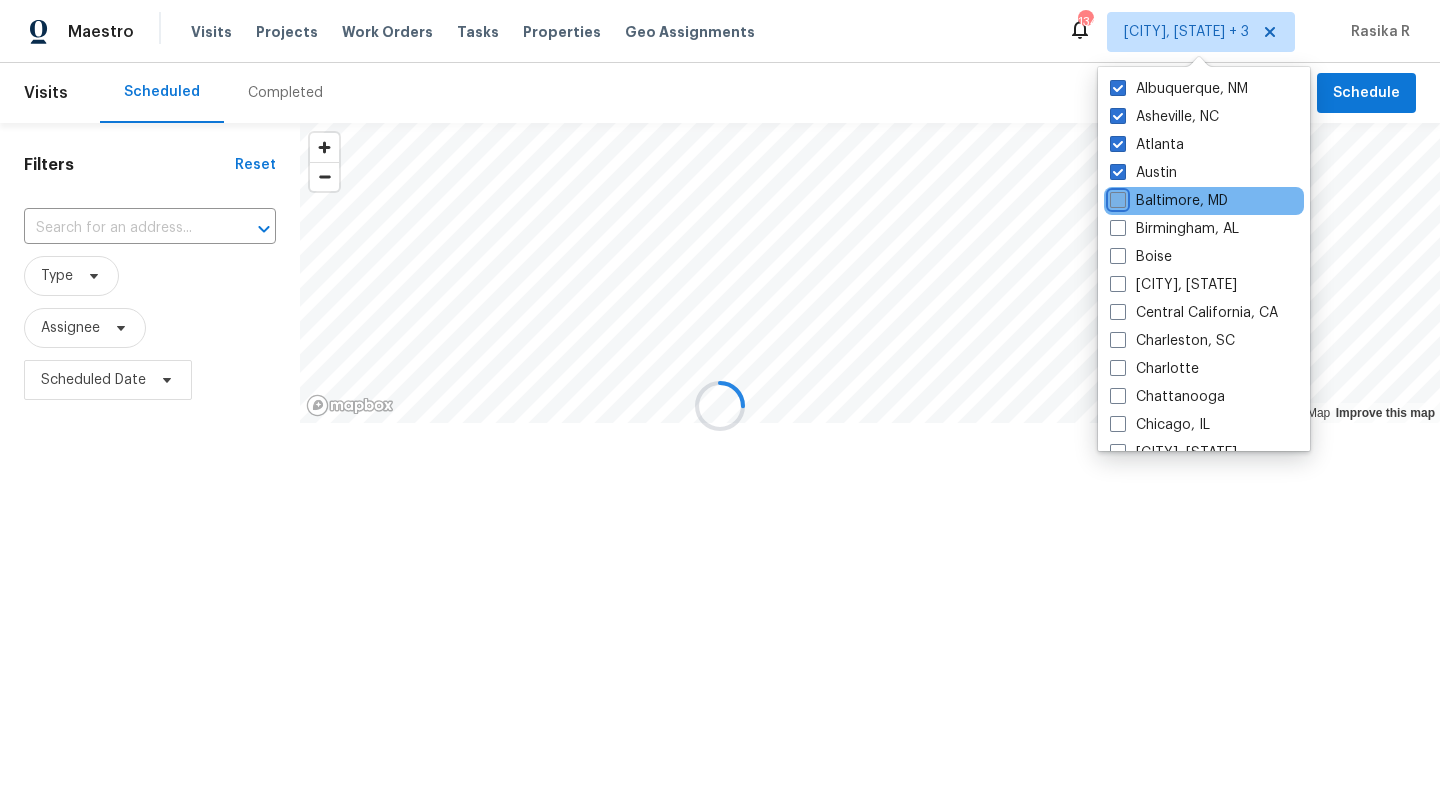 click on "Baltimore, MD" at bounding box center [1116, 197] 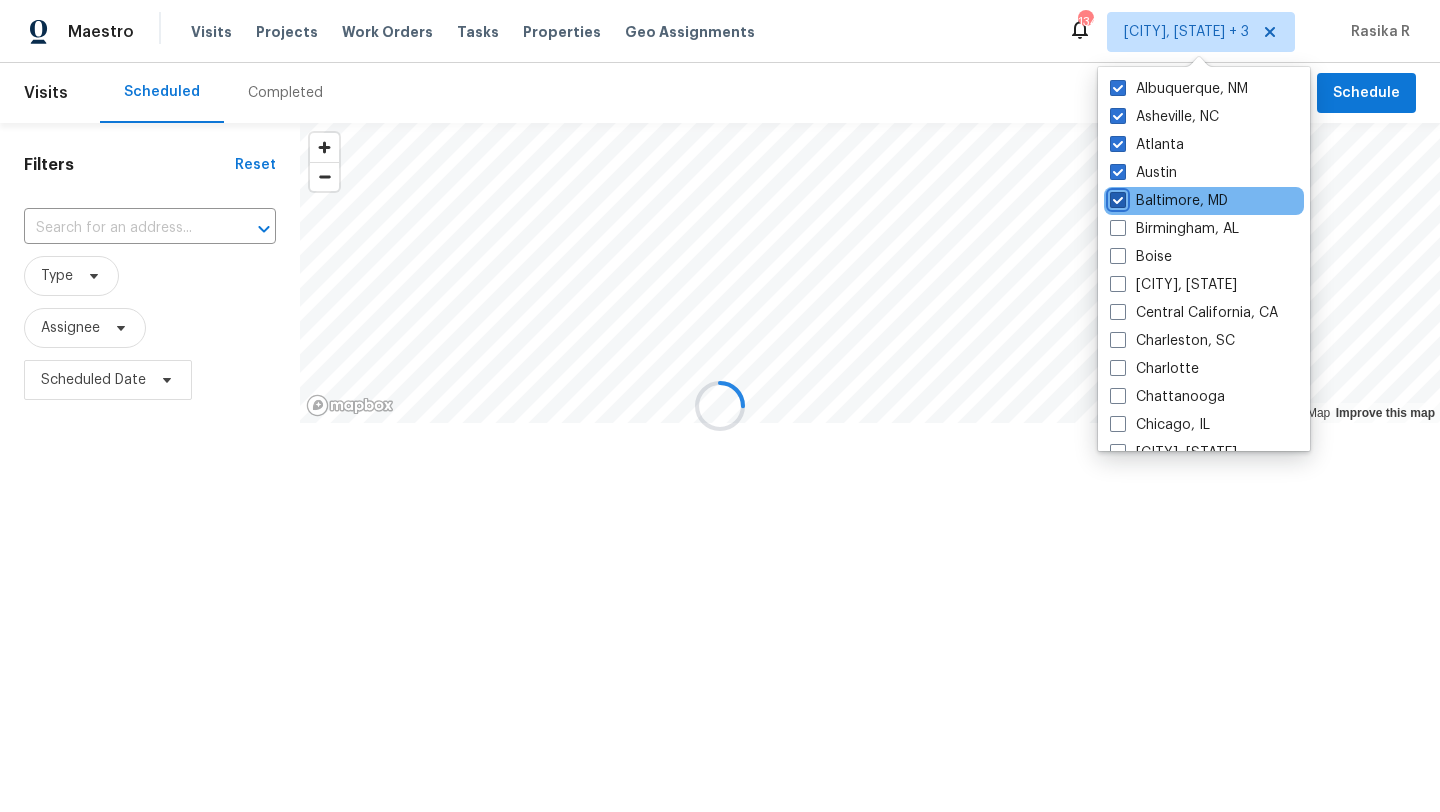 checkbox on "true" 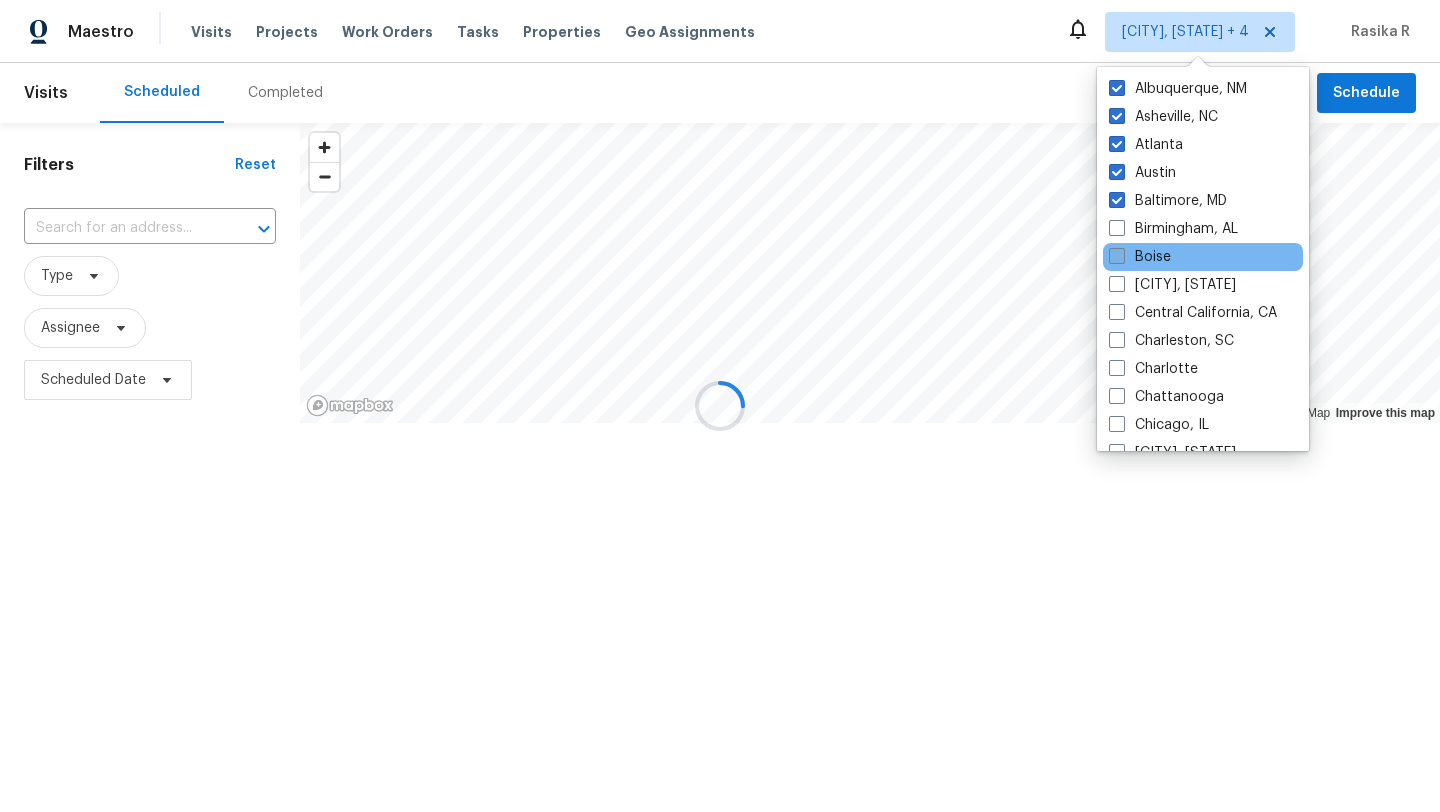 click at bounding box center [1117, 256] 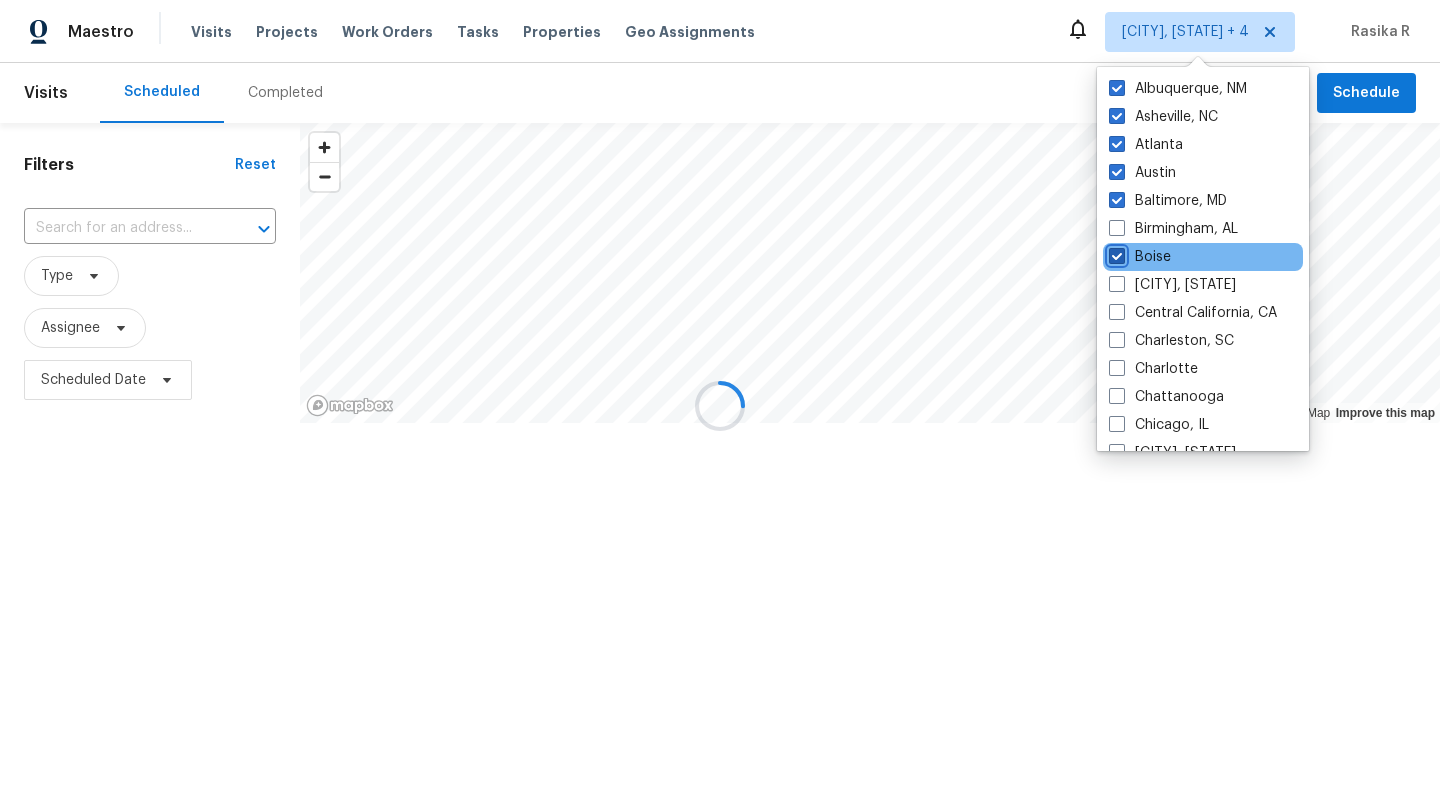 checkbox on "true" 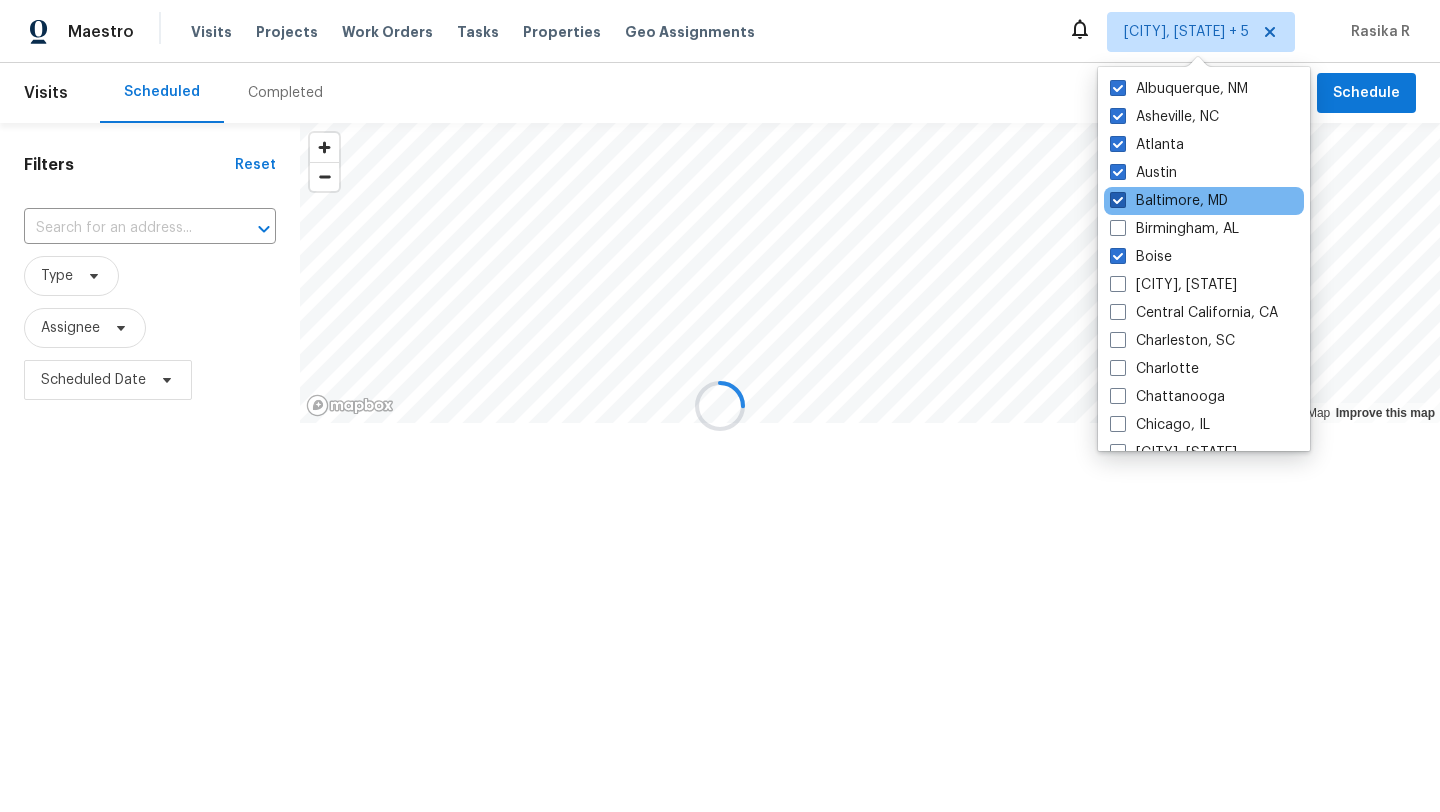 click at bounding box center [1118, 200] 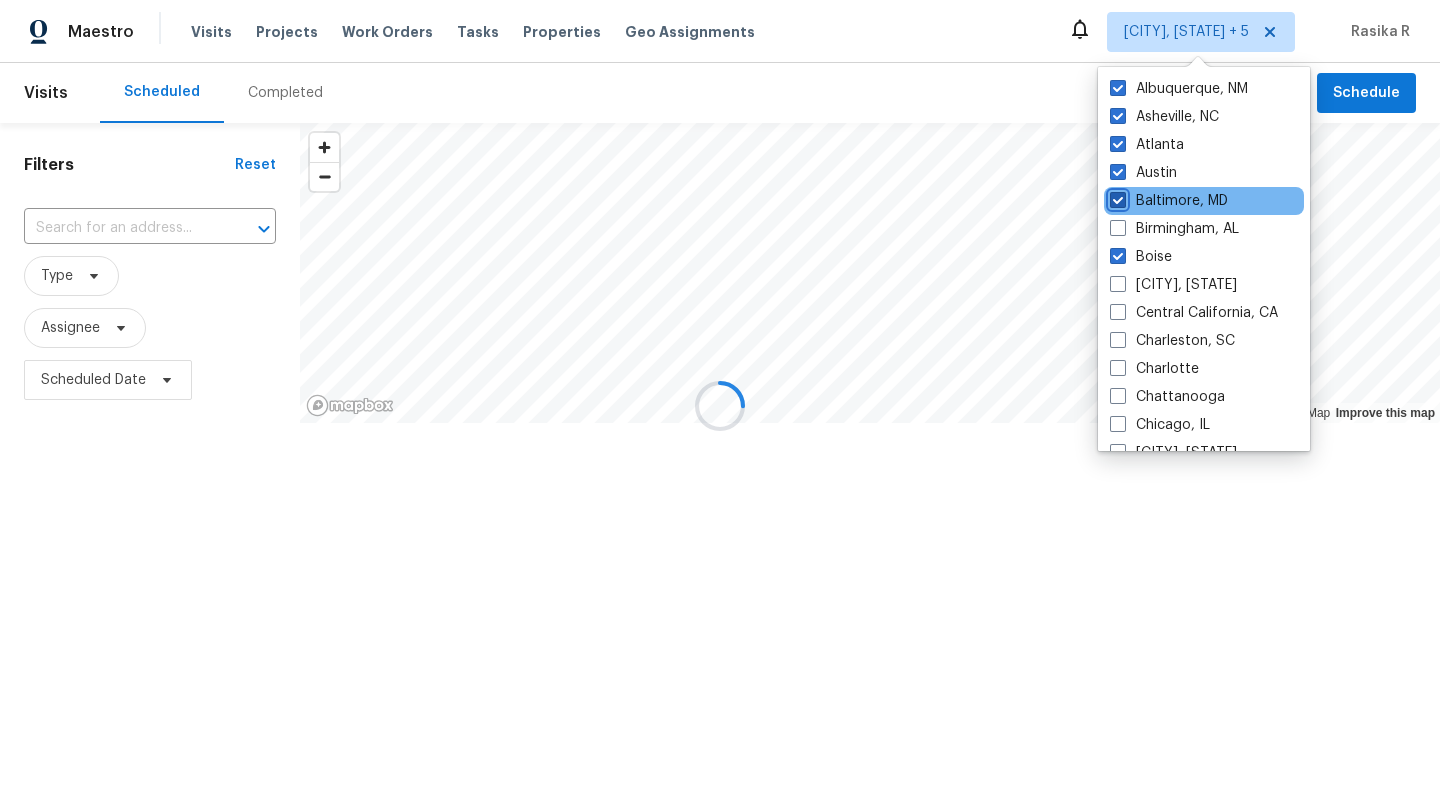 click on "Baltimore, MD" at bounding box center [1116, 197] 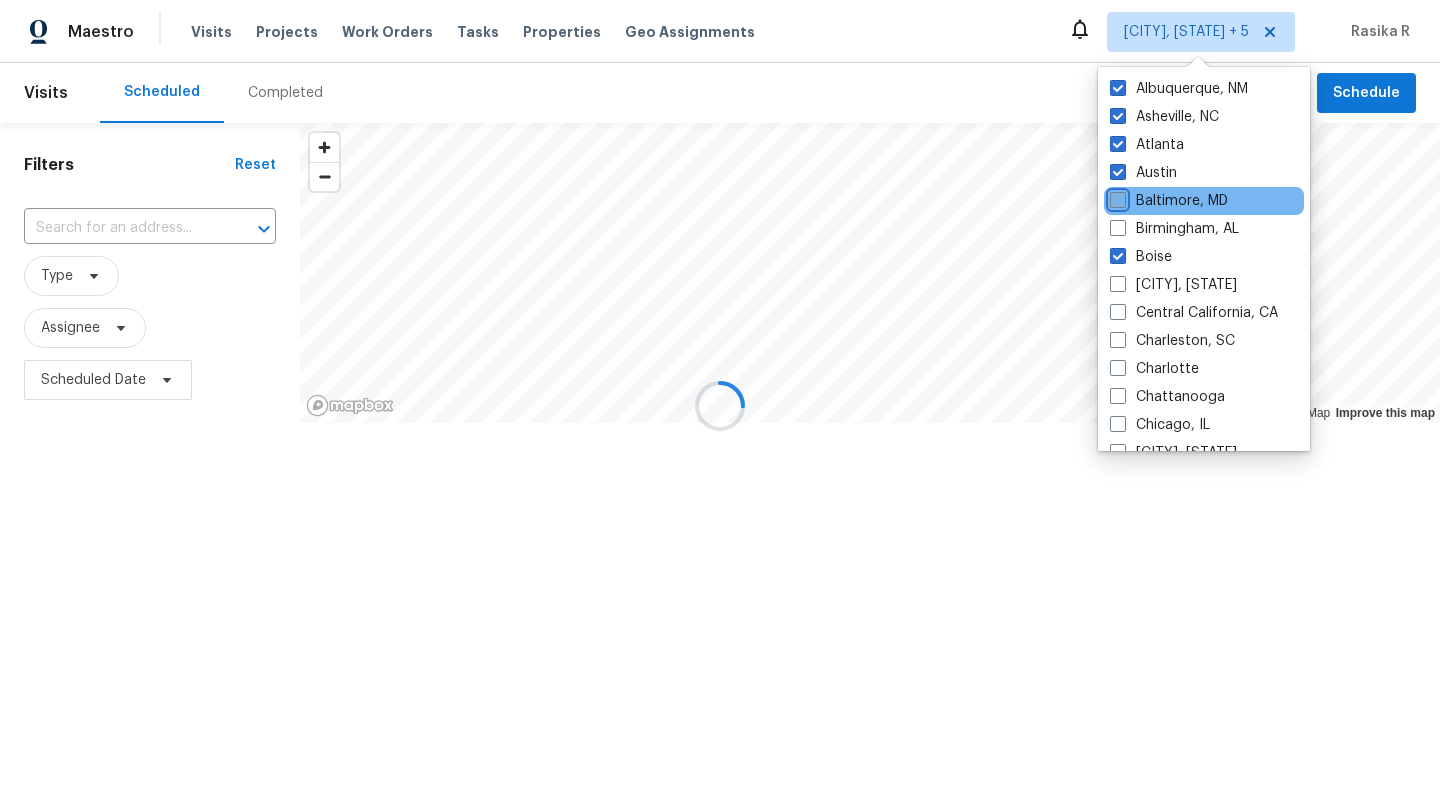 checkbox on "false" 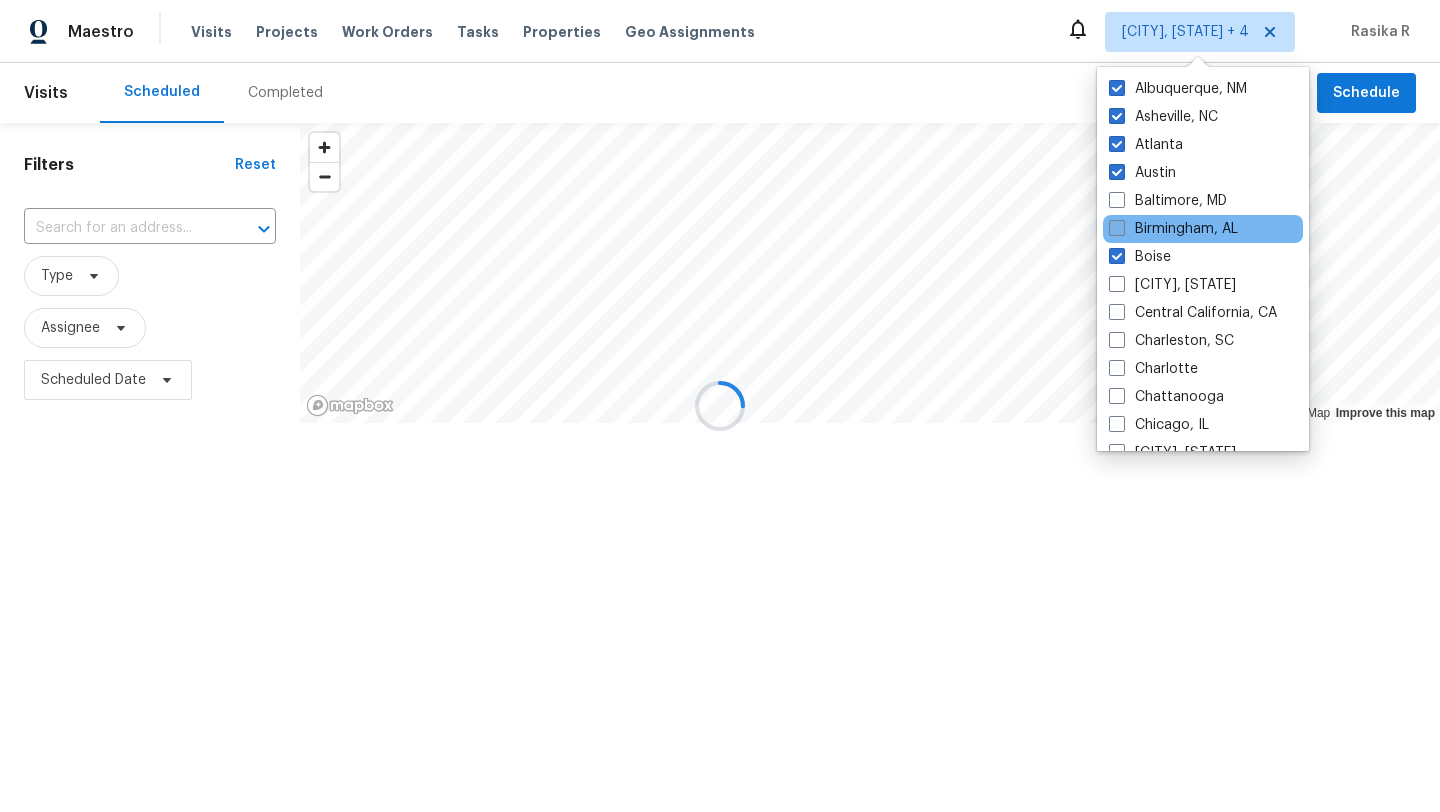 click at bounding box center (1117, 228) 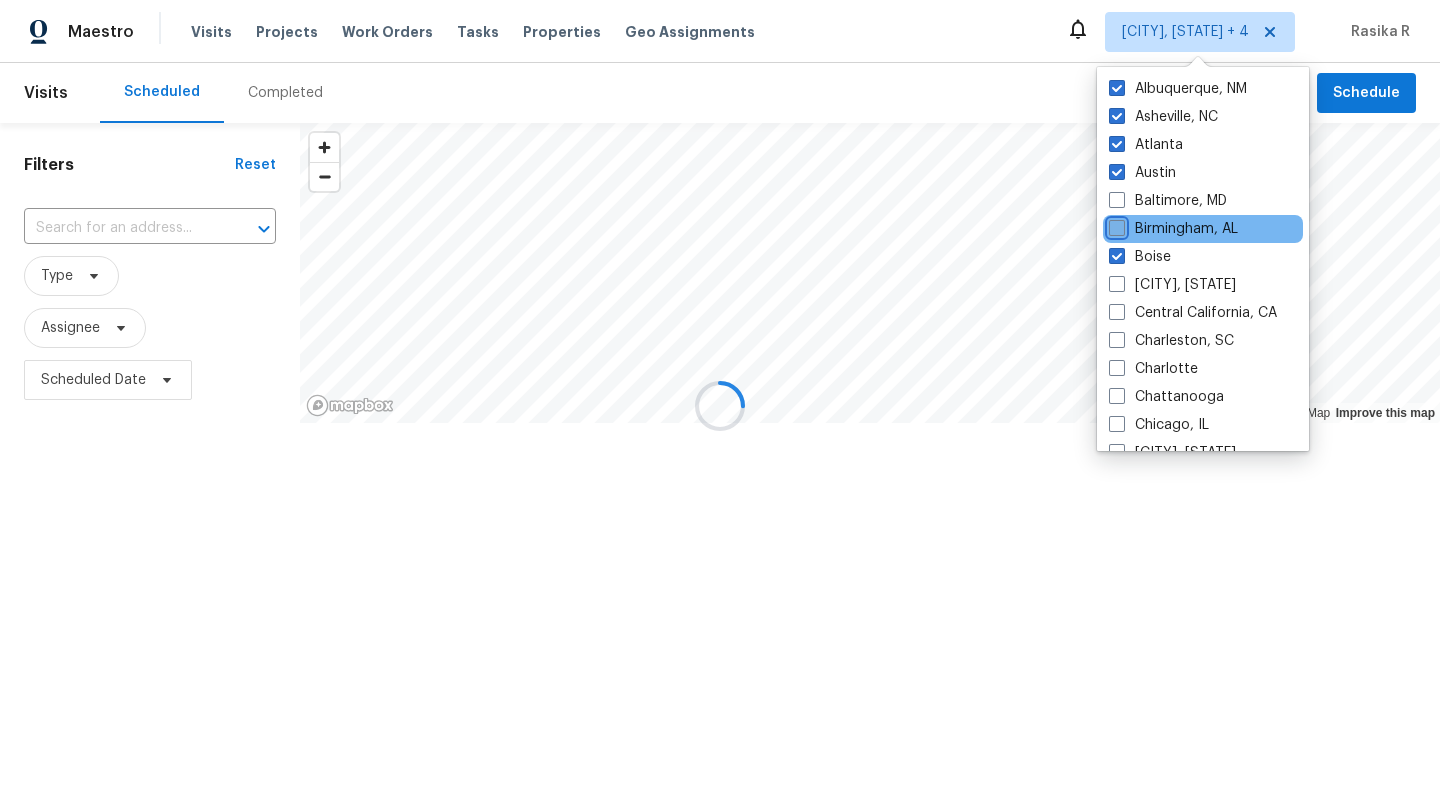 click on "Birmingham, AL" at bounding box center [1115, 225] 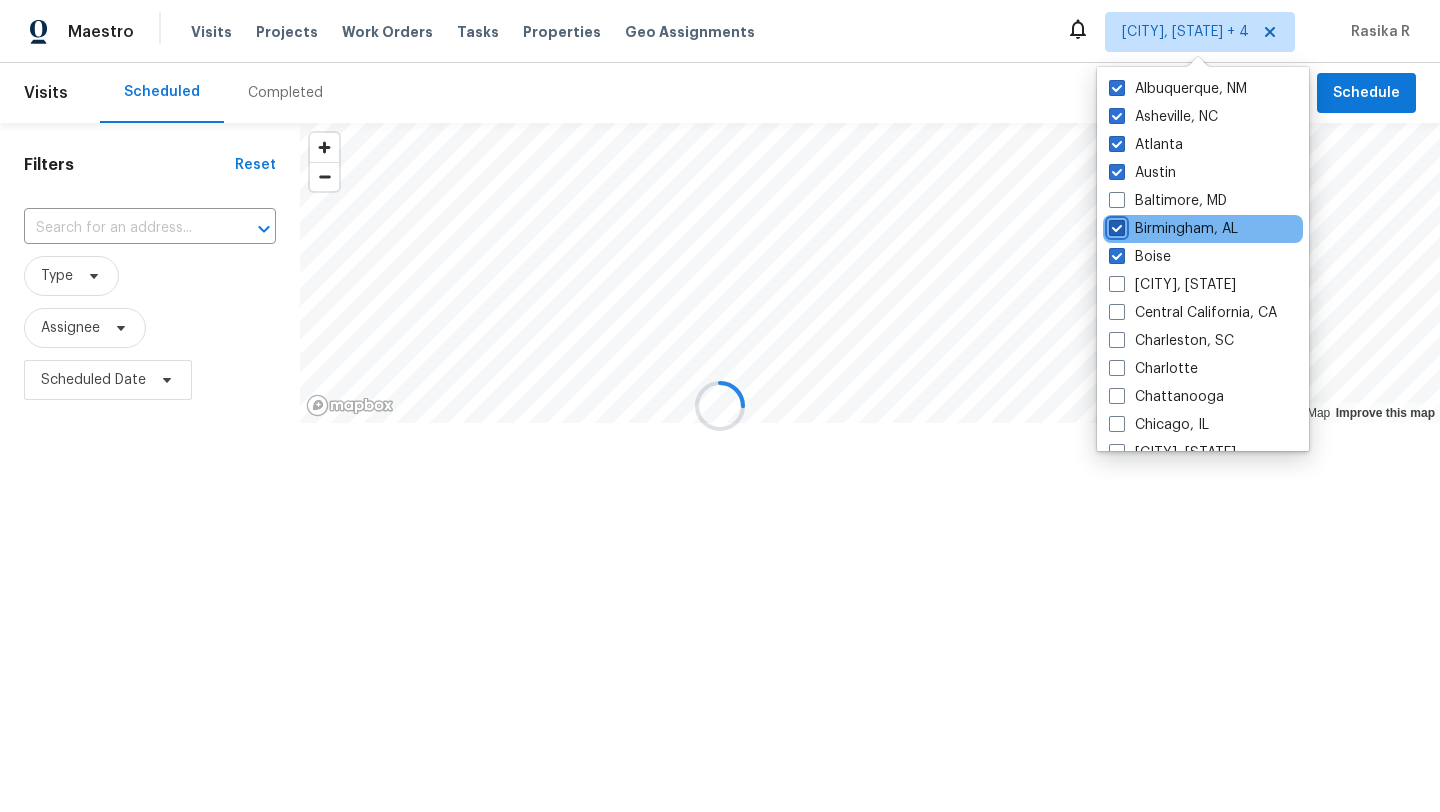 checkbox on "true" 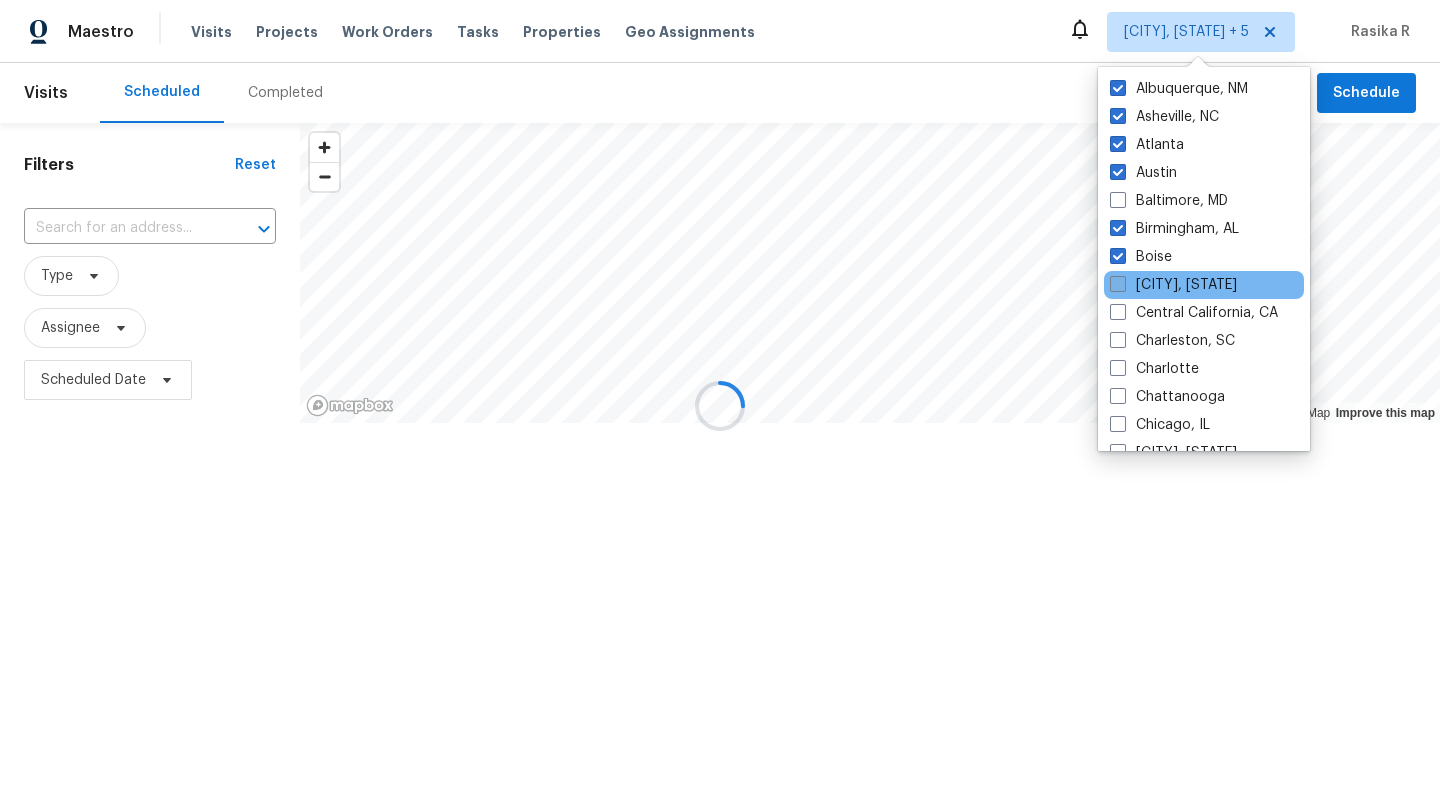 click at bounding box center (1118, 284) 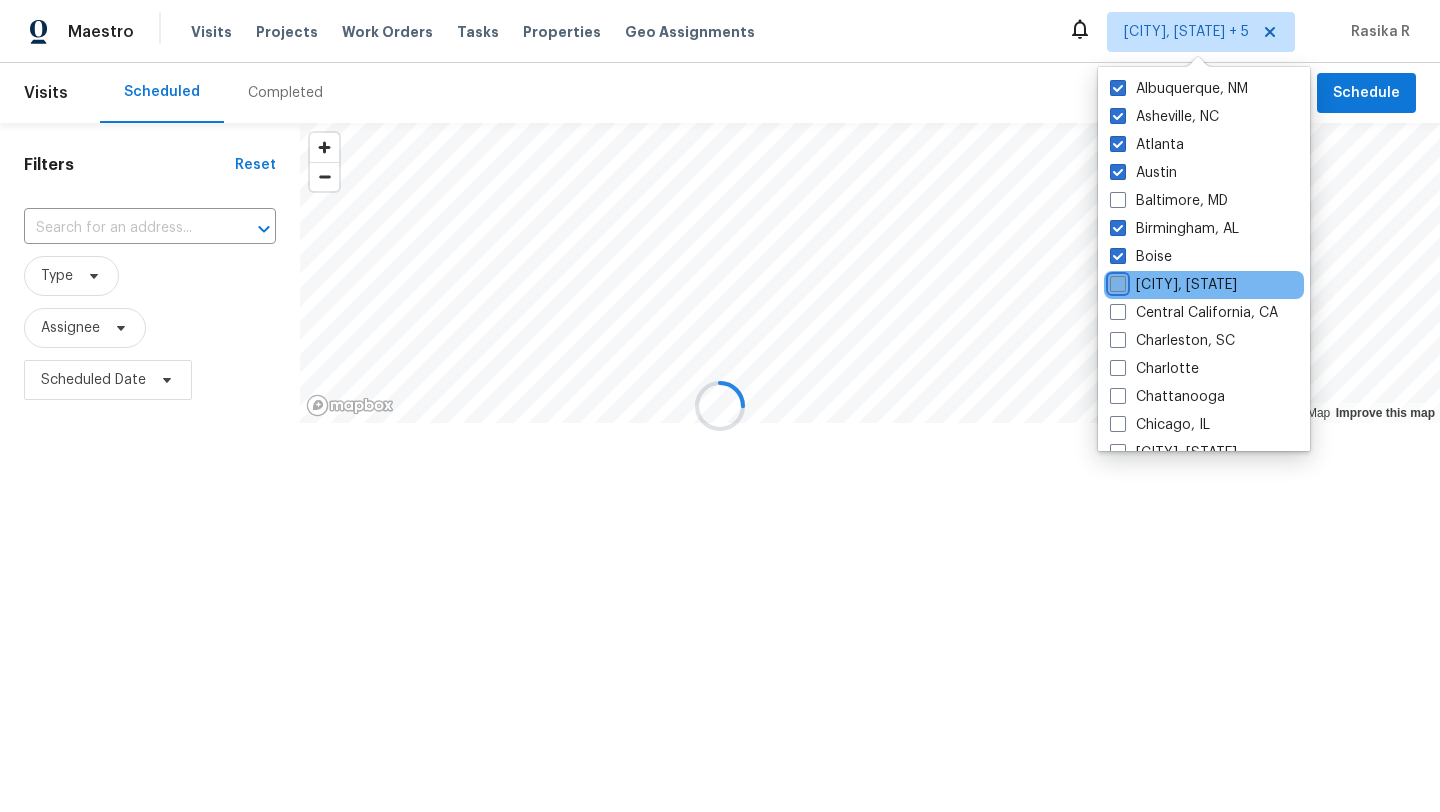 click on "[CITY], [STATE]" at bounding box center (1116, 281) 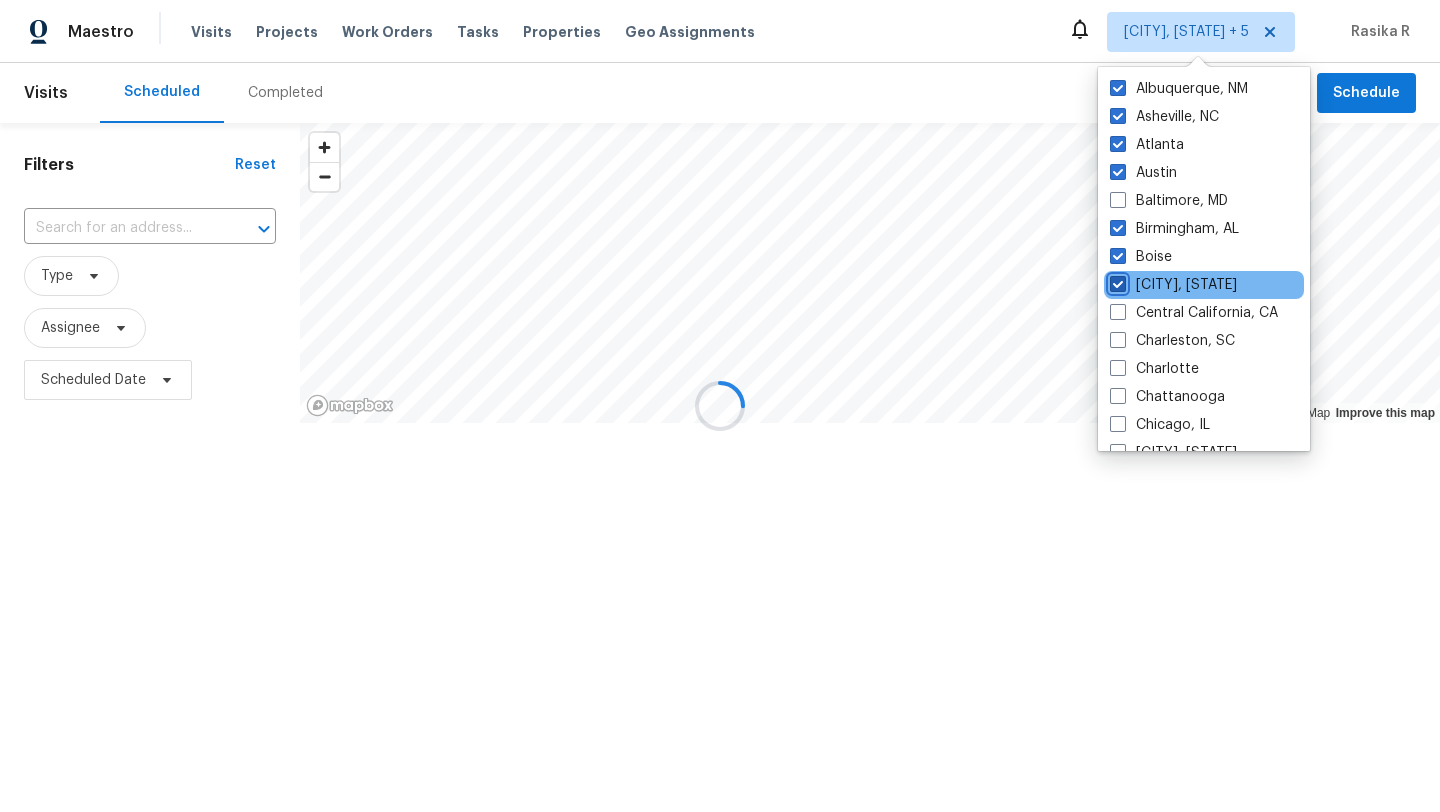 checkbox on "true" 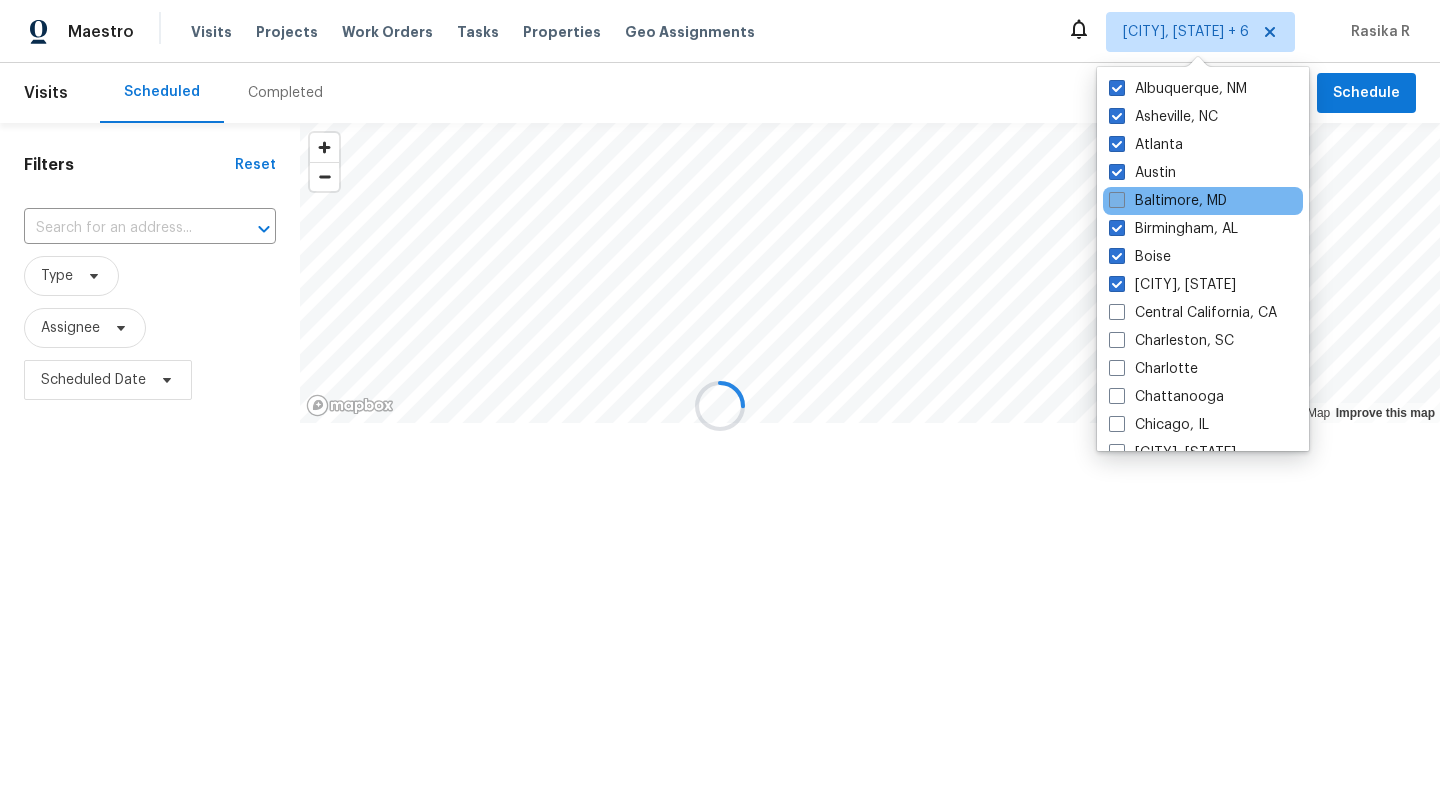 click at bounding box center (1117, 200) 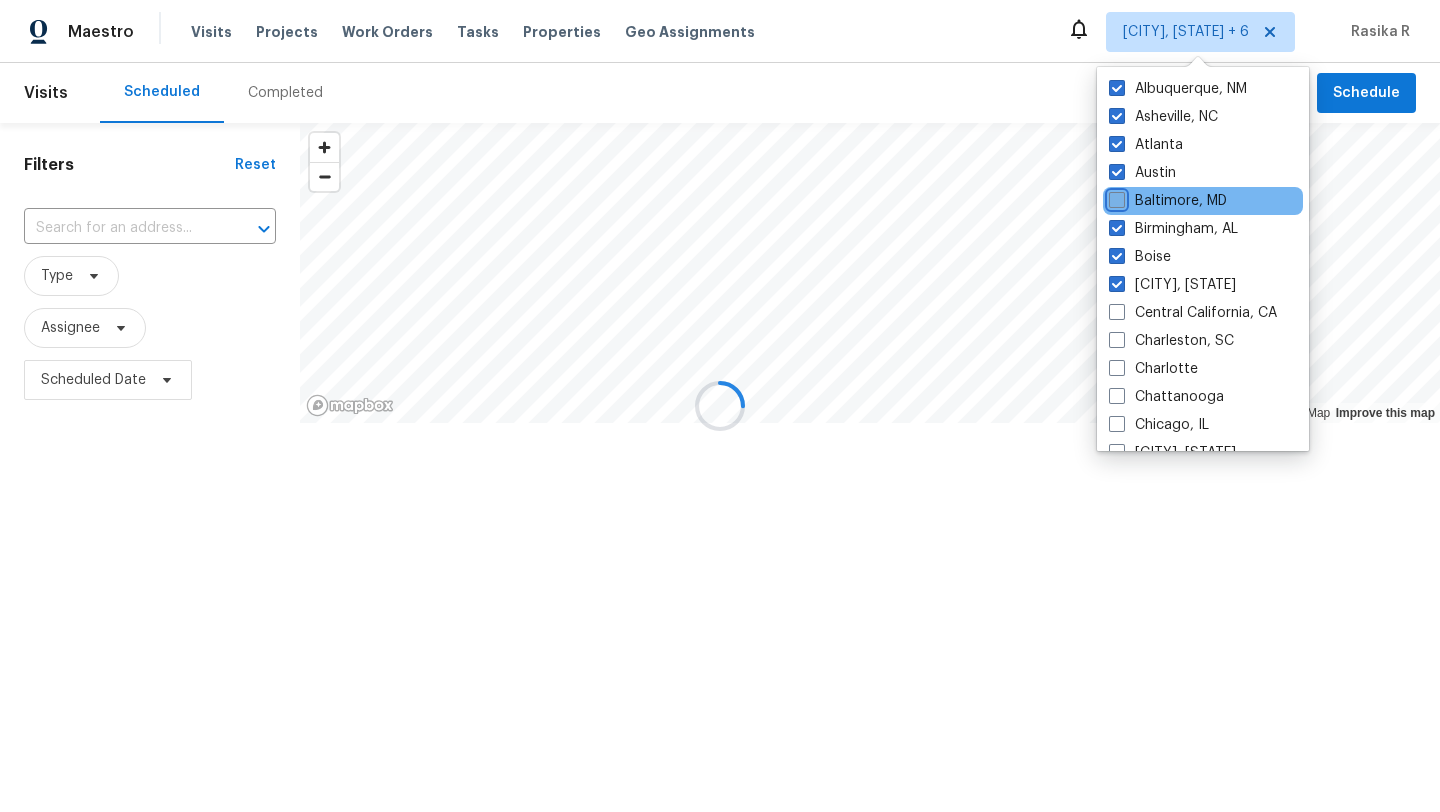 click on "Baltimore, MD" at bounding box center (1115, 197) 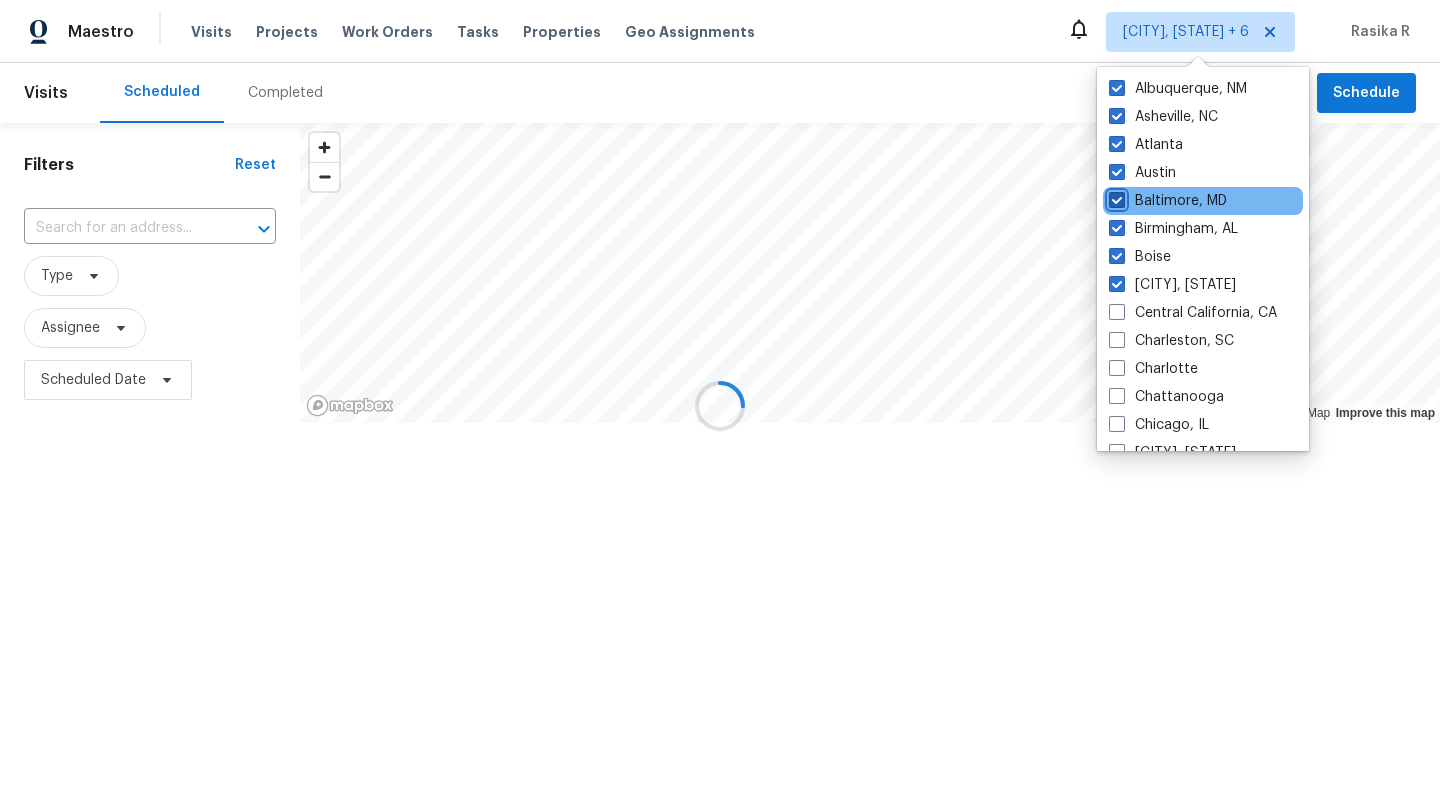 checkbox on "true" 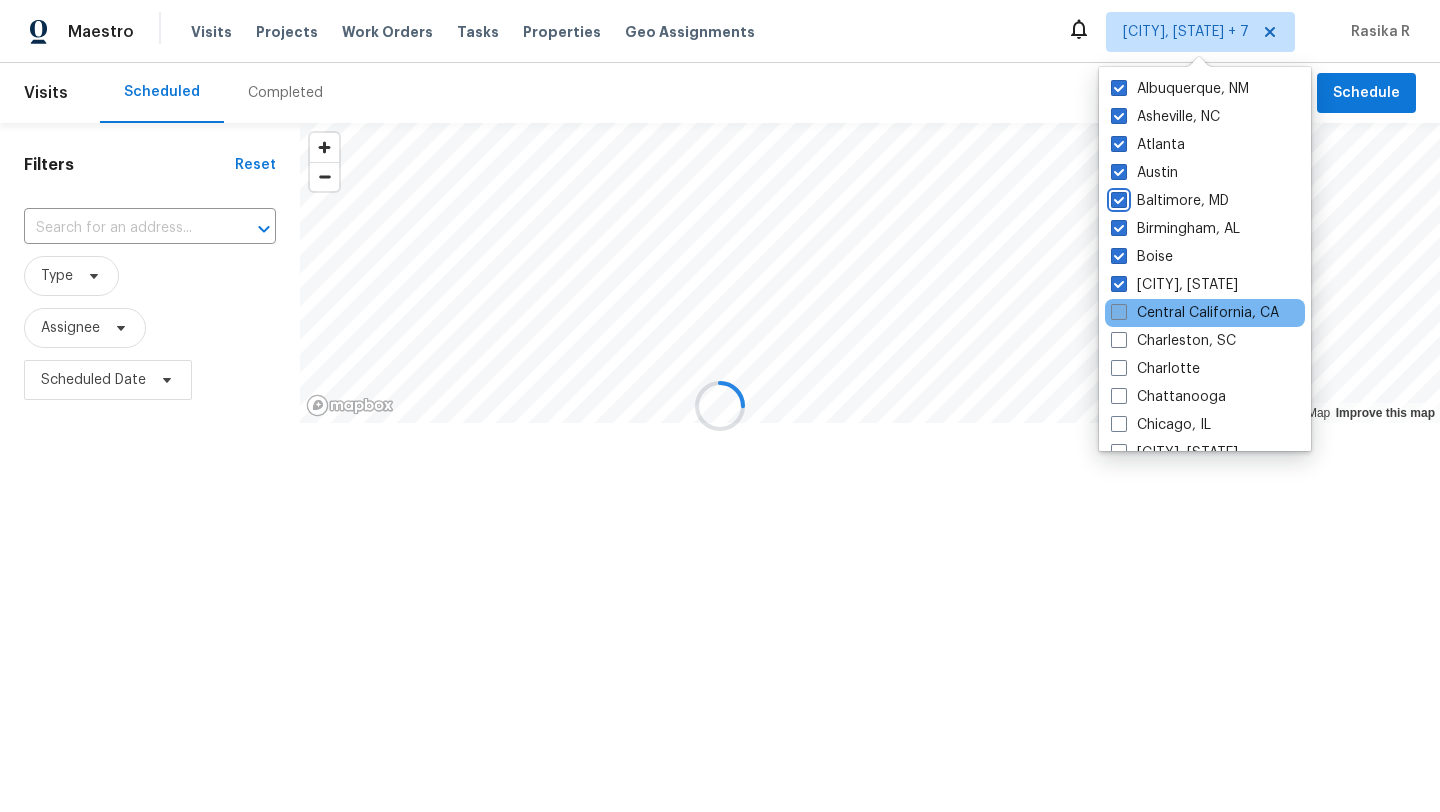 scroll, scrollTop: 78, scrollLeft: 0, axis: vertical 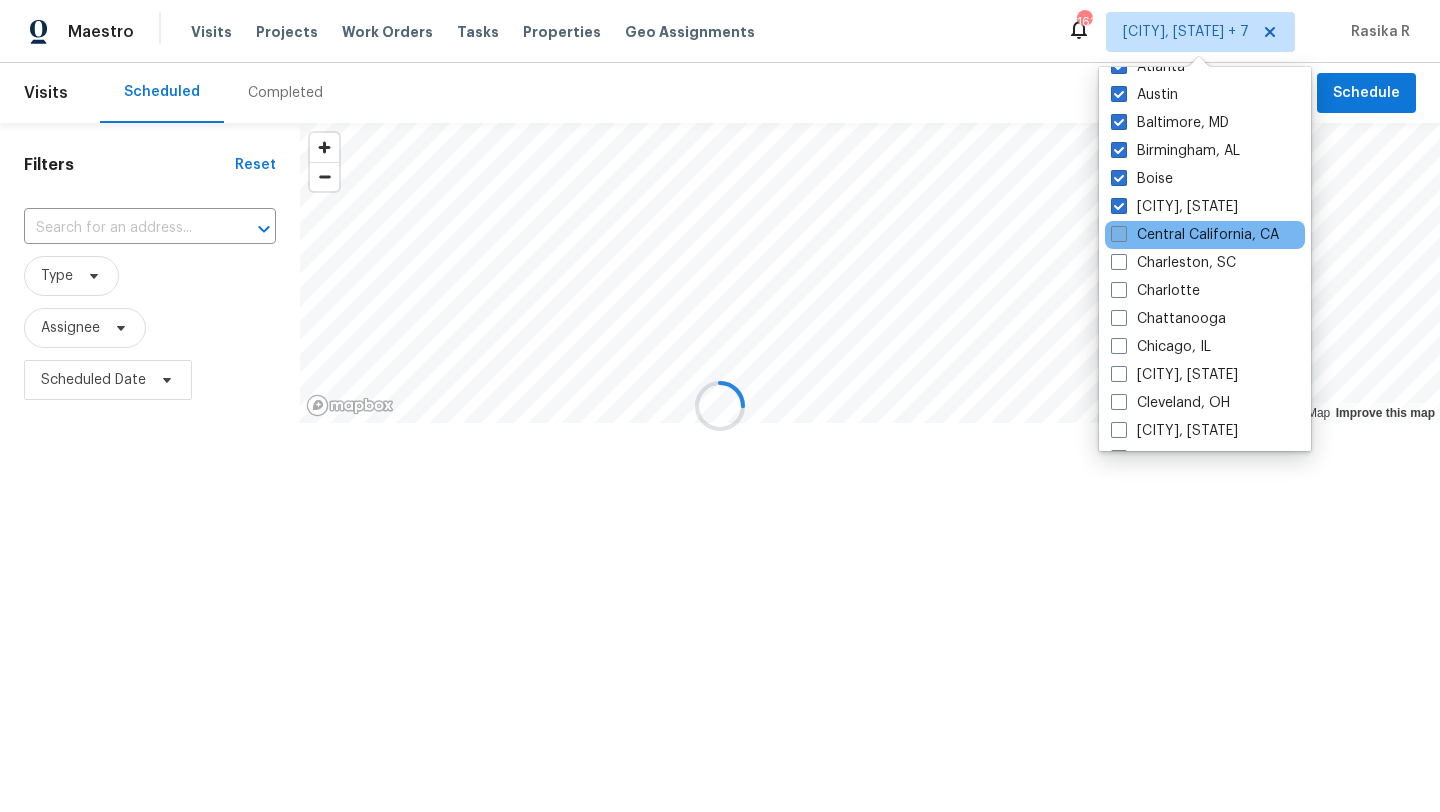click at bounding box center [1119, 234] 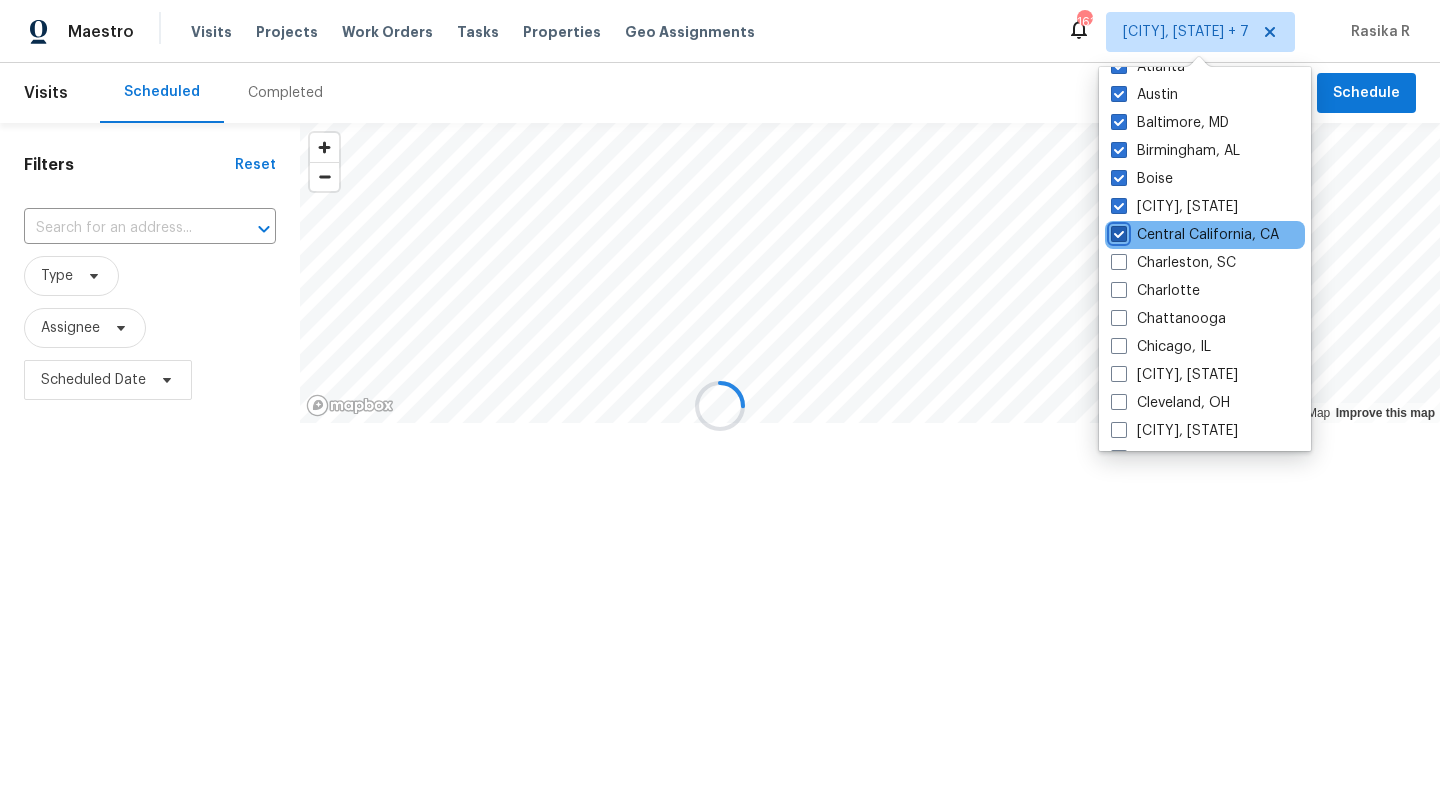 checkbox on "true" 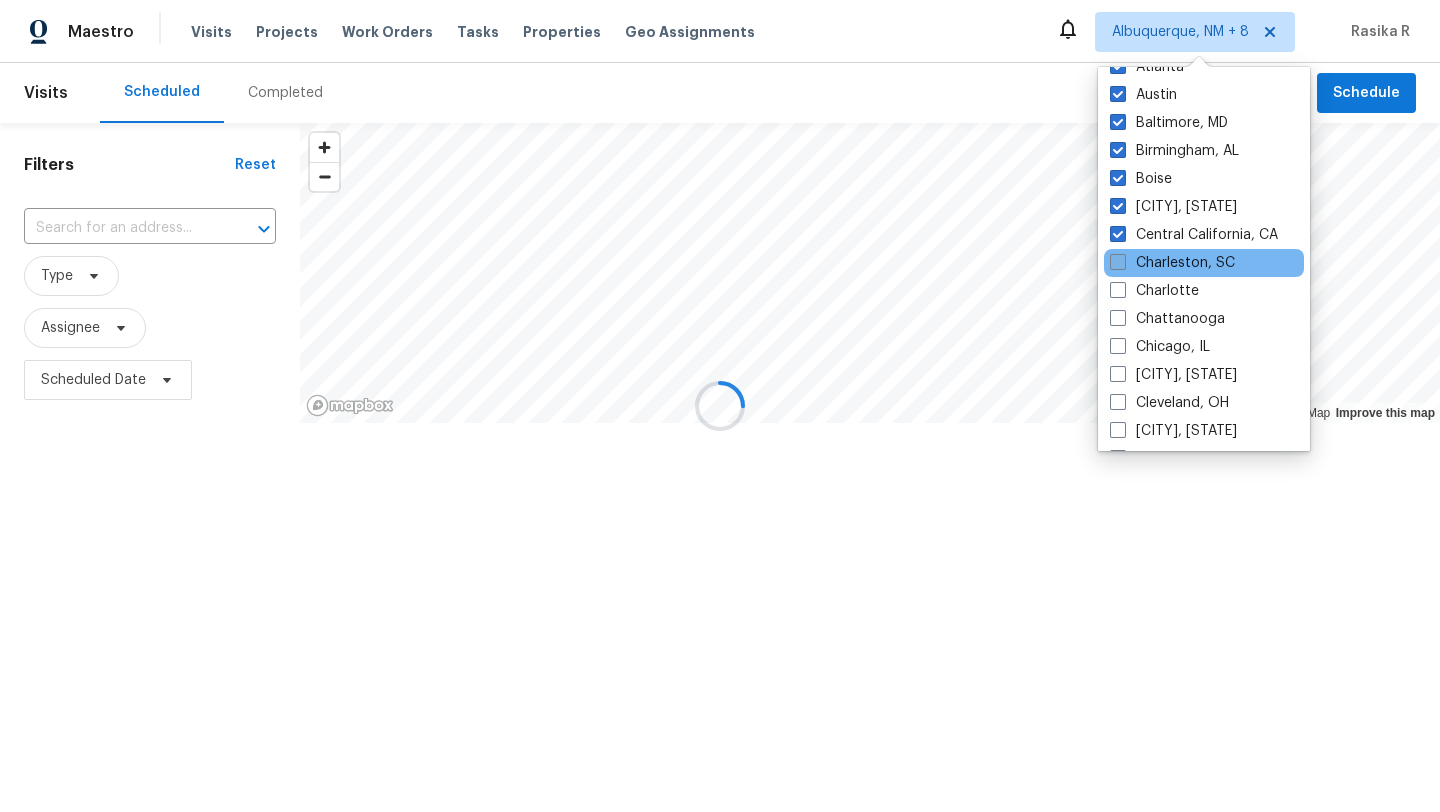click at bounding box center [1118, 262] 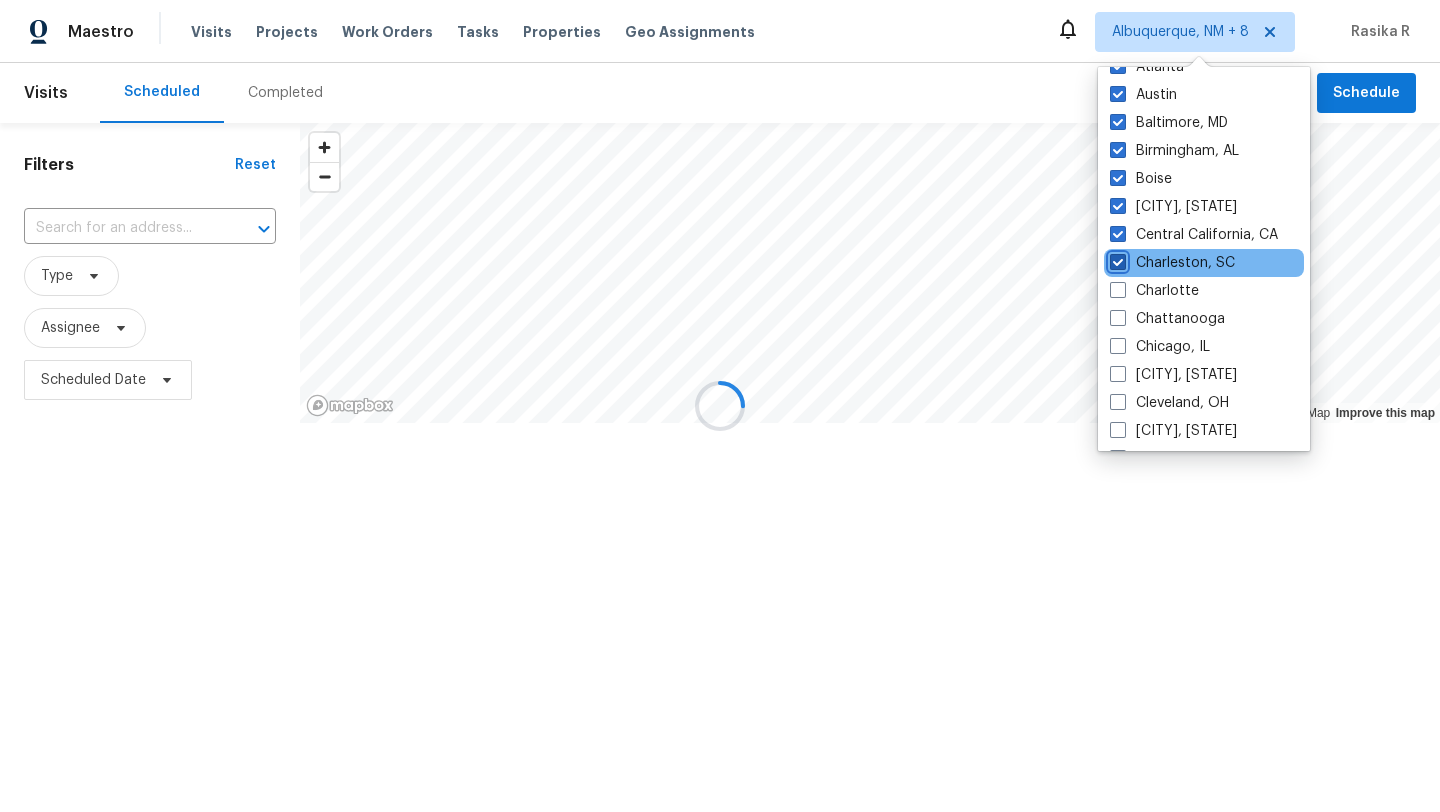 checkbox on "true" 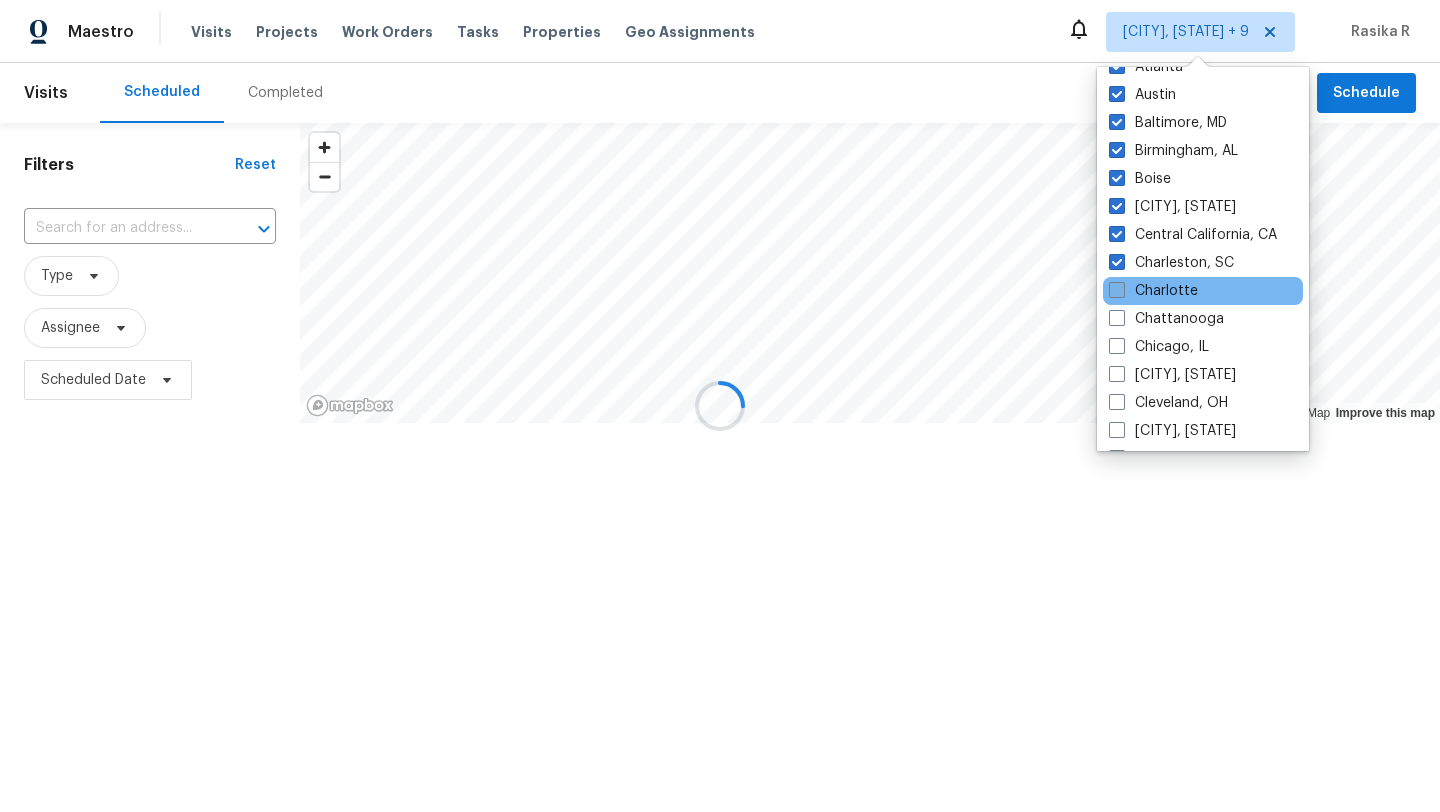 click at bounding box center [1117, 290] 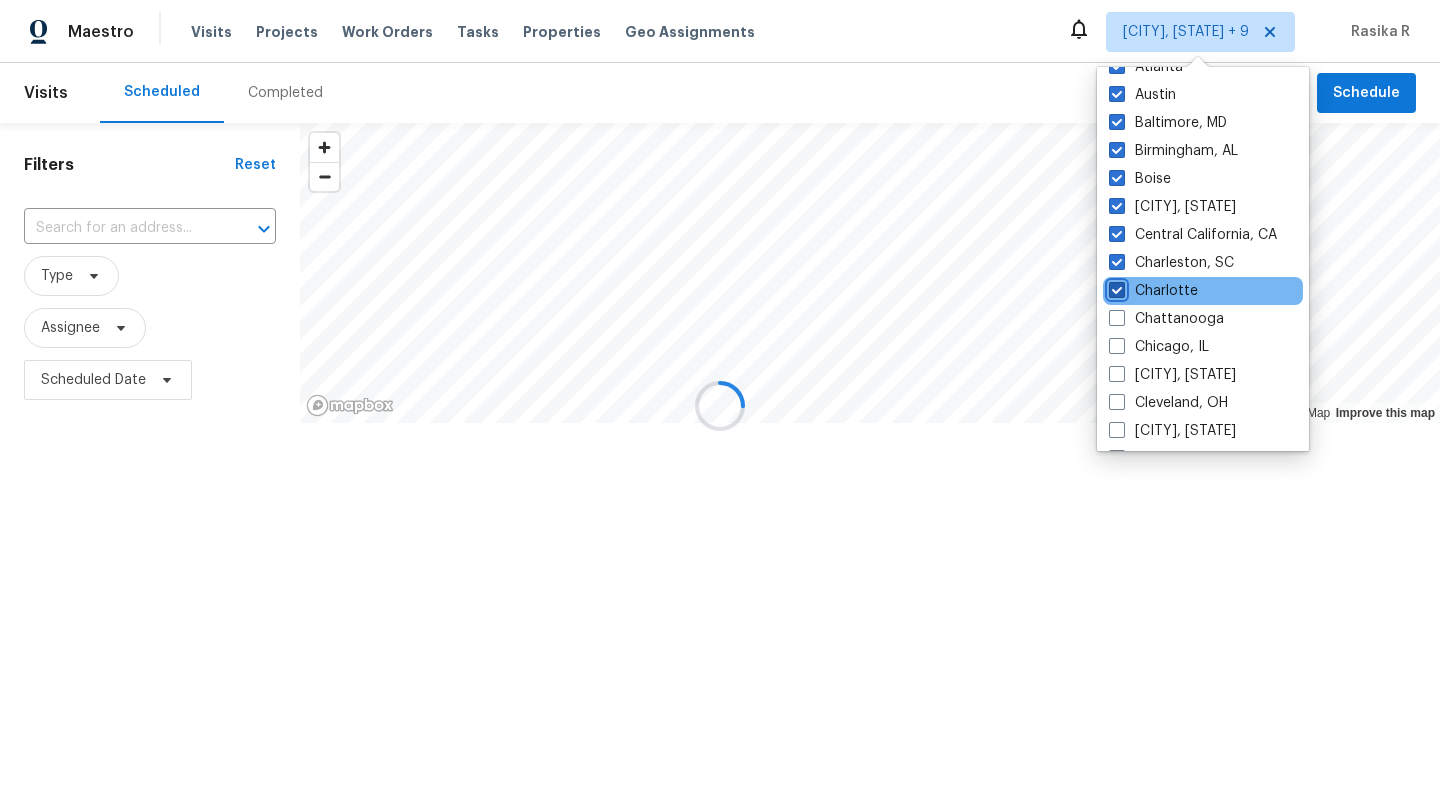 checkbox on "true" 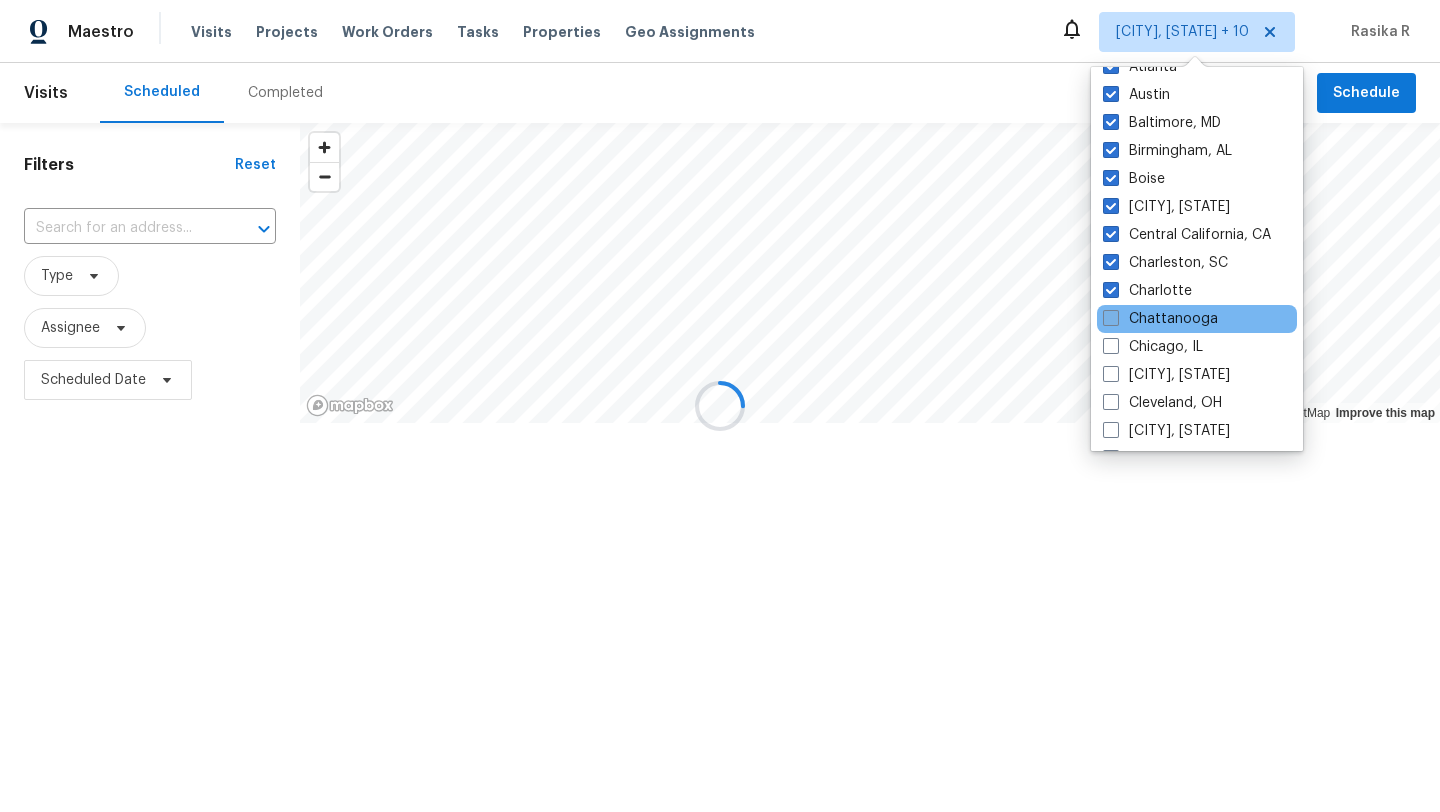 click on "Chattanooga" at bounding box center [1160, 319] 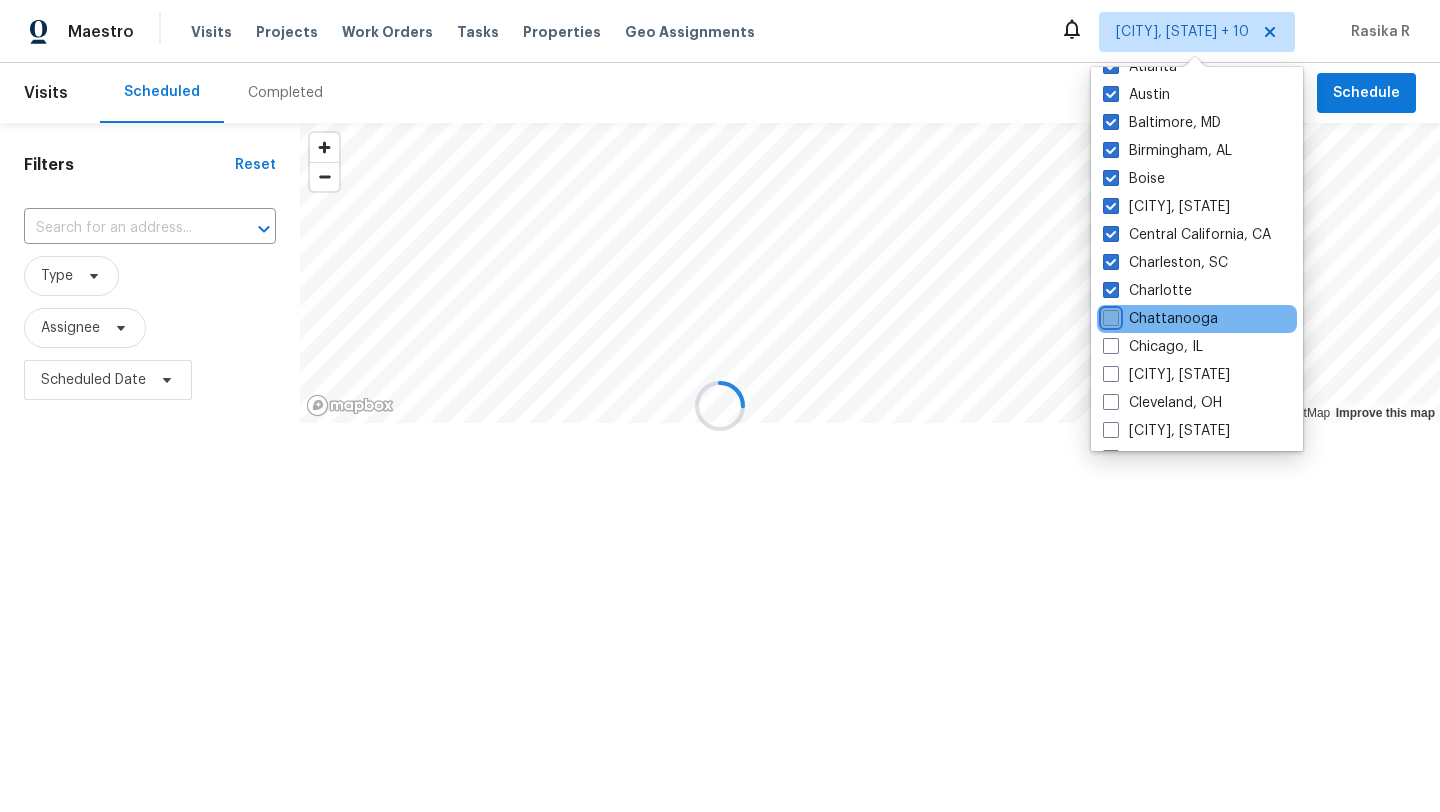 click on "Chattanooga" at bounding box center (1109, 315) 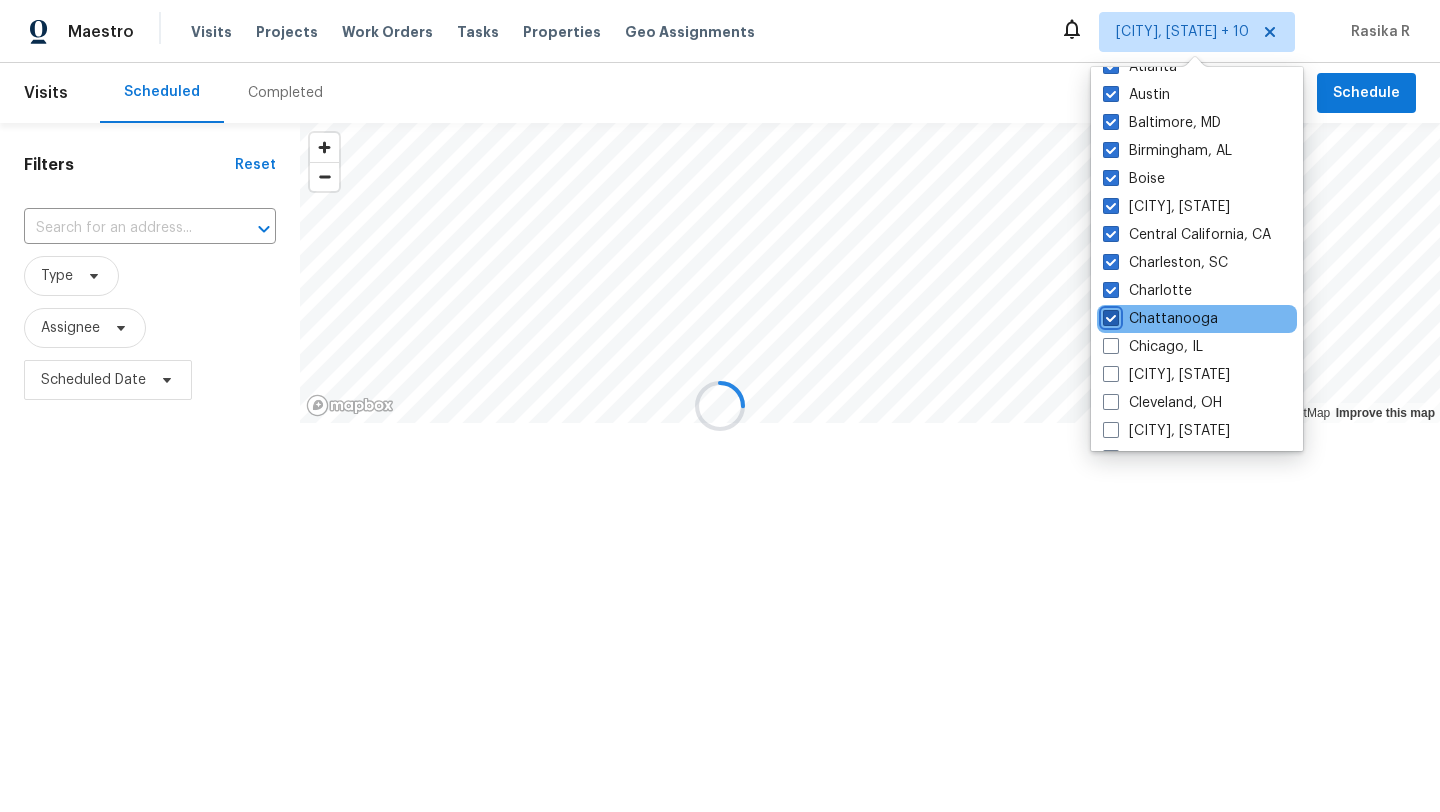 checkbox on "true" 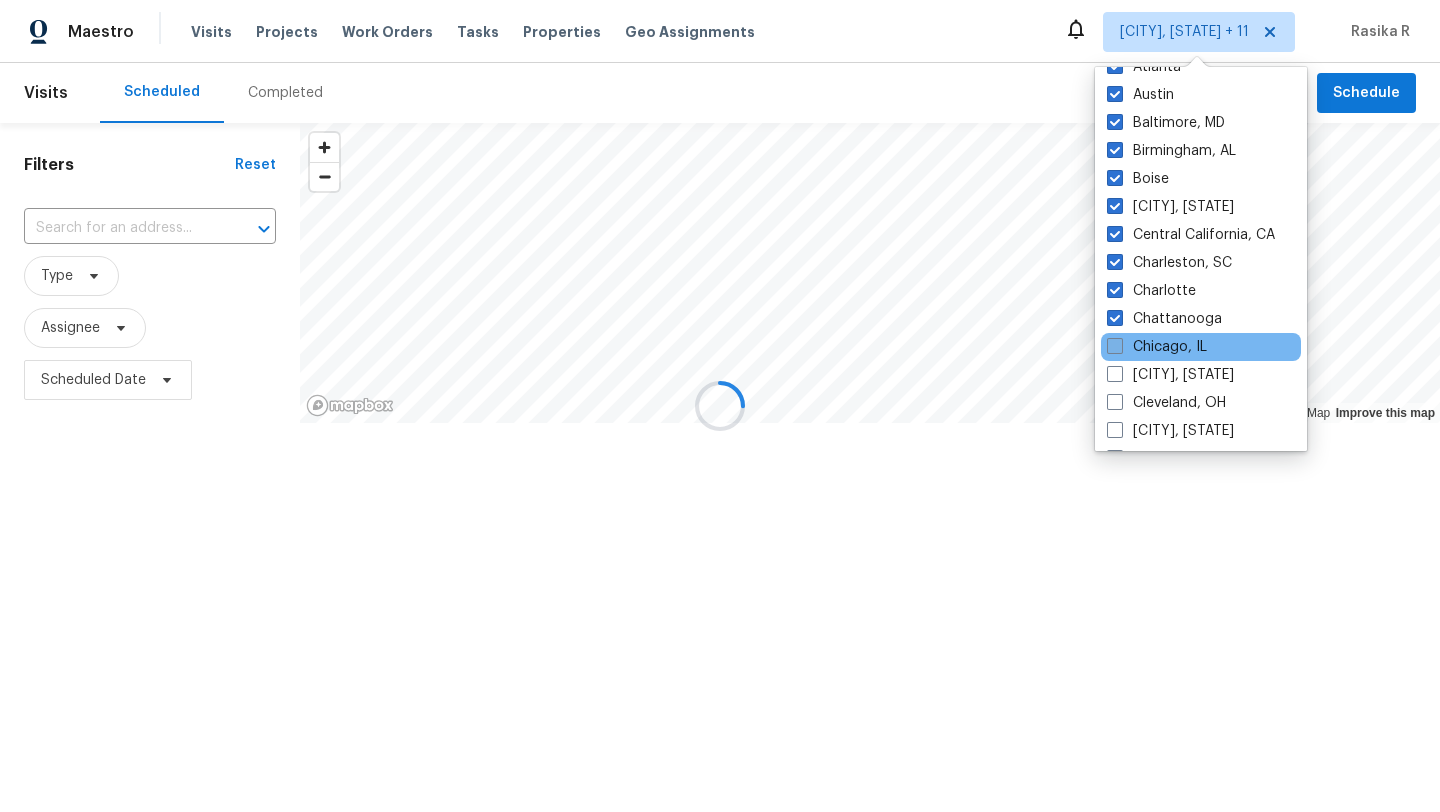 click at bounding box center [1115, 346] 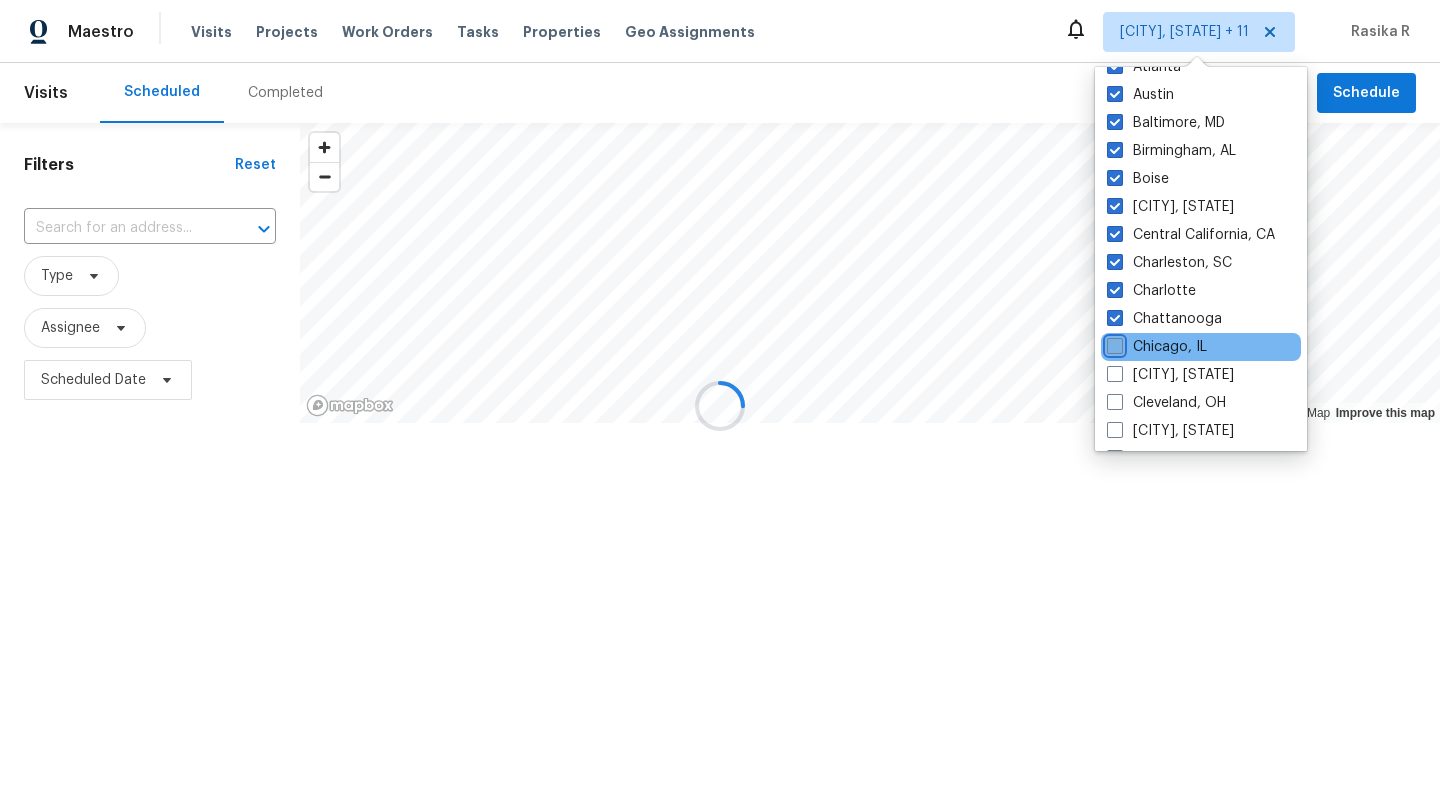 click on "Chicago, IL" at bounding box center [1113, 343] 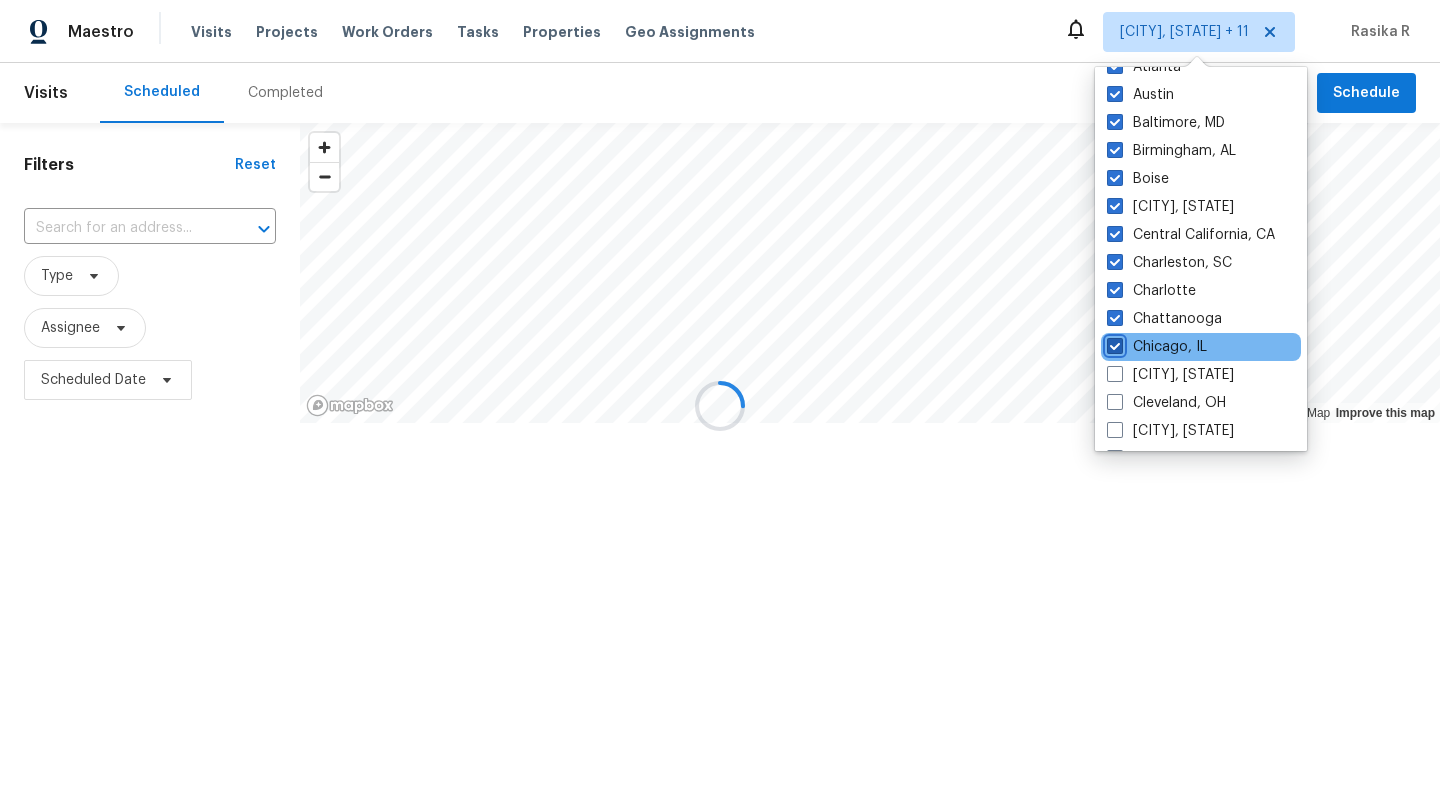 checkbox on "true" 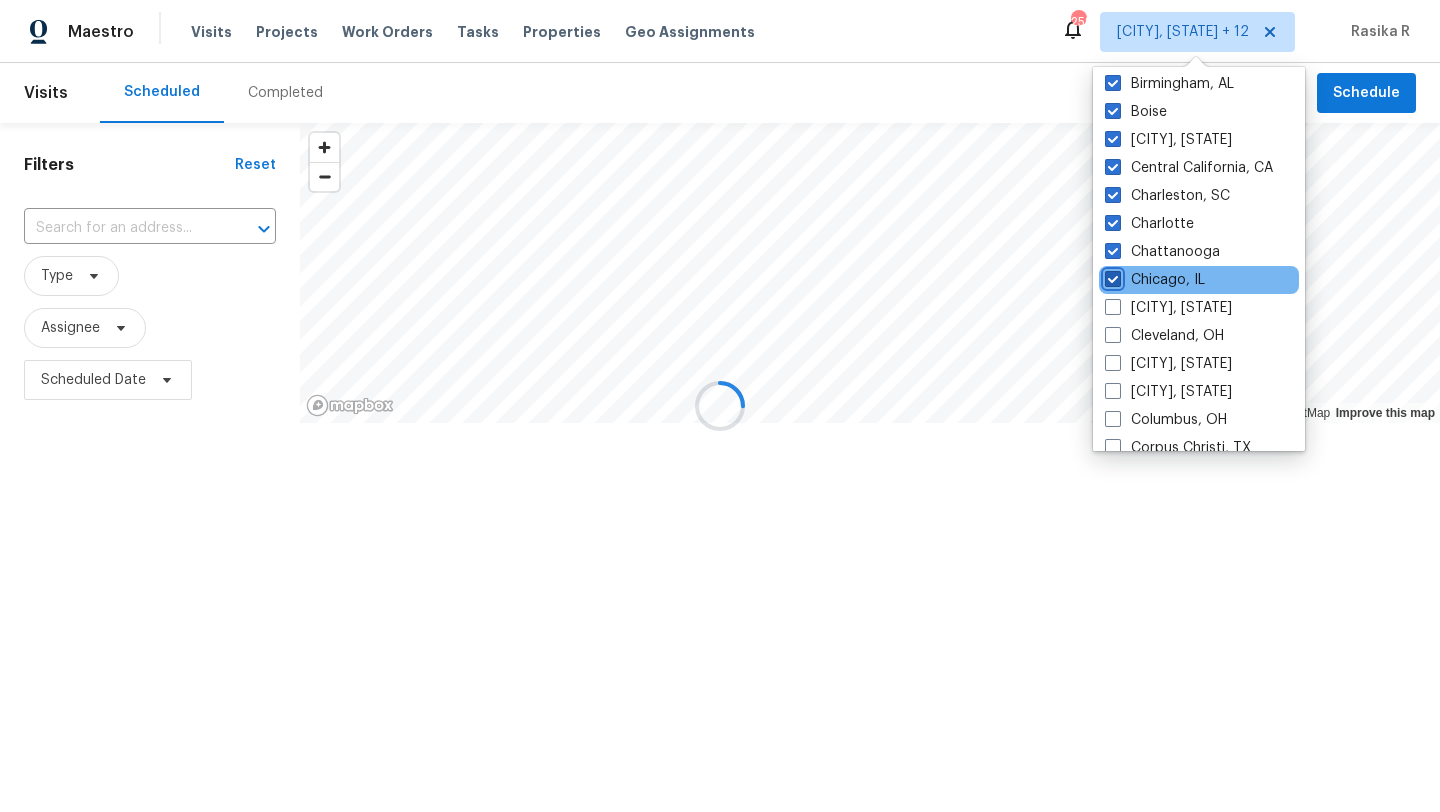 scroll, scrollTop: 169, scrollLeft: 0, axis: vertical 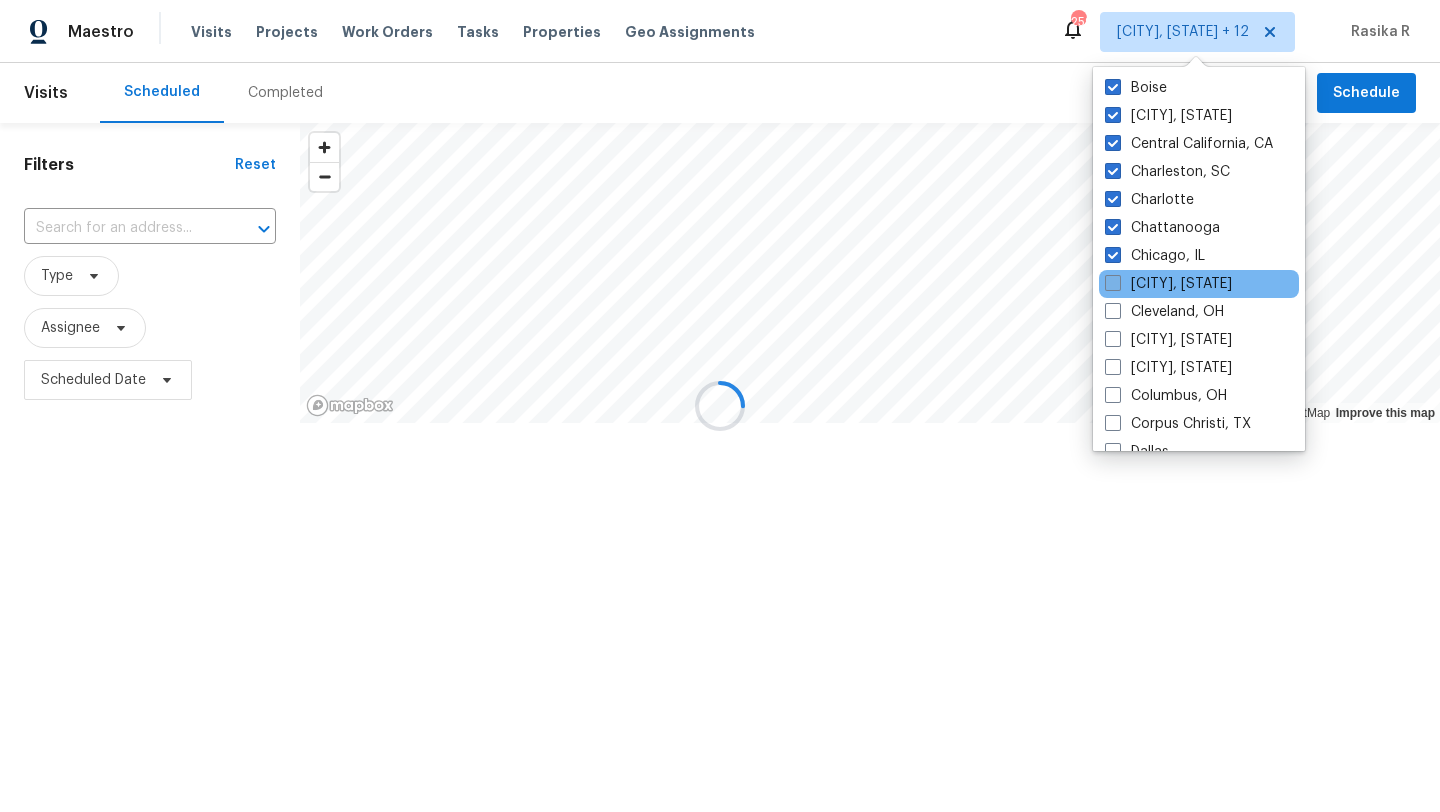 click at bounding box center [1113, 283] 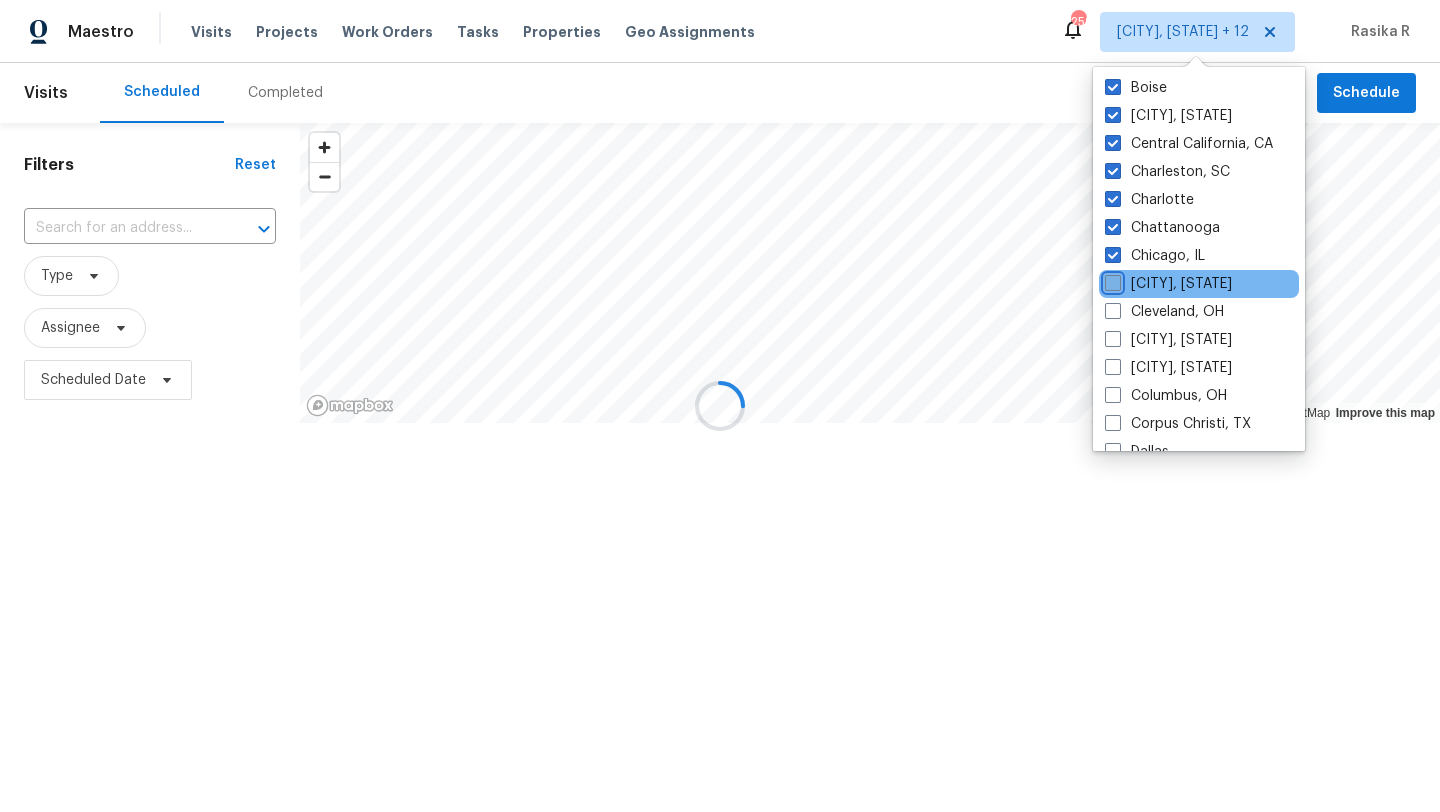 click on "[CITY], [STATE]" at bounding box center [1111, 280] 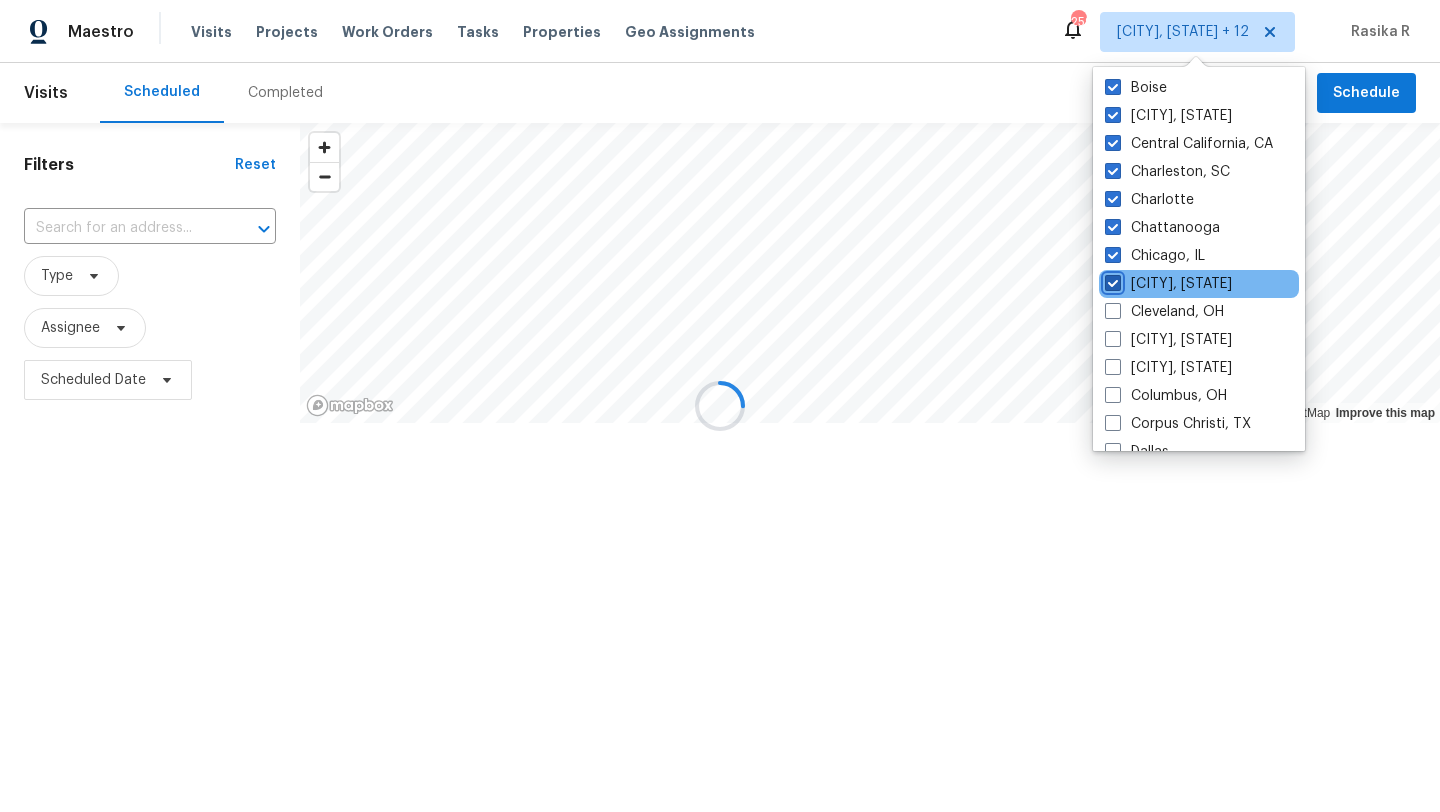 checkbox on "true" 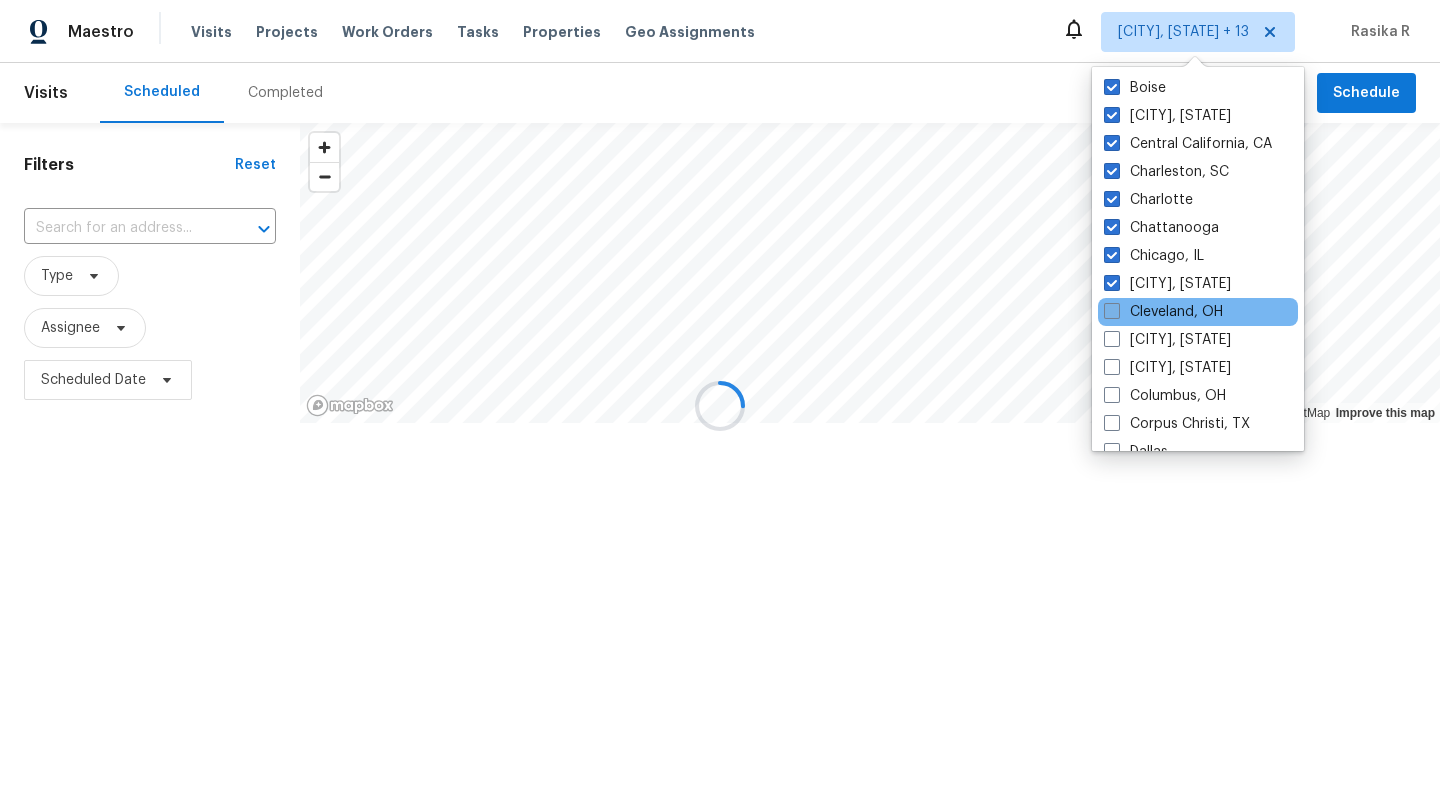 click at bounding box center (1112, 311) 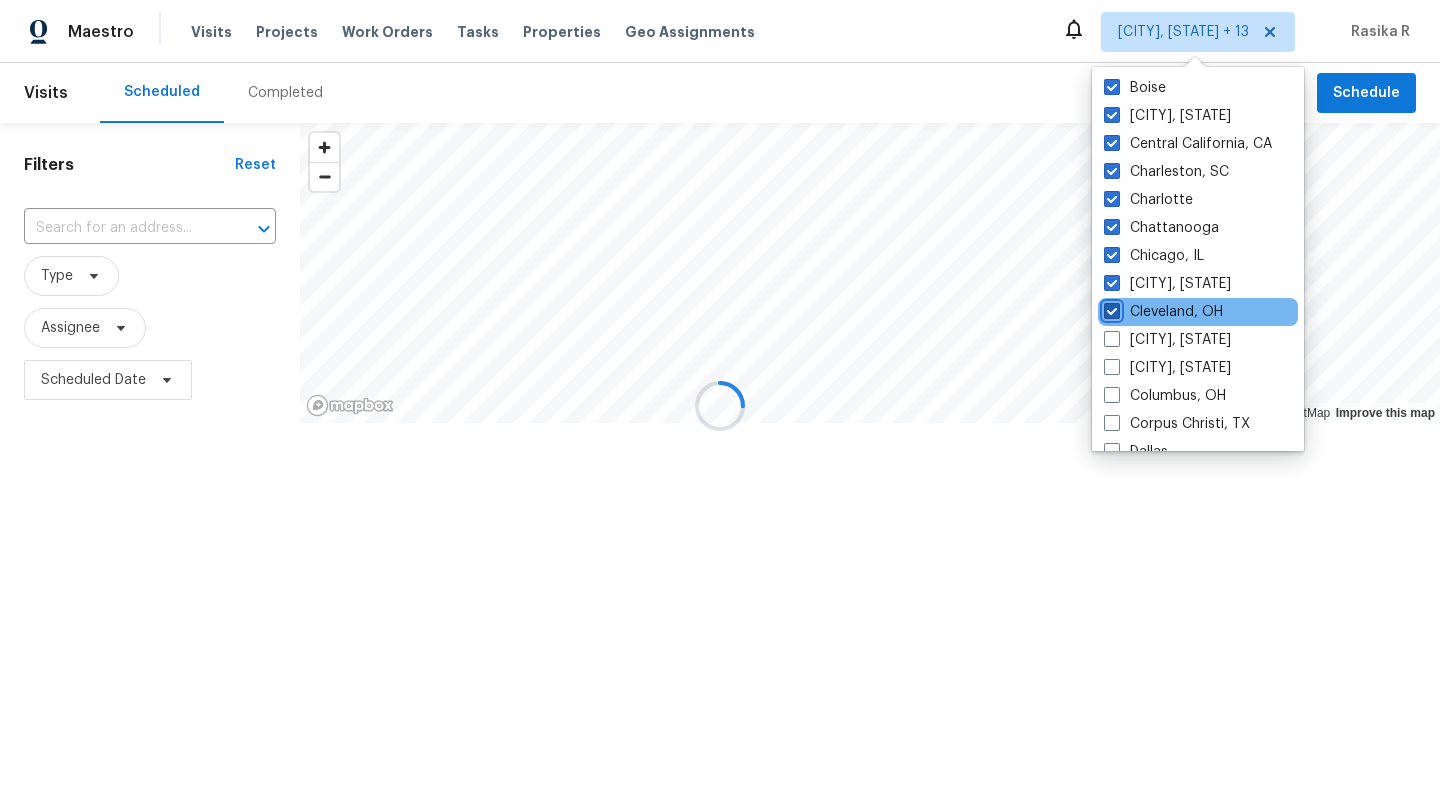 checkbox on "true" 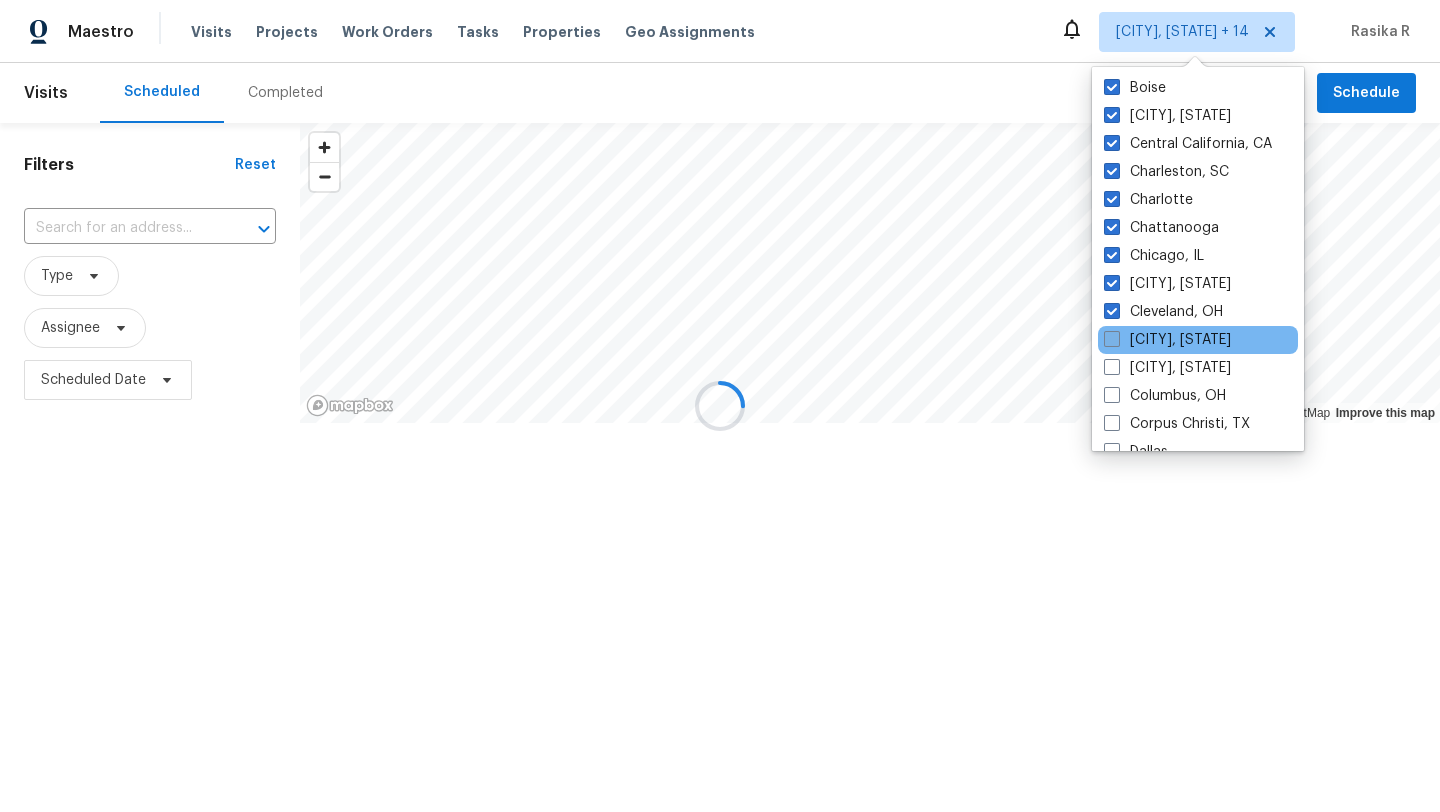 click at bounding box center [1112, 339] 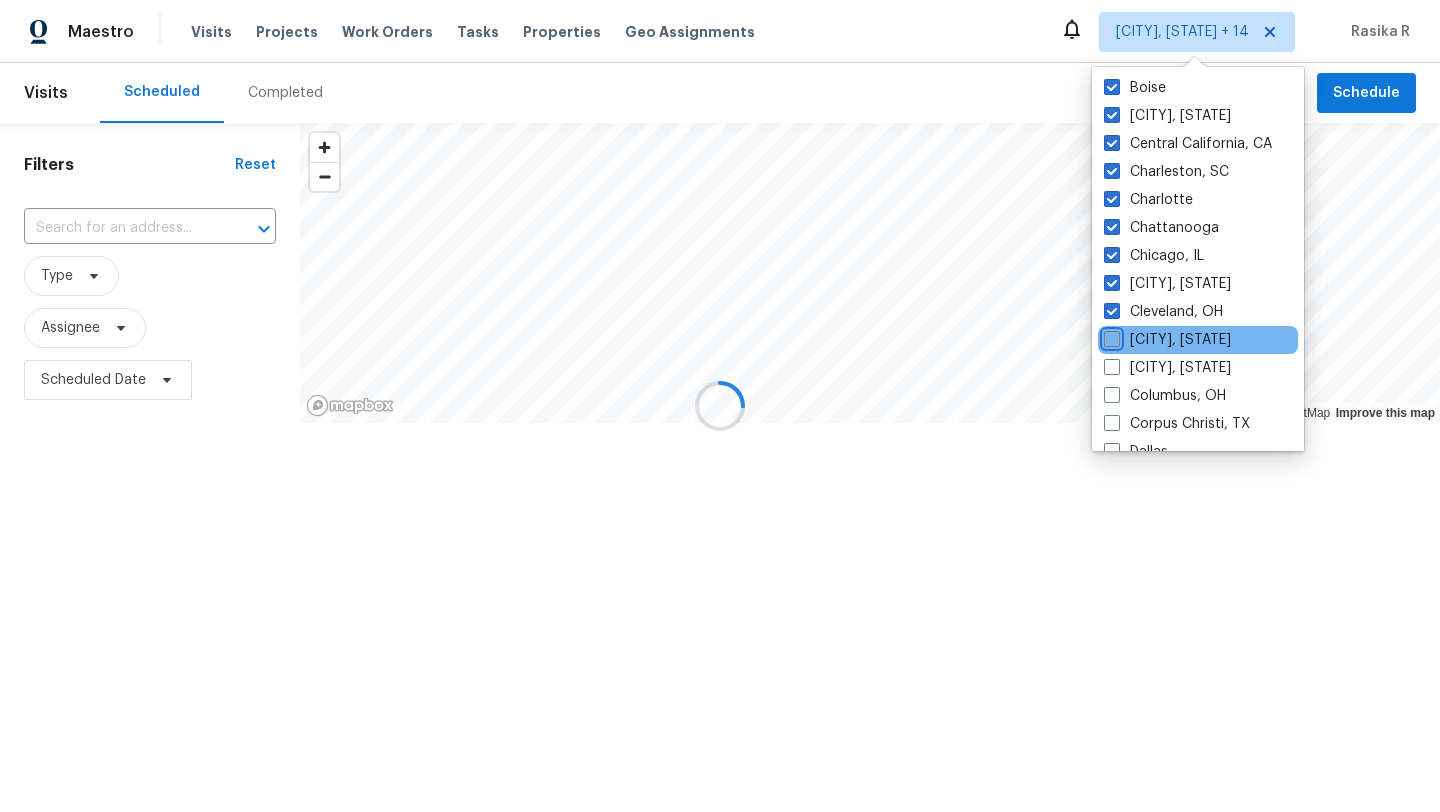 click on "[CITY], [STATE]" at bounding box center [1110, 336] 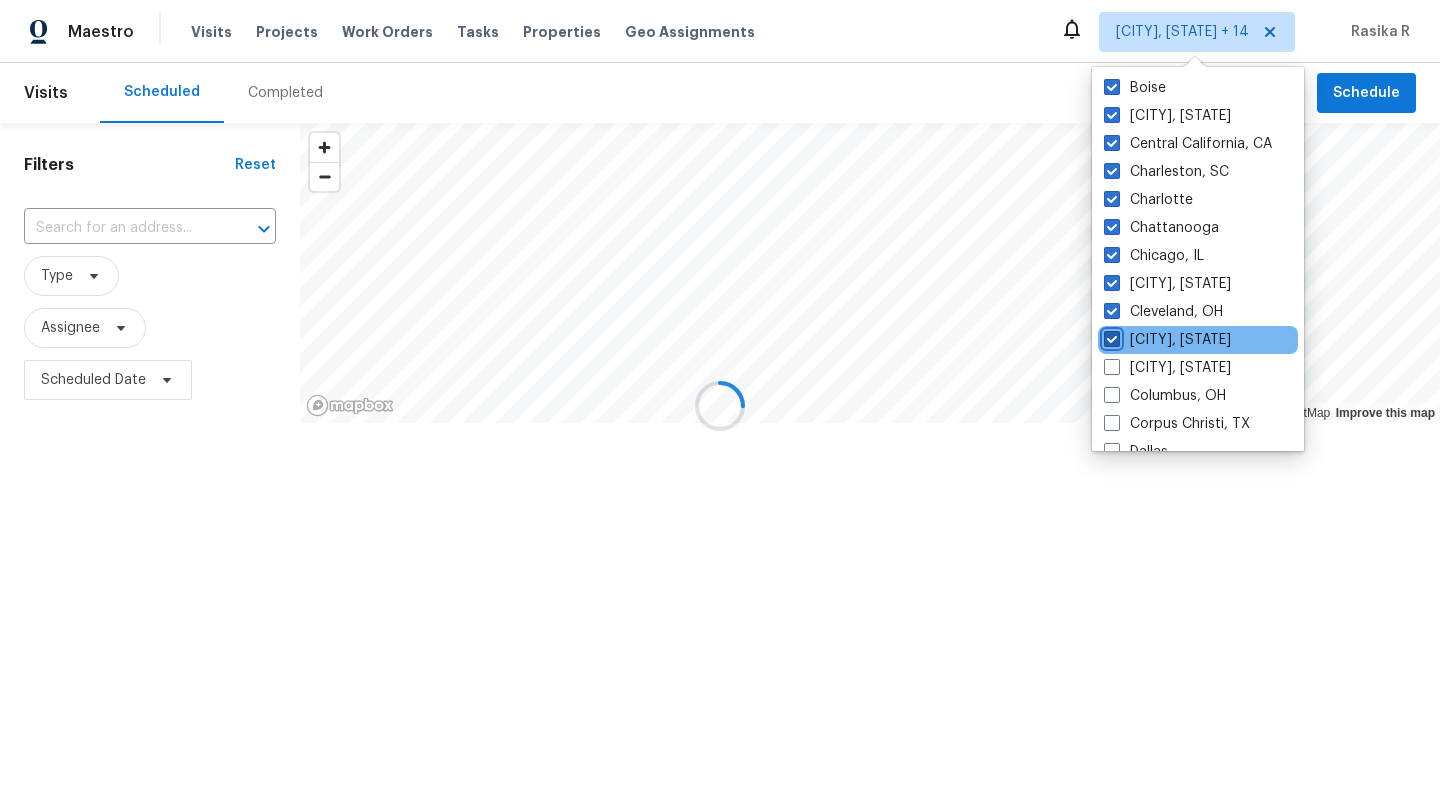 checkbox on "true" 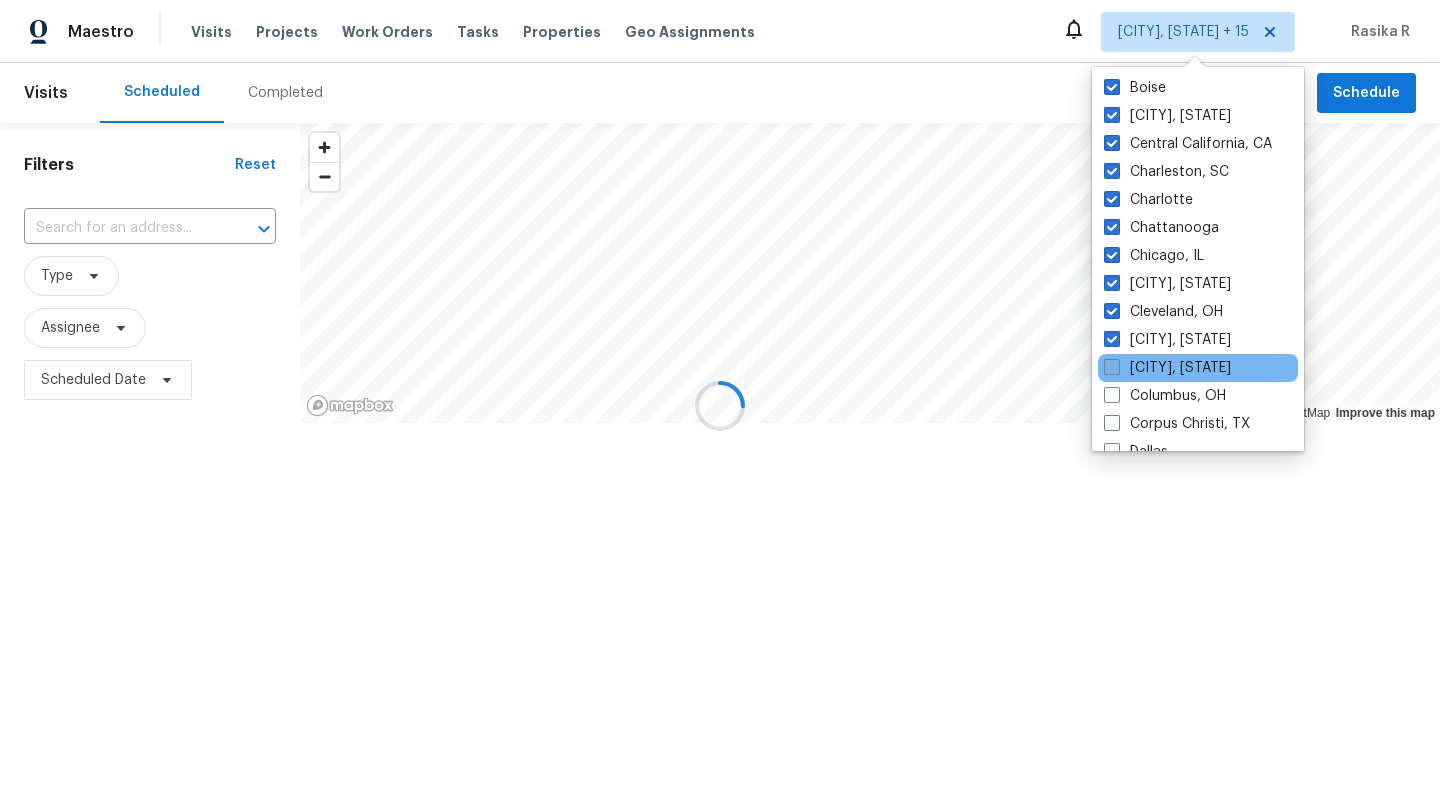 click on "[CITY], [STATE]" at bounding box center [1167, 368] 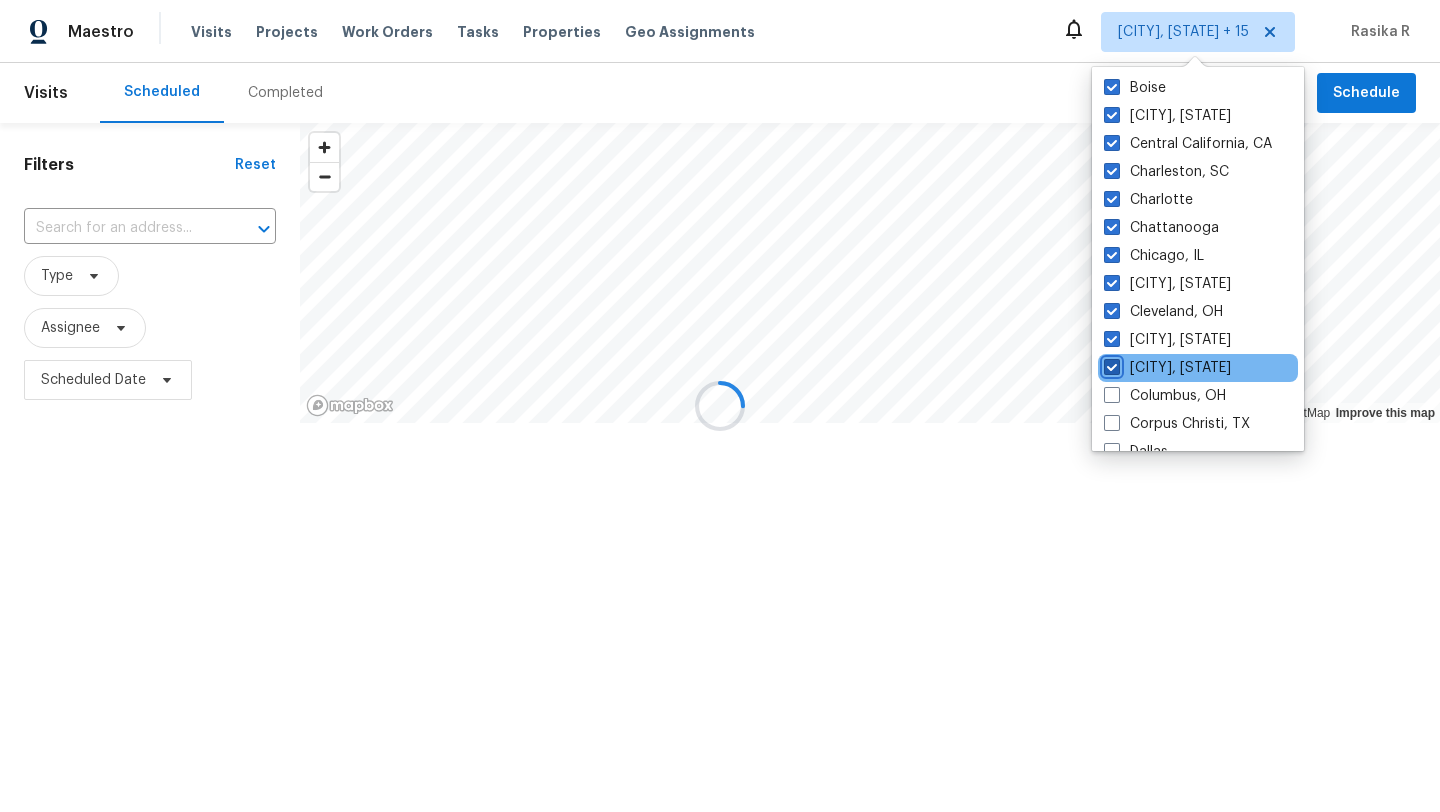 checkbox on "true" 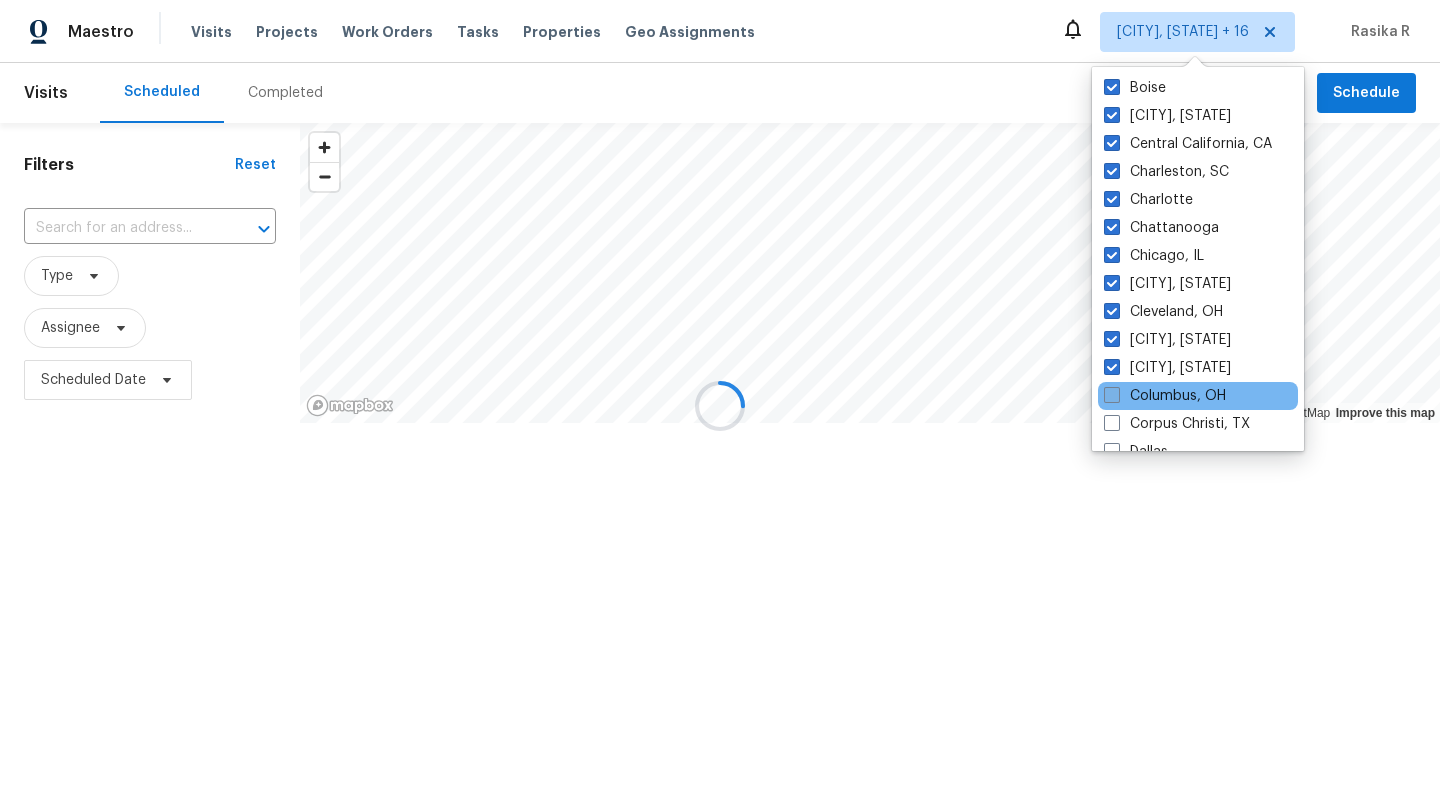 click at bounding box center (1112, 395) 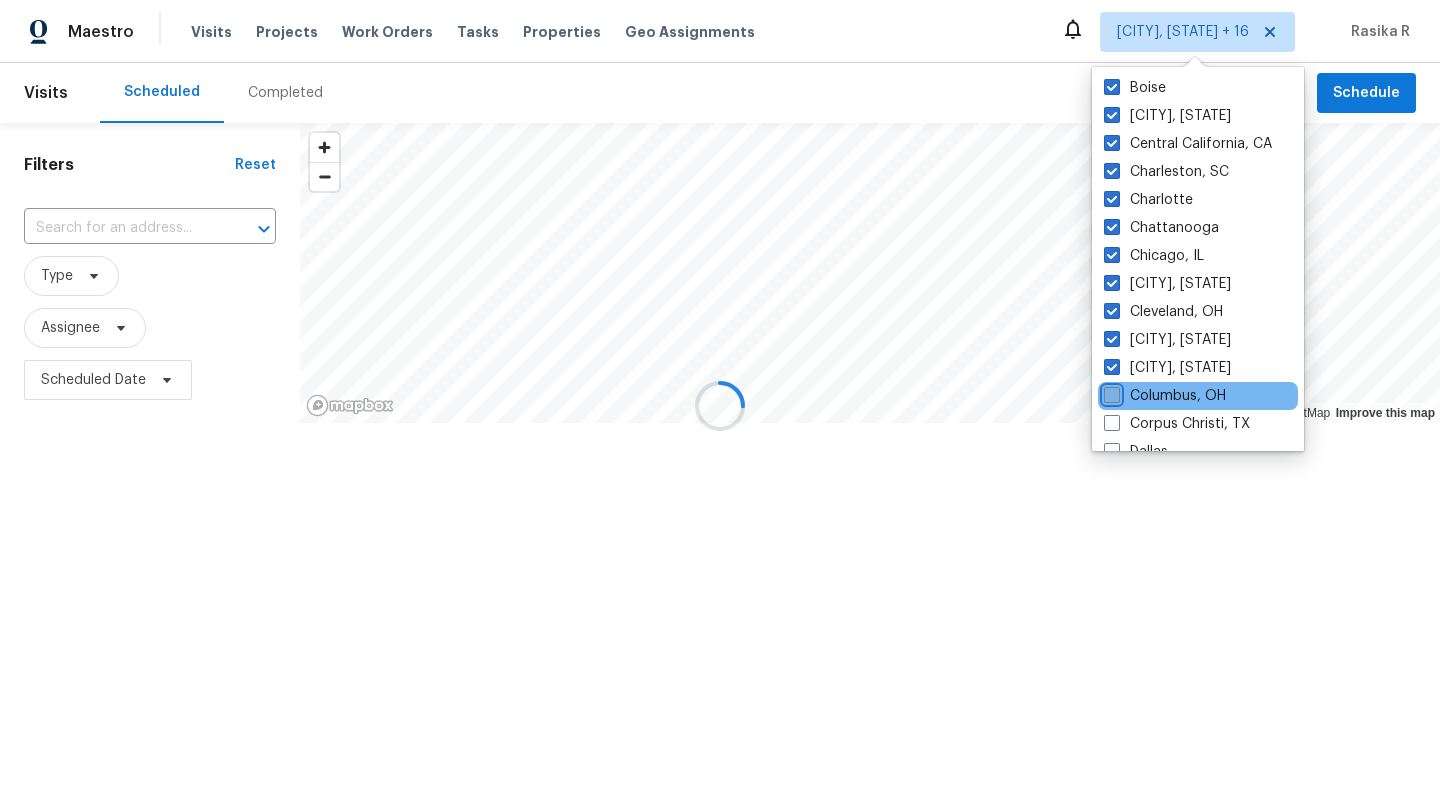 click on "Columbus, OH" at bounding box center [1110, 392] 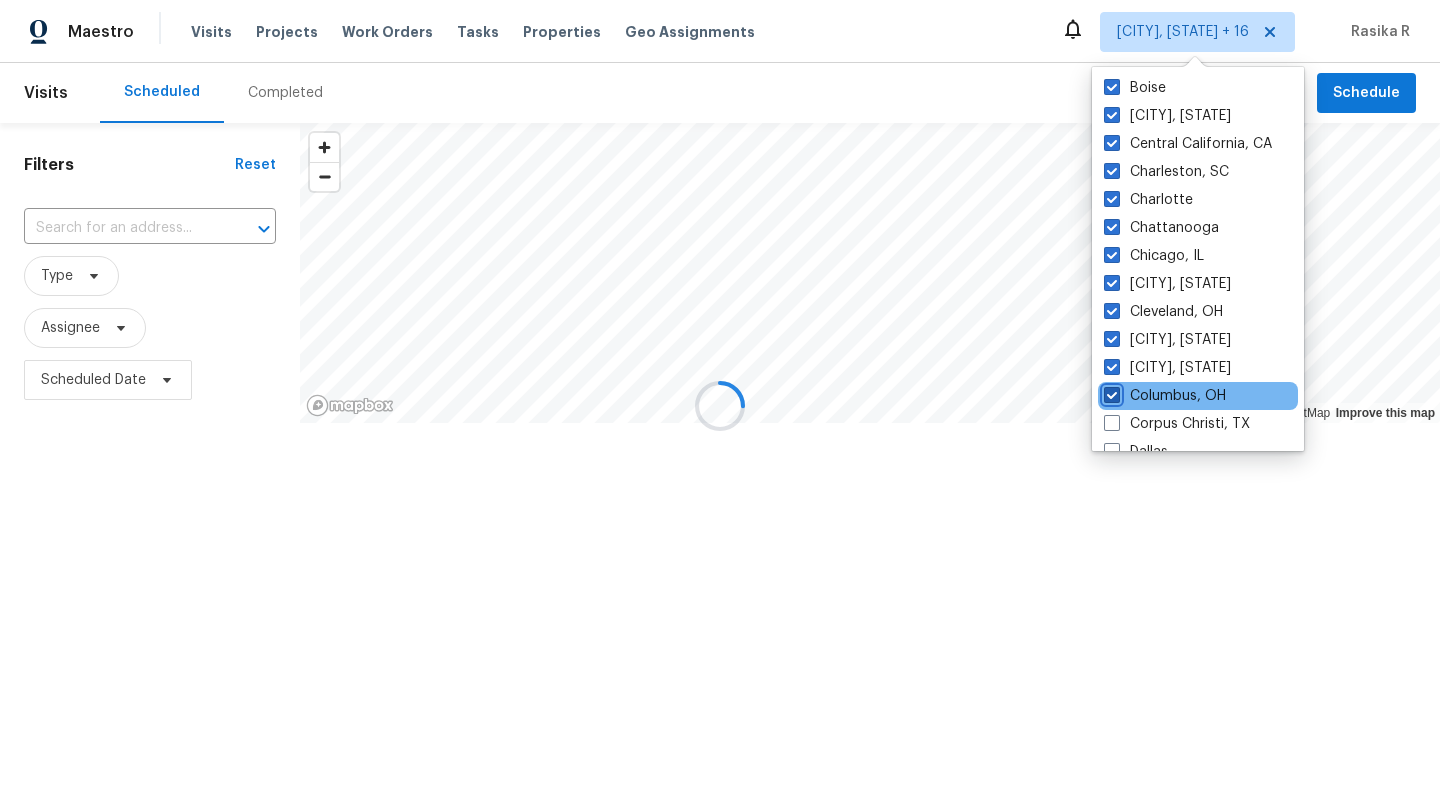 checkbox on "true" 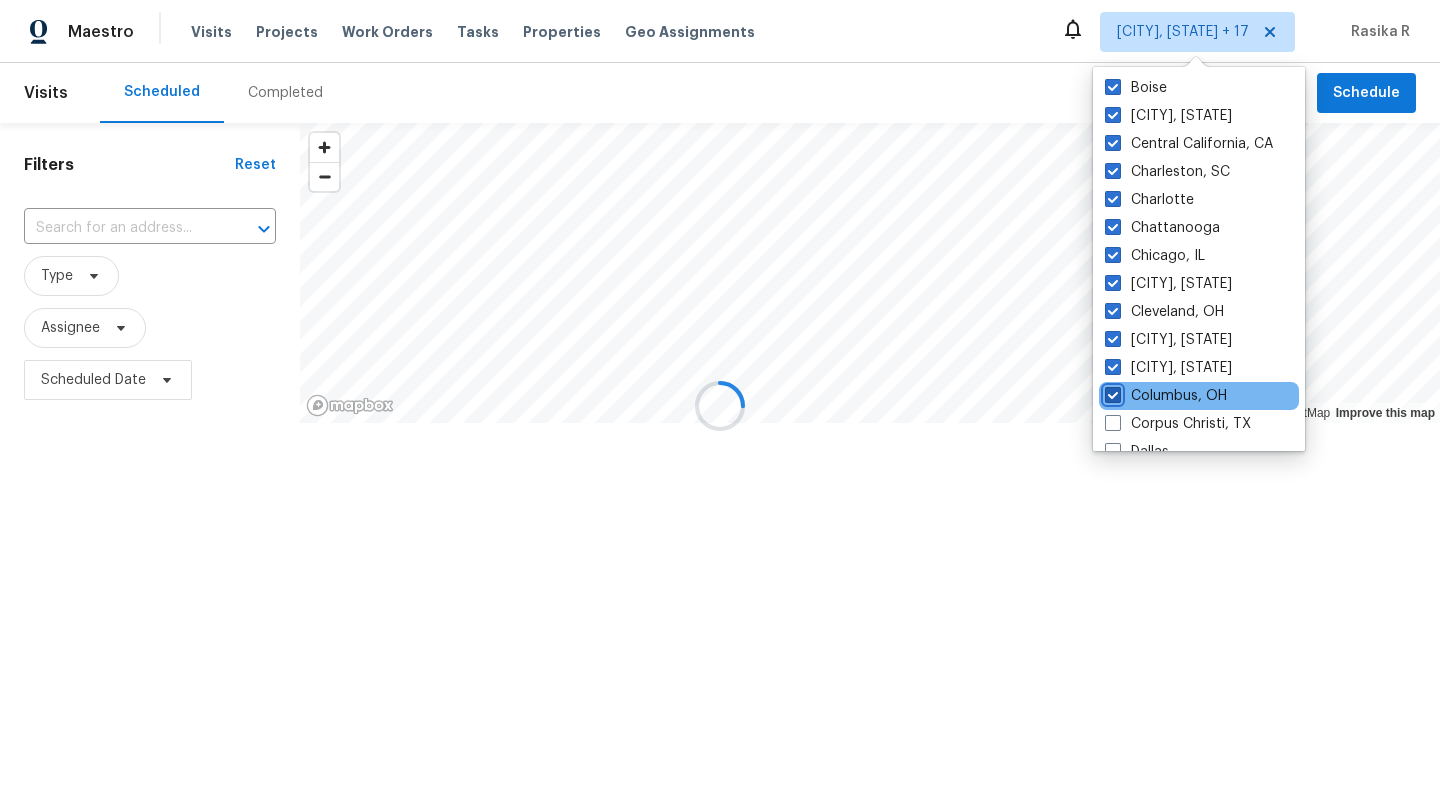 scroll, scrollTop: 212, scrollLeft: 0, axis: vertical 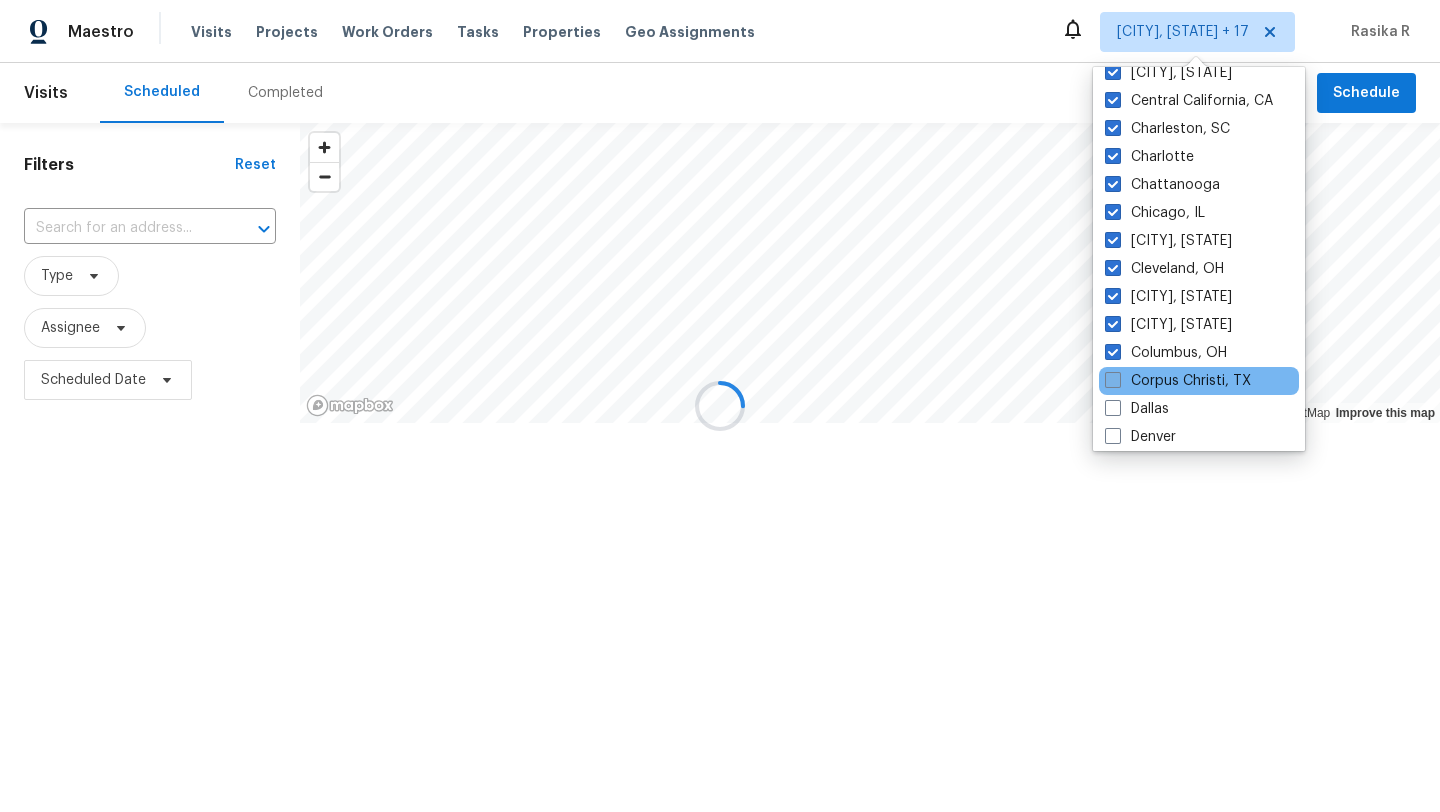 click at bounding box center (1113, 380) 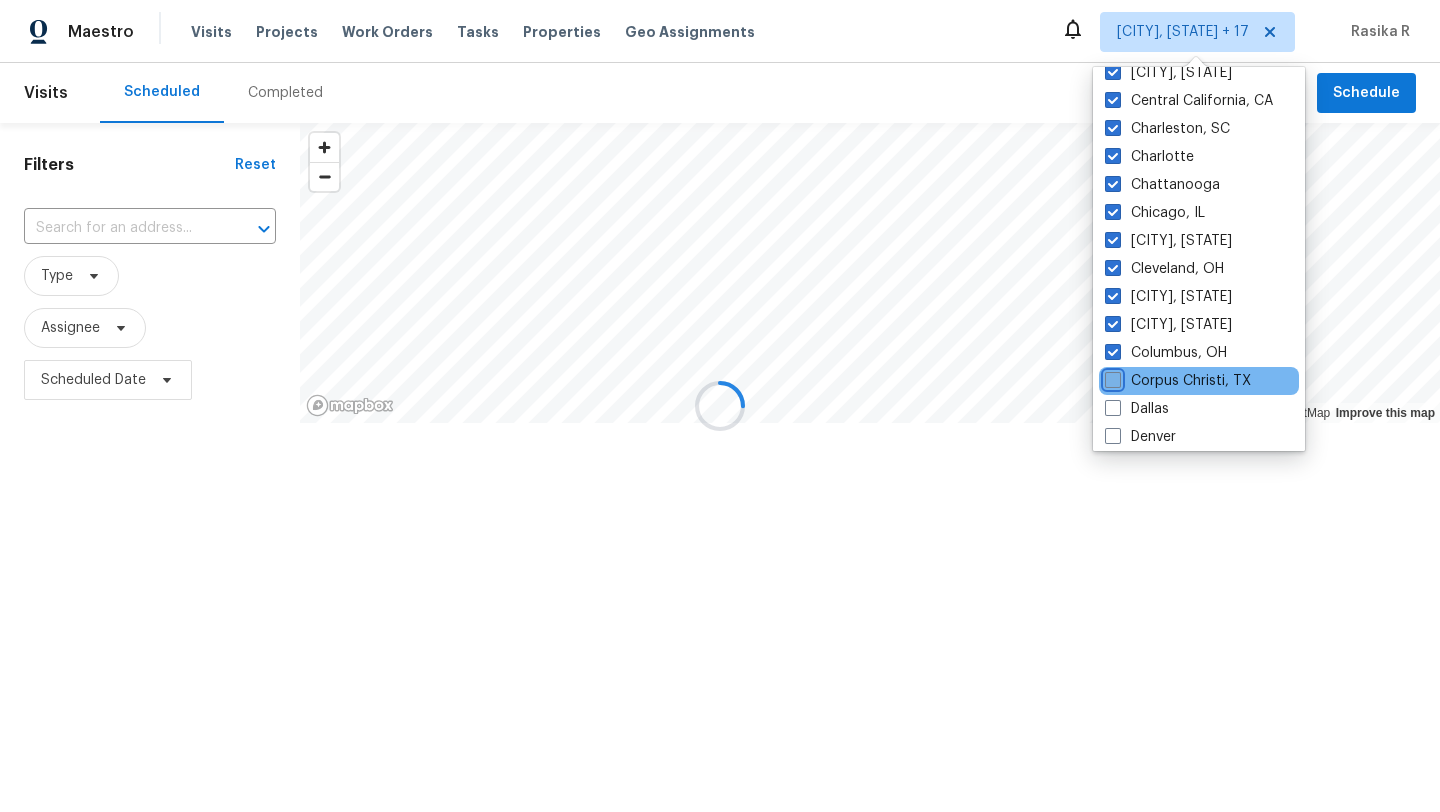 click on "Corpus Christi, TX" at bounding box center [1111, 377] 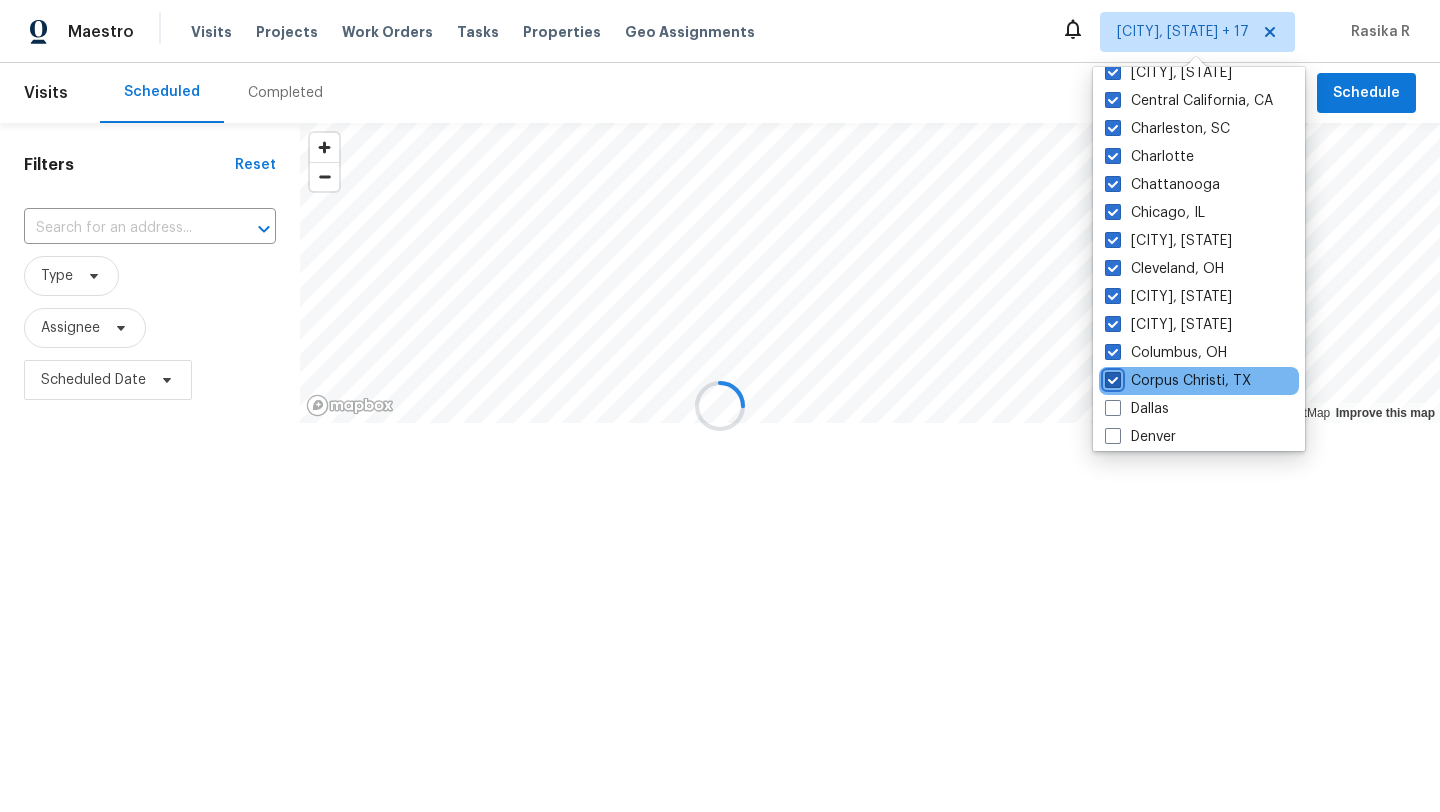 checkbox on "true" 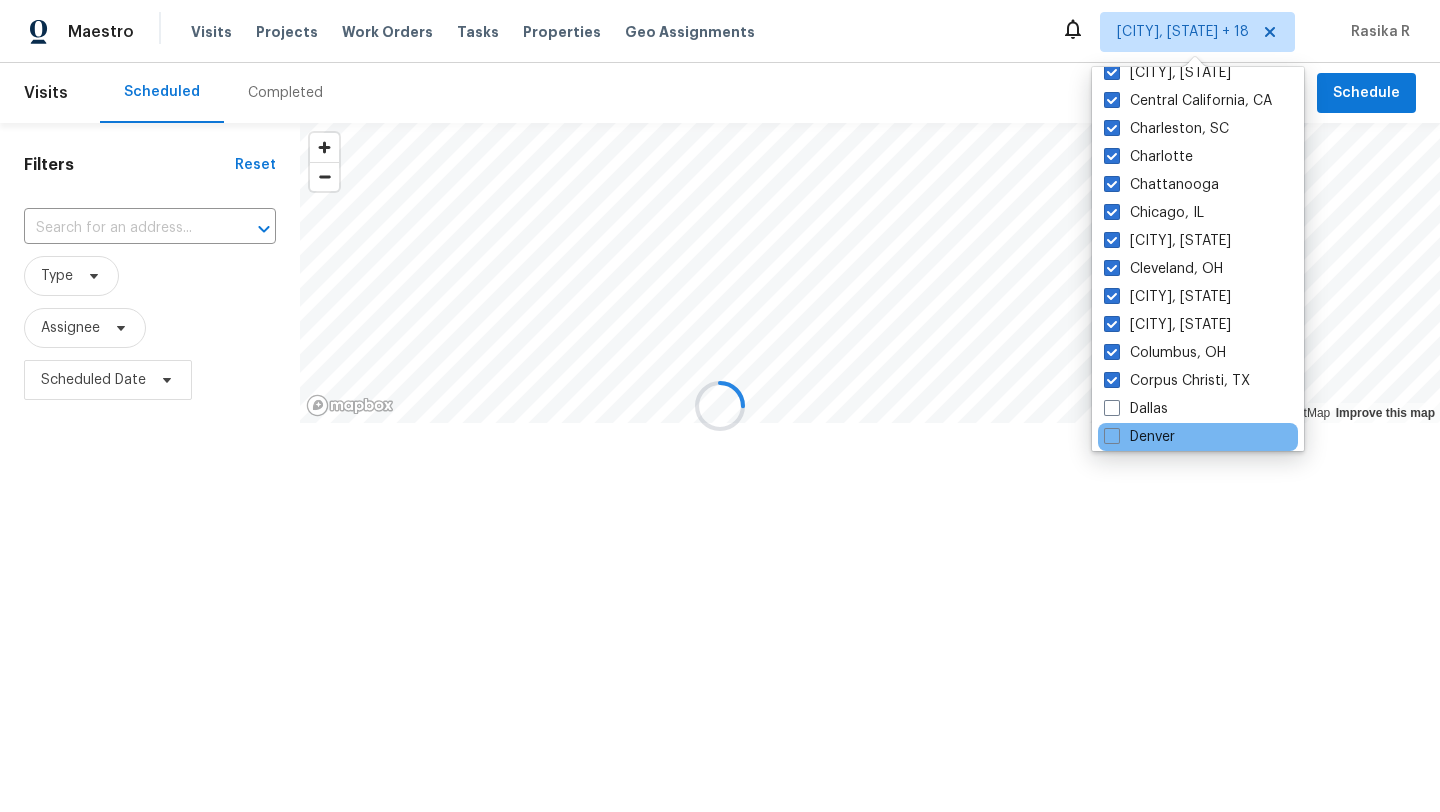 click on "Denver" at bounding box center (1198, 437) 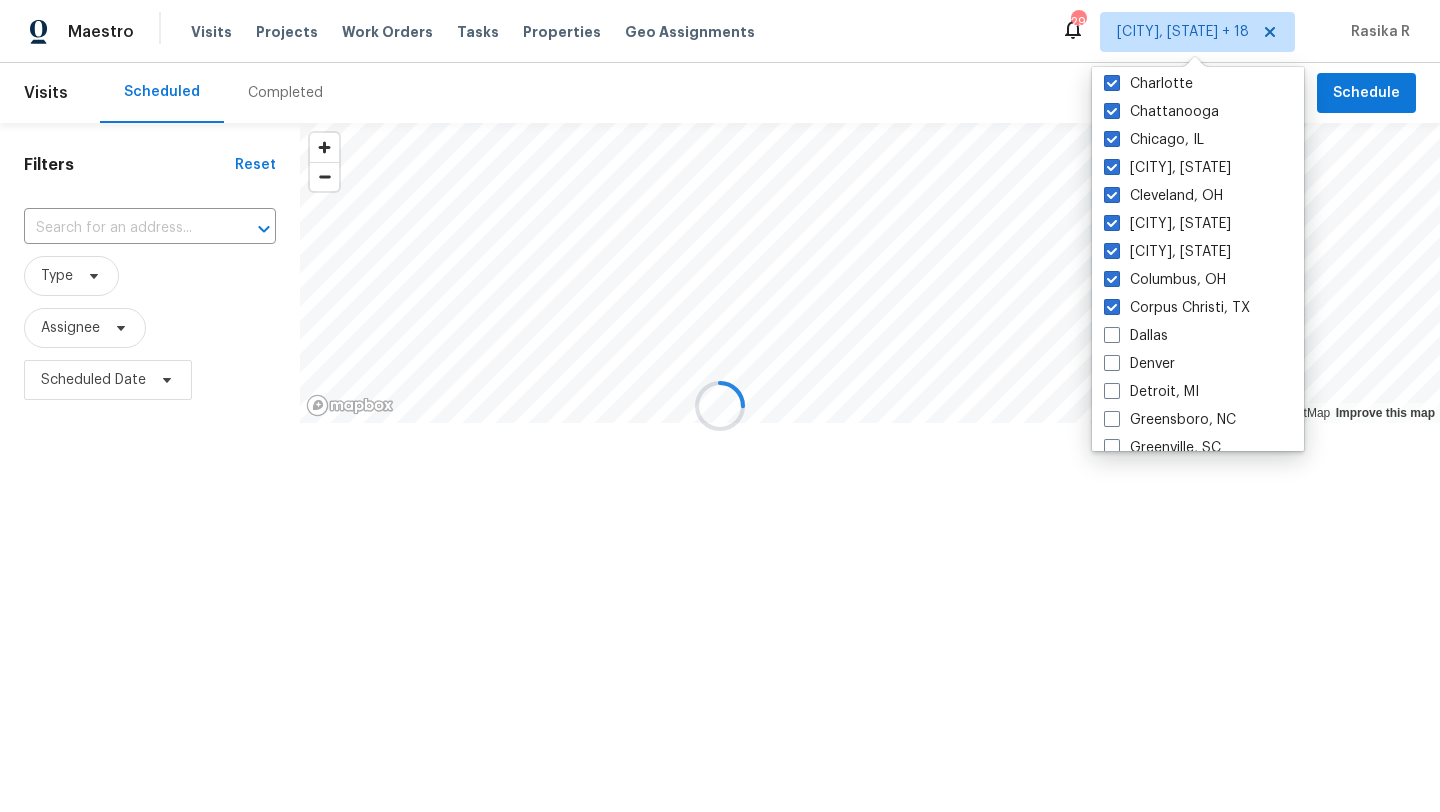 scroll, scrollTop: 363, scrollLeft: 0, axis: vertical 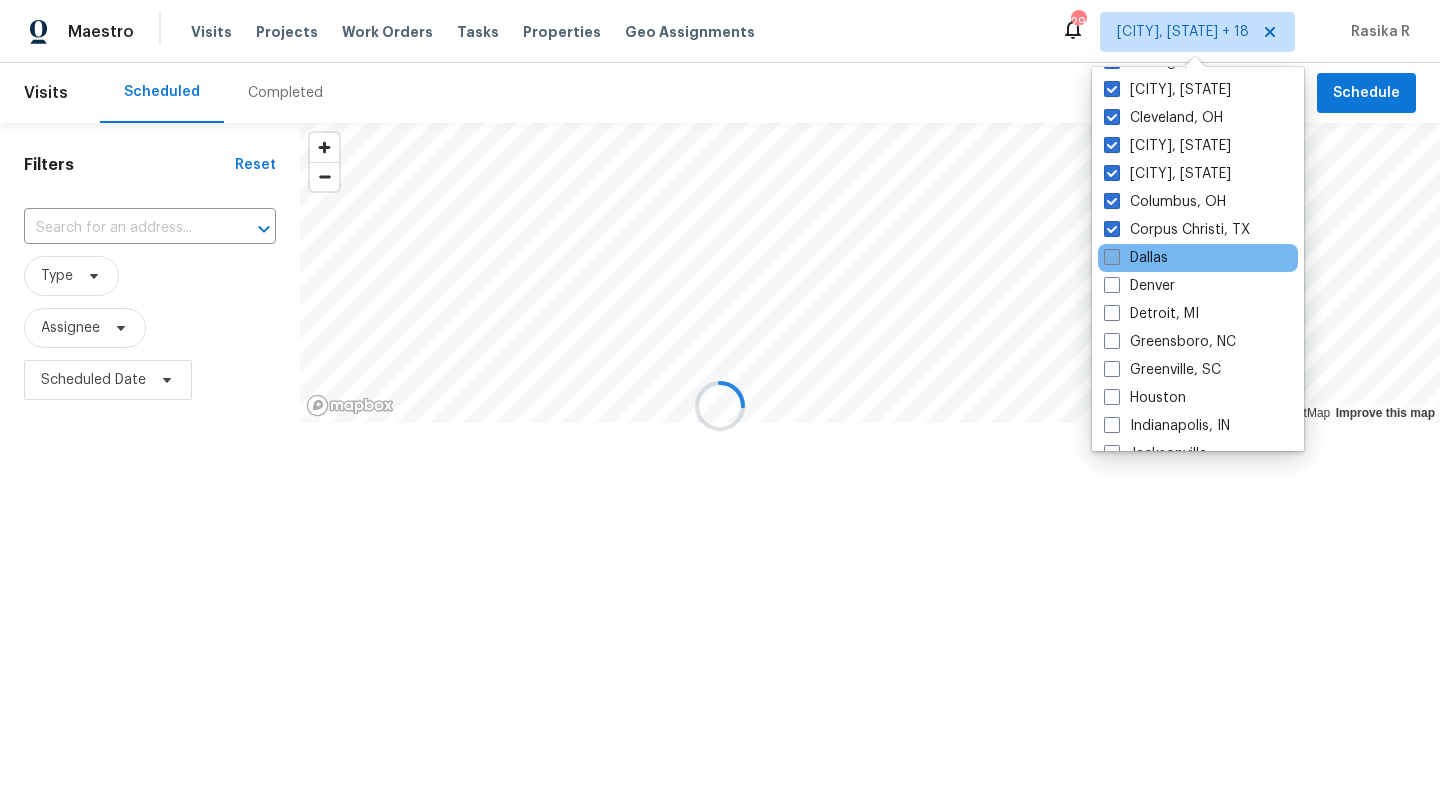 click at bounding box center (1112, 257) 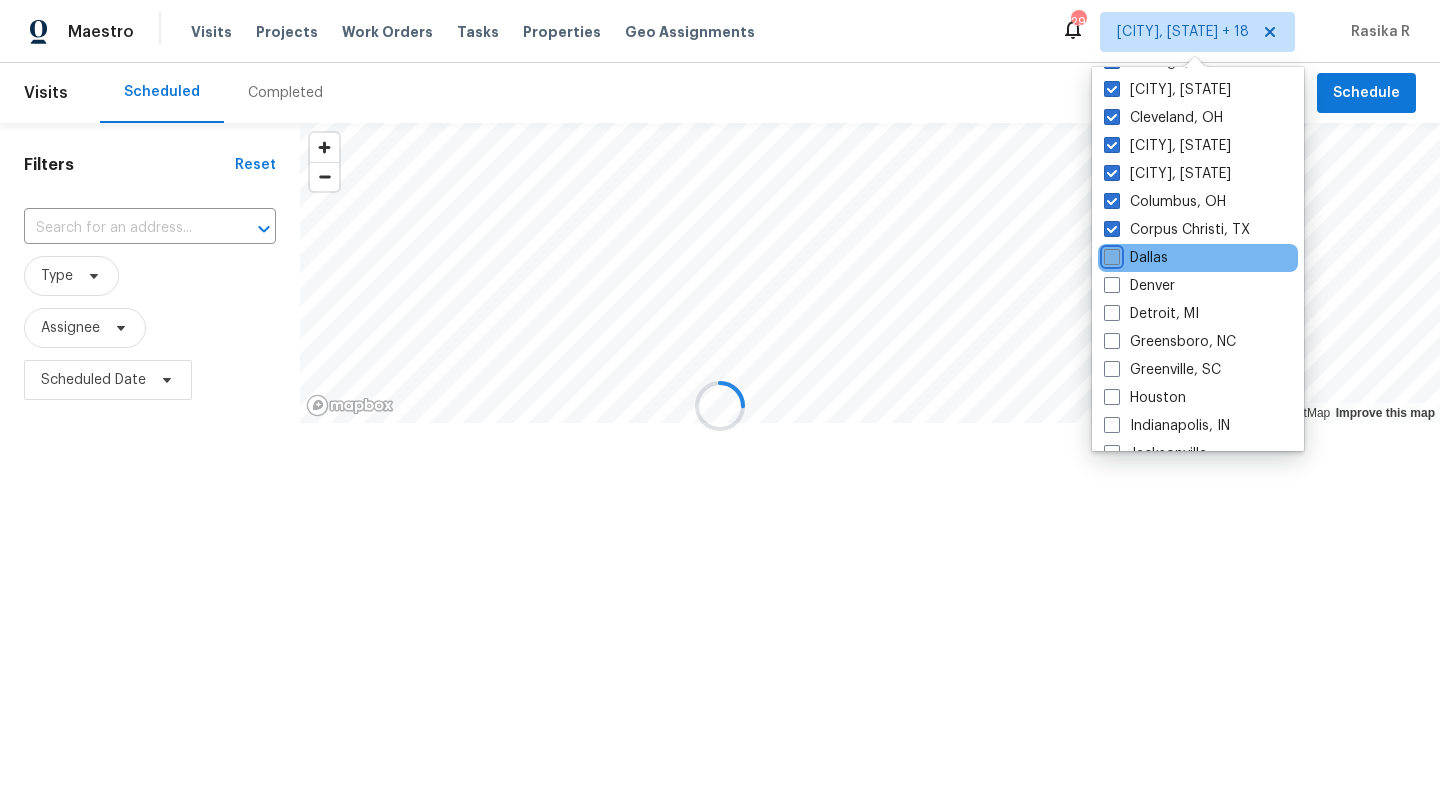 click on "Dallas" at bounding box center [1110, 254] 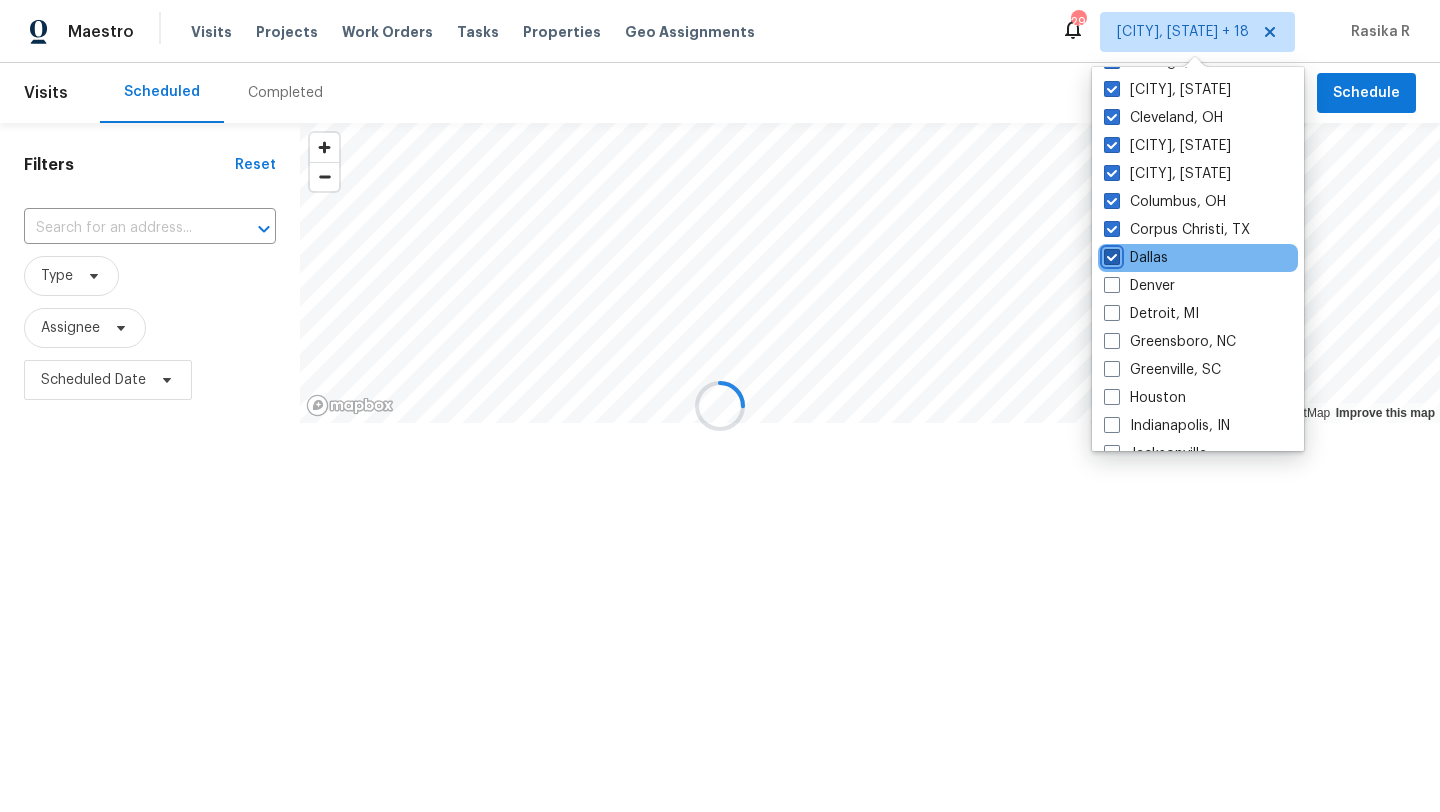 checkbox on "true" 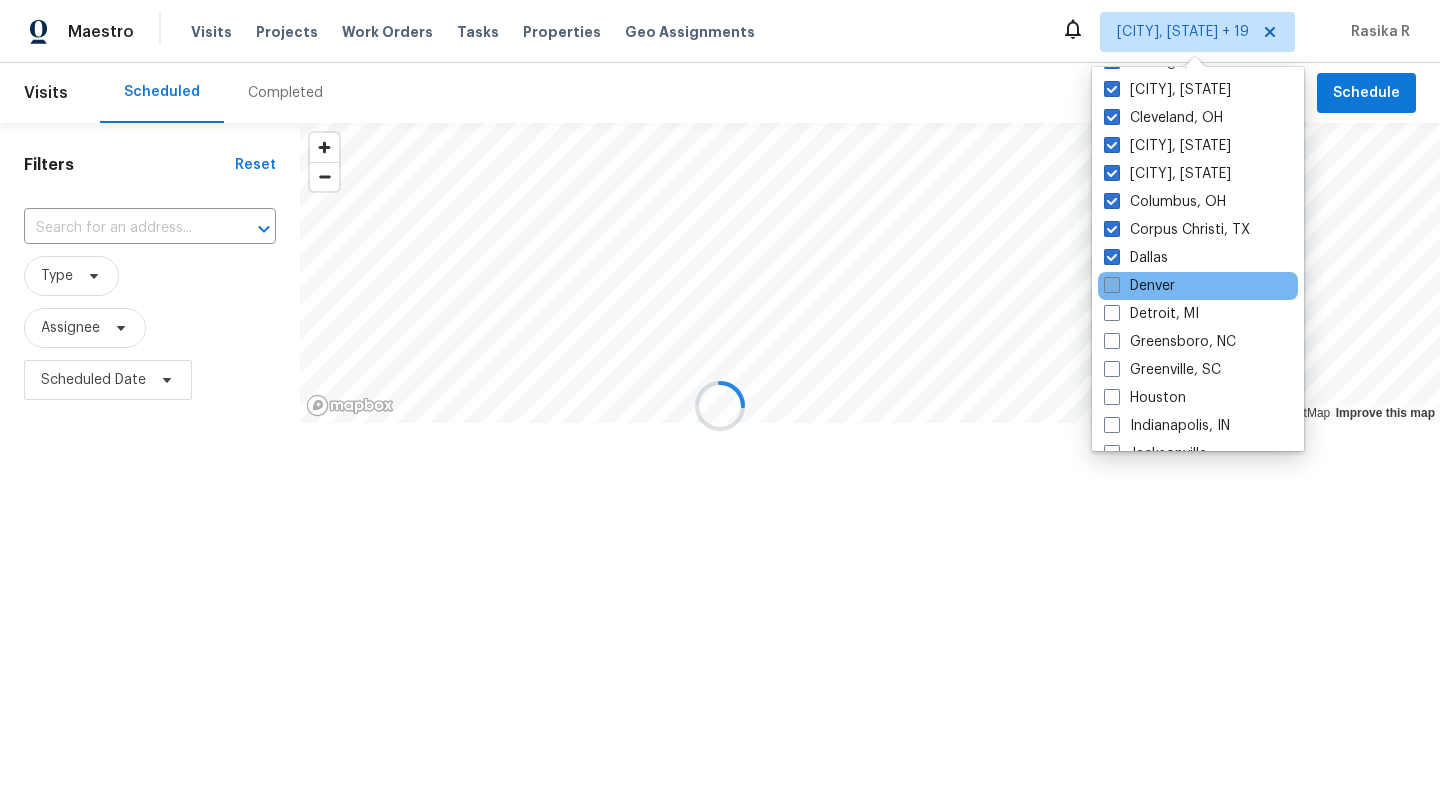 click at bounding box center [1112, 285] 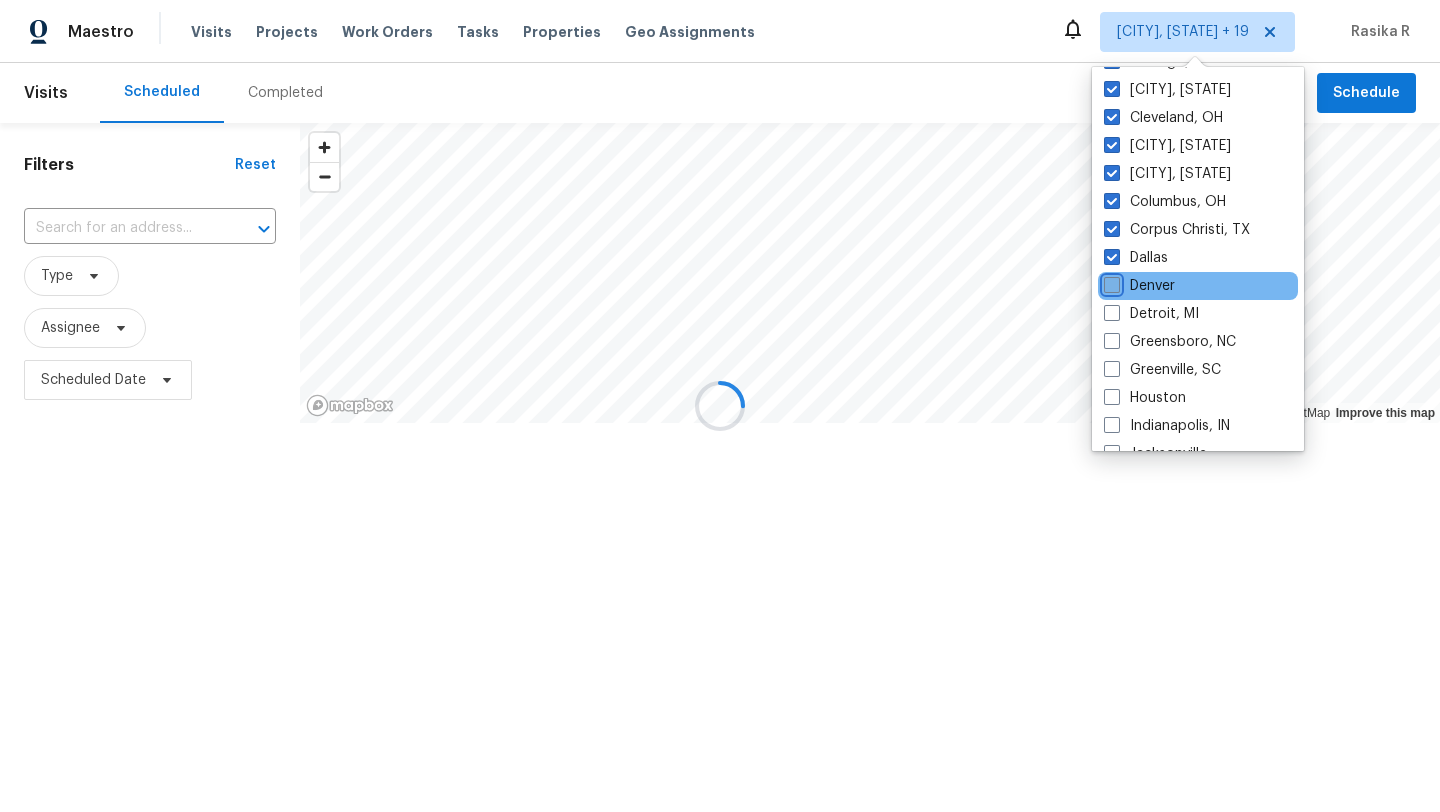 click on "Denver" at bounding box center [1110, 282] 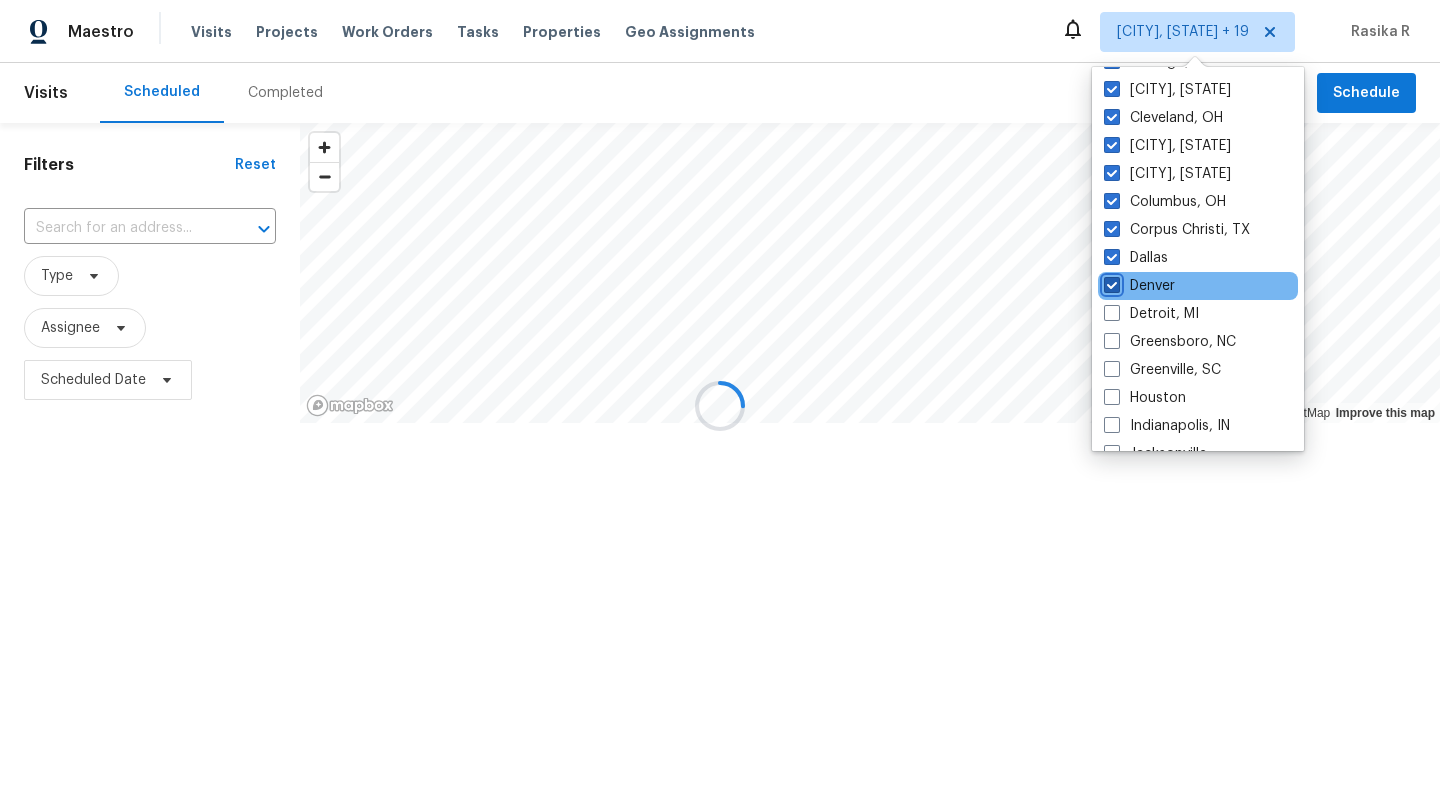checkbox on "true" 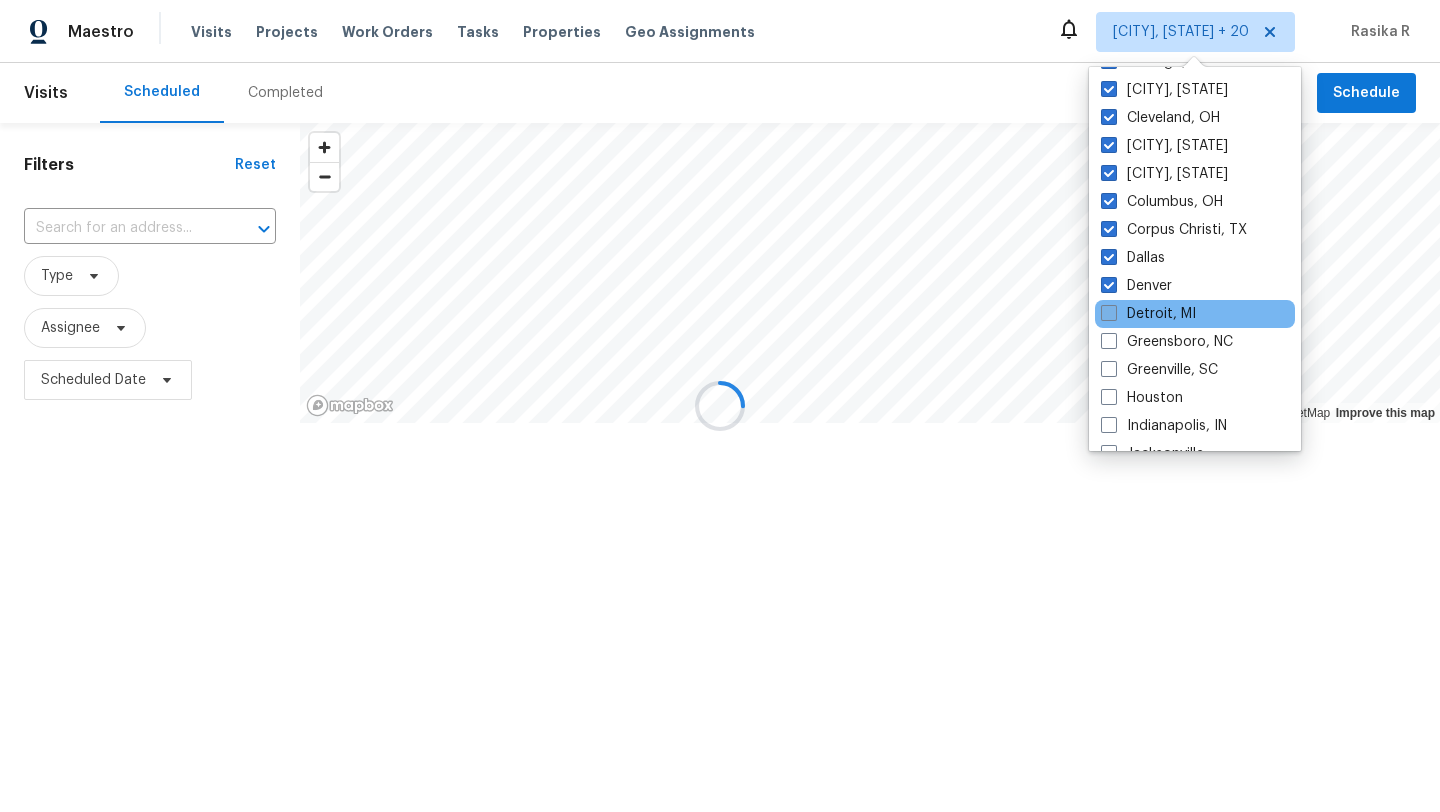 click at bounding box center [1109, 313] 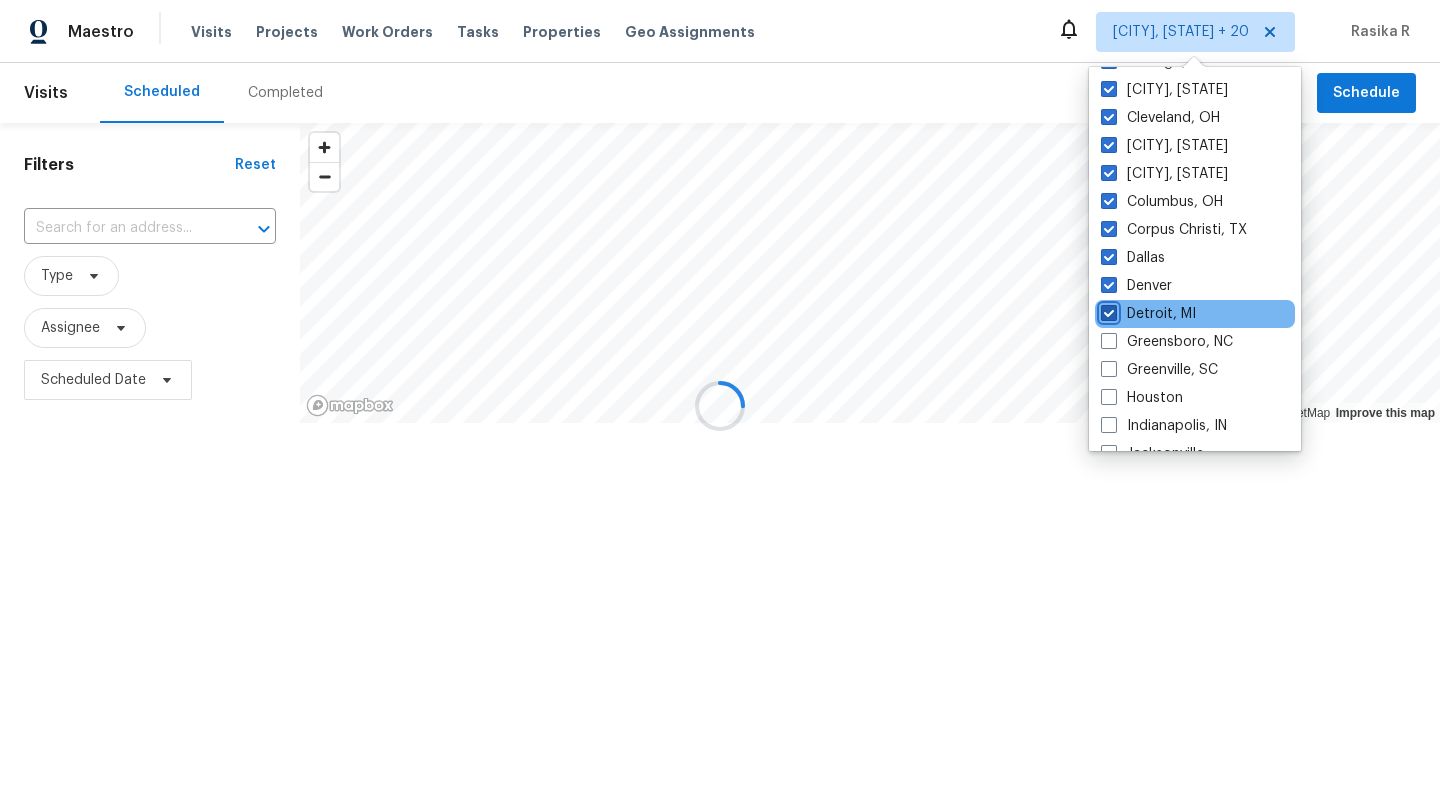 checkbox on "true" 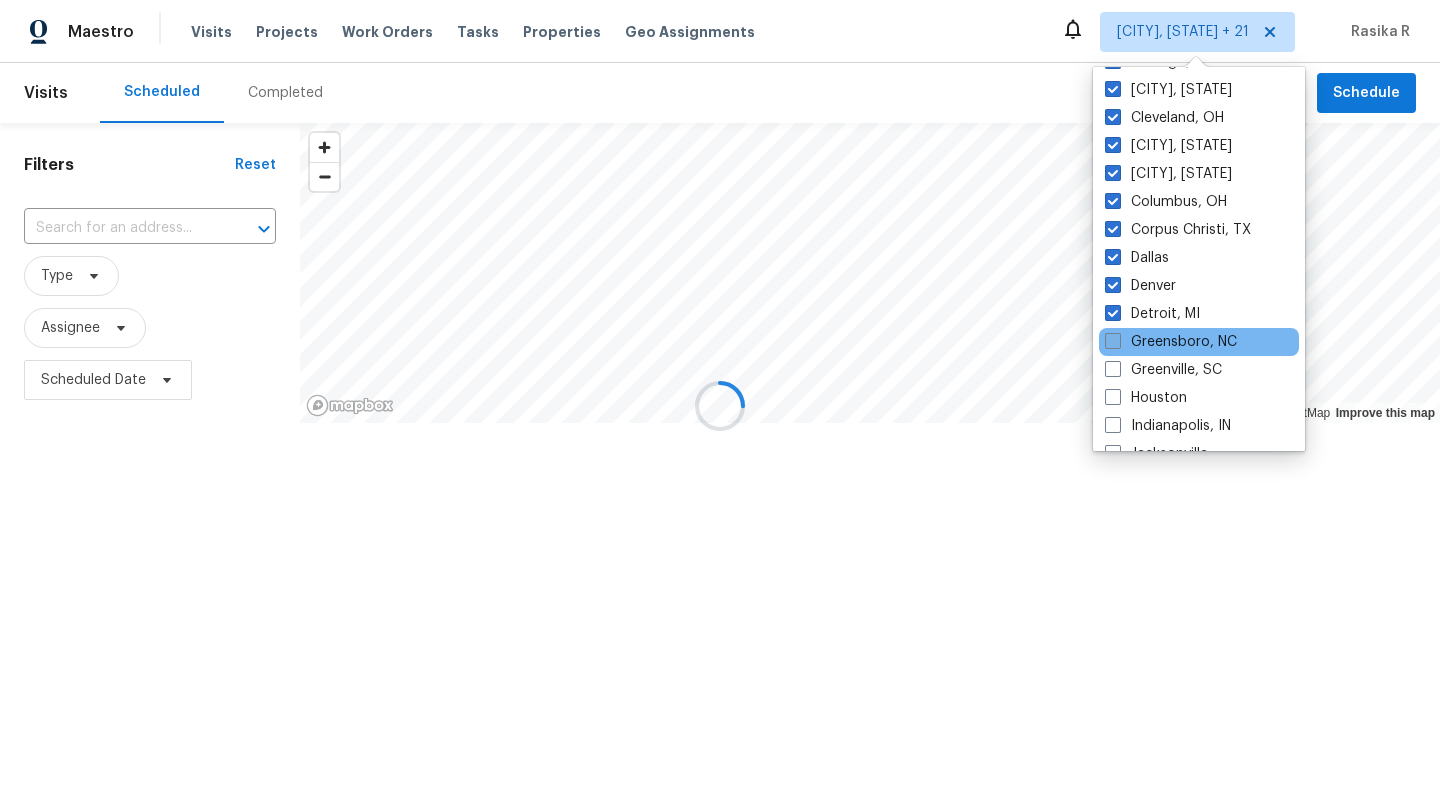 click at bounding box center (1113, 341) 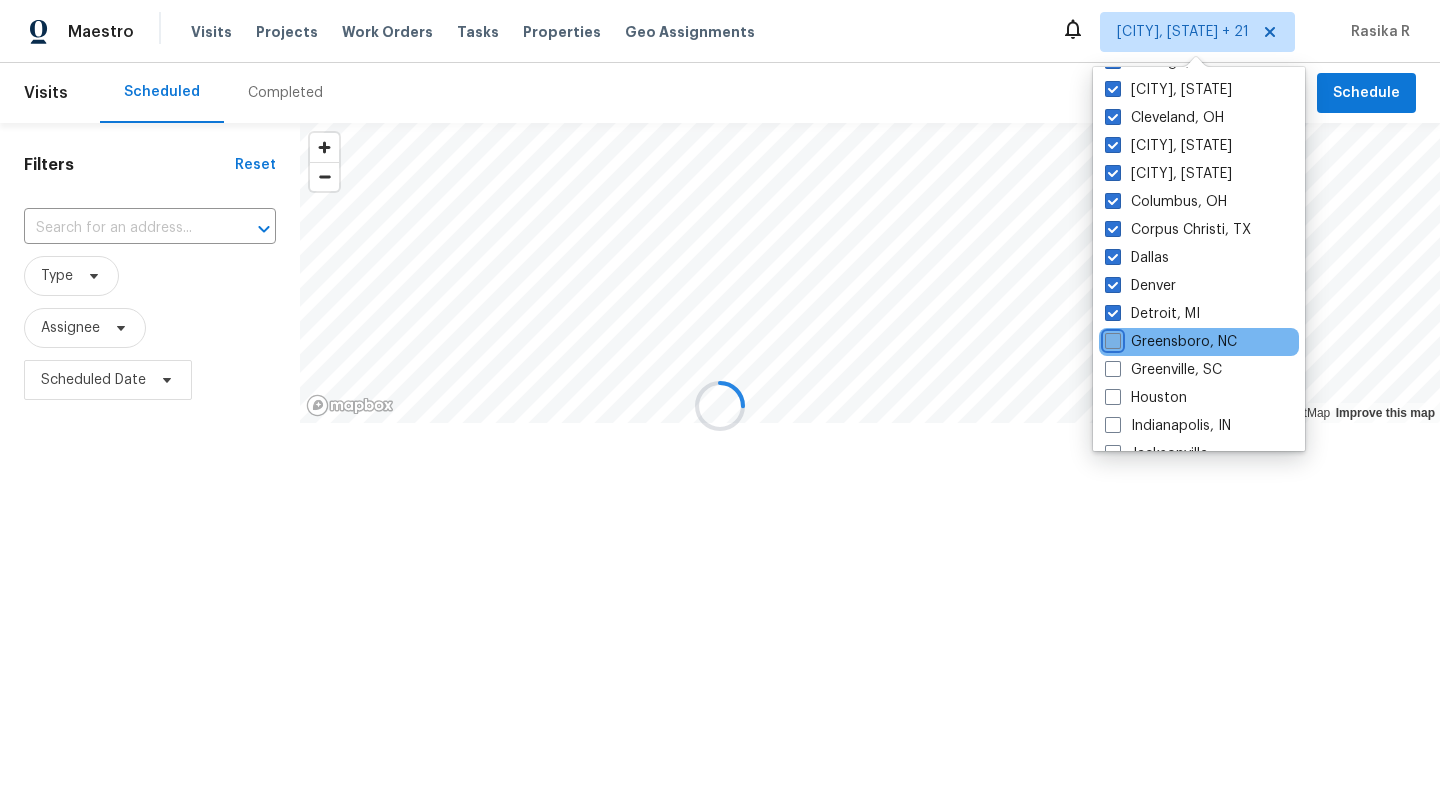 click on "Greensboro, NC" at bounding box center (1111, 338) 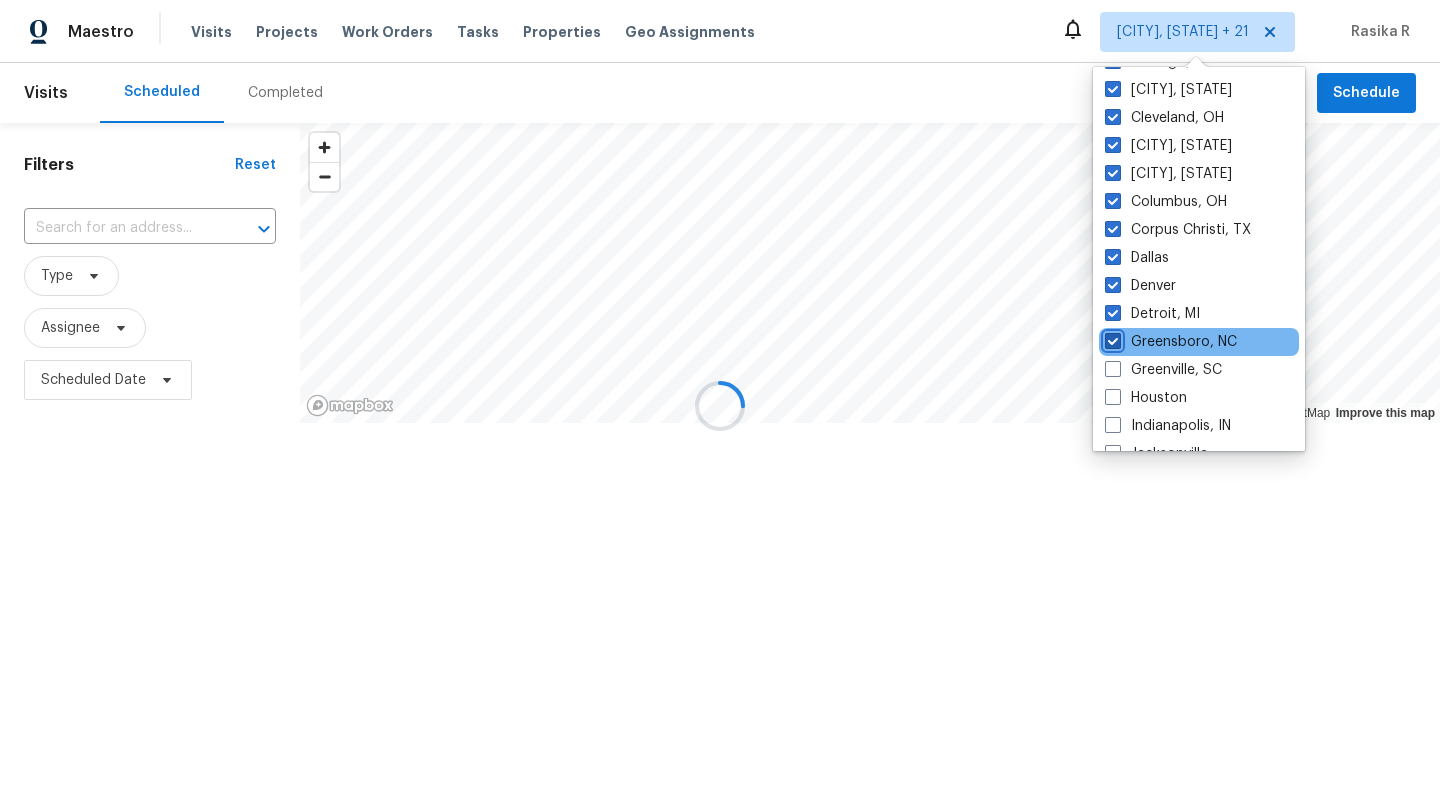 checkbox on "true" 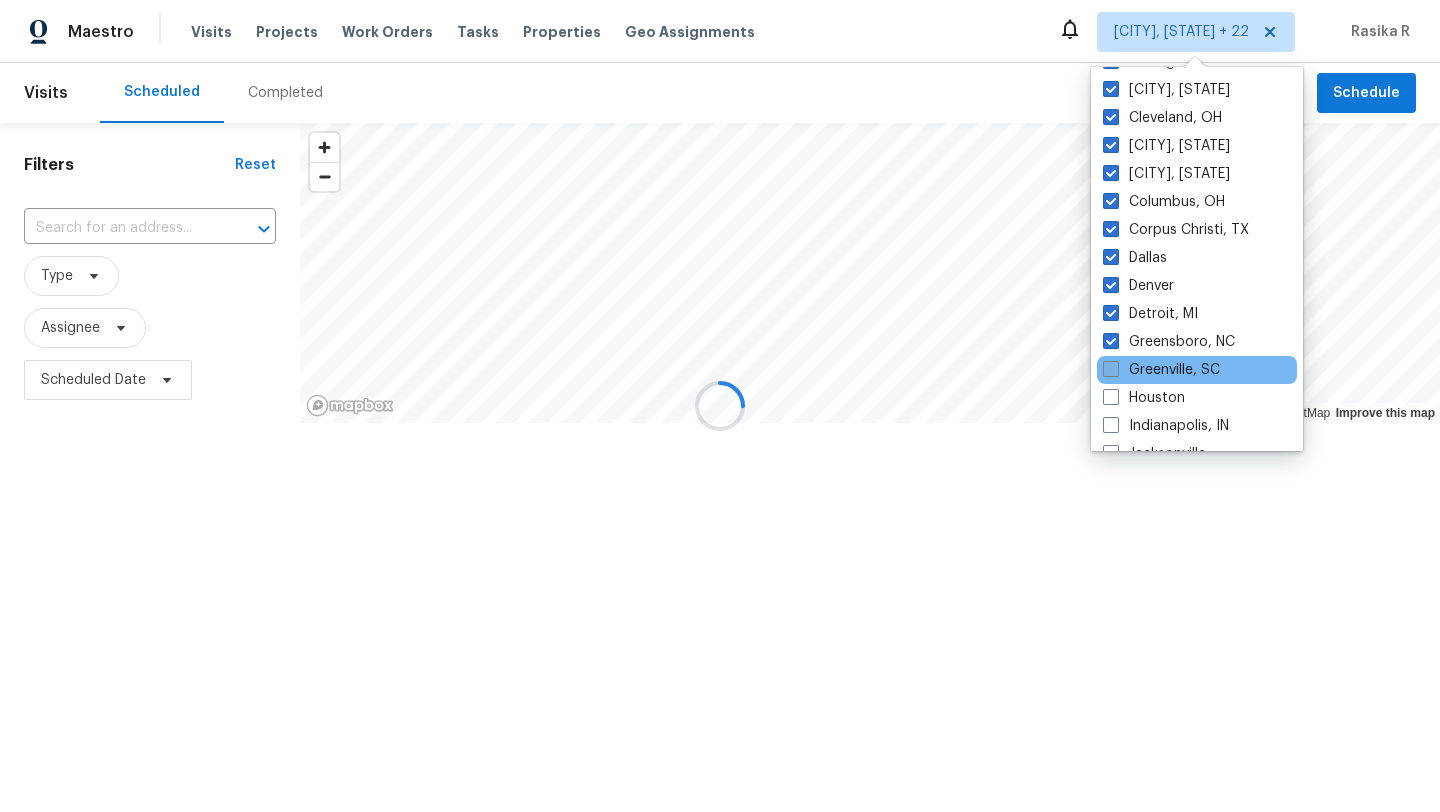 click on "Greenville, SC" at bounding box center [1161, 370] 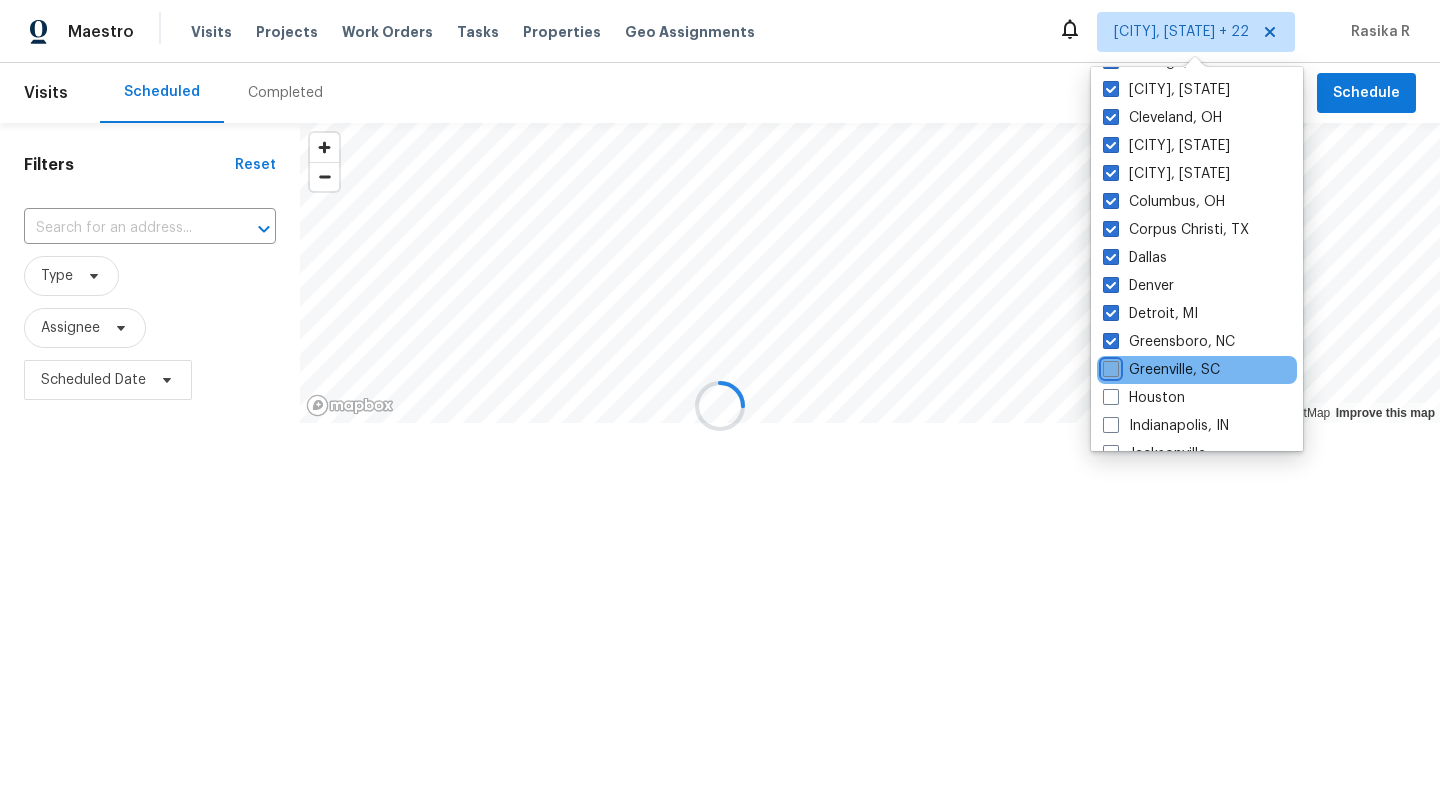 click on "Greenville, SC" at bounding box center (1109, 366) 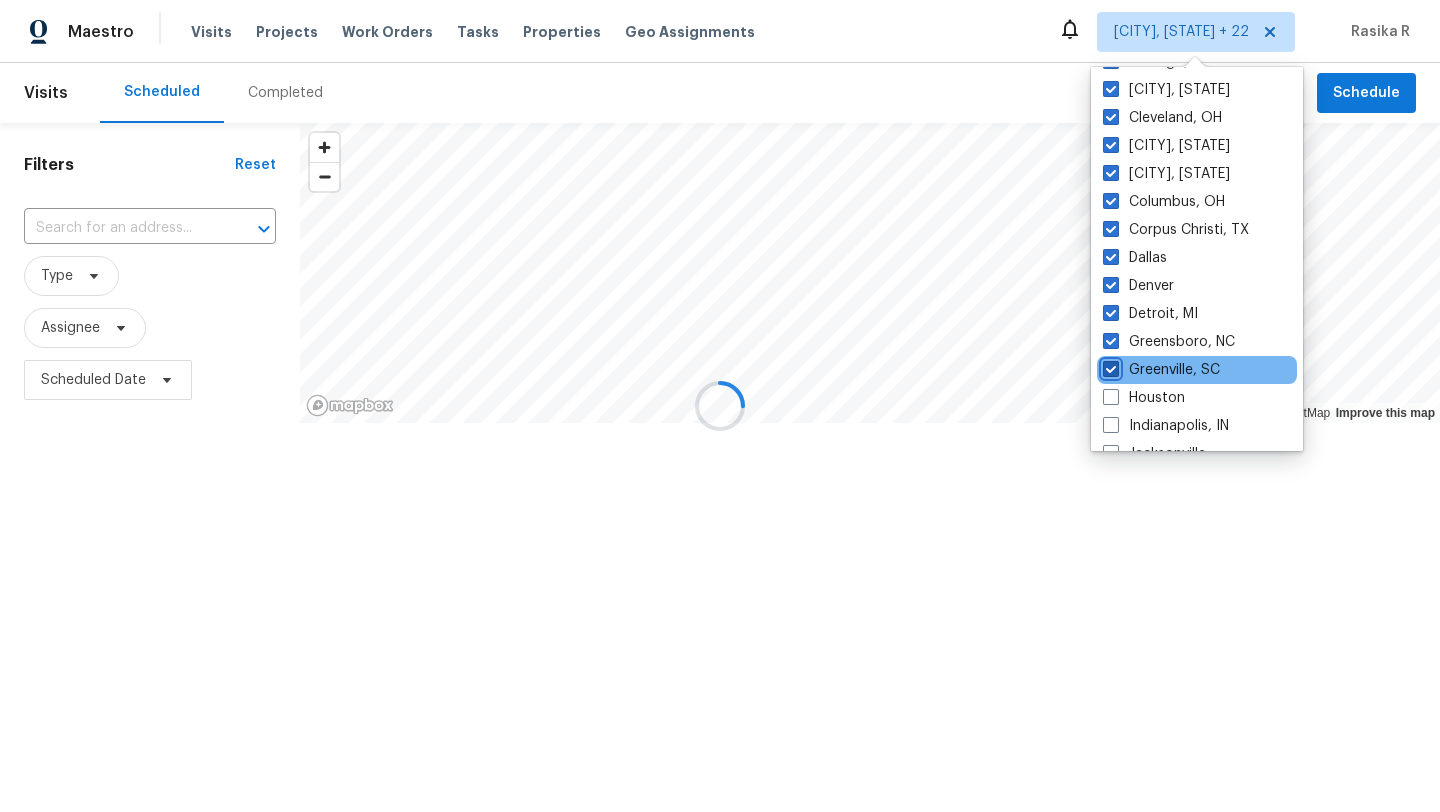 checkbox on "true" 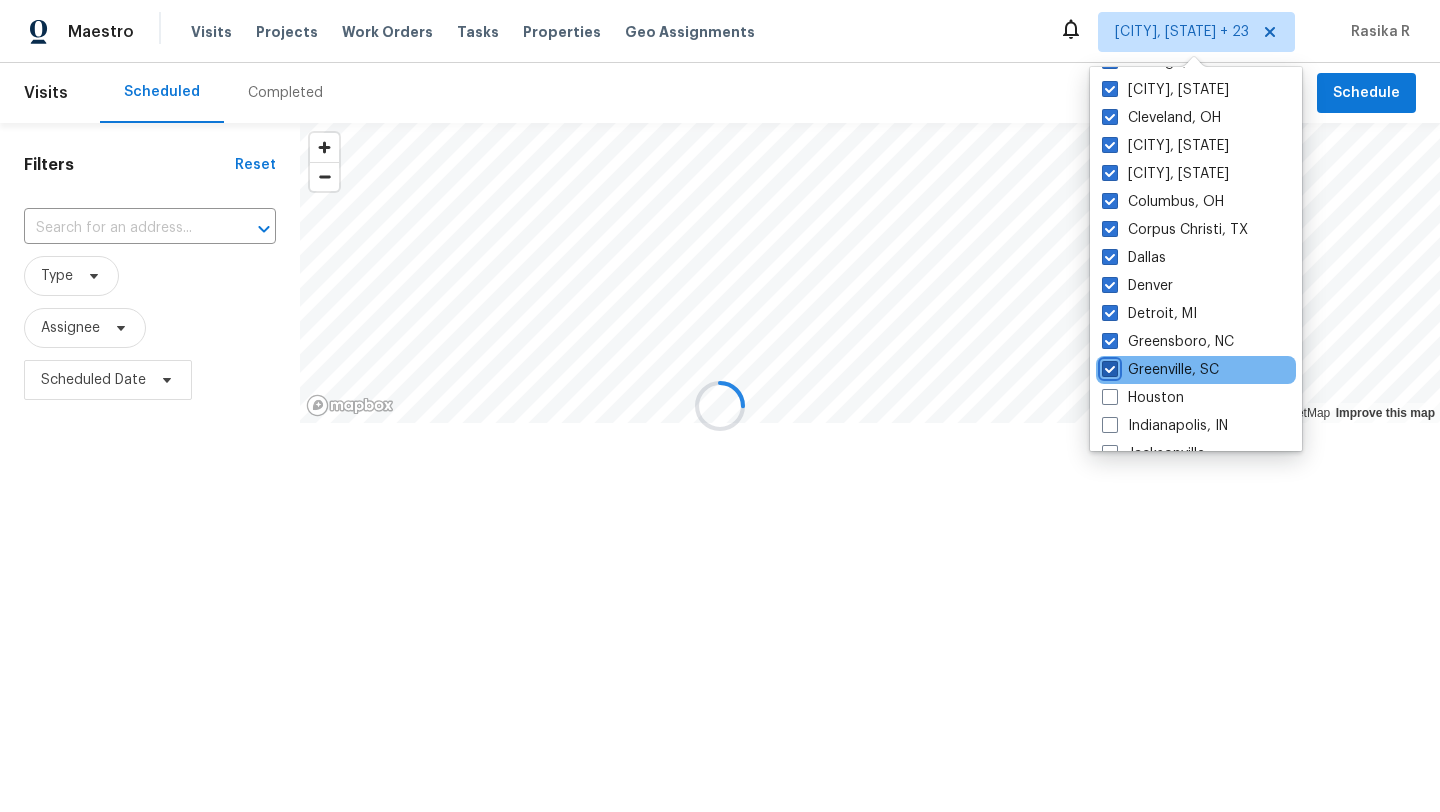 scroll, scrollTop: 453, scrollLeft: 0, axis: vertical 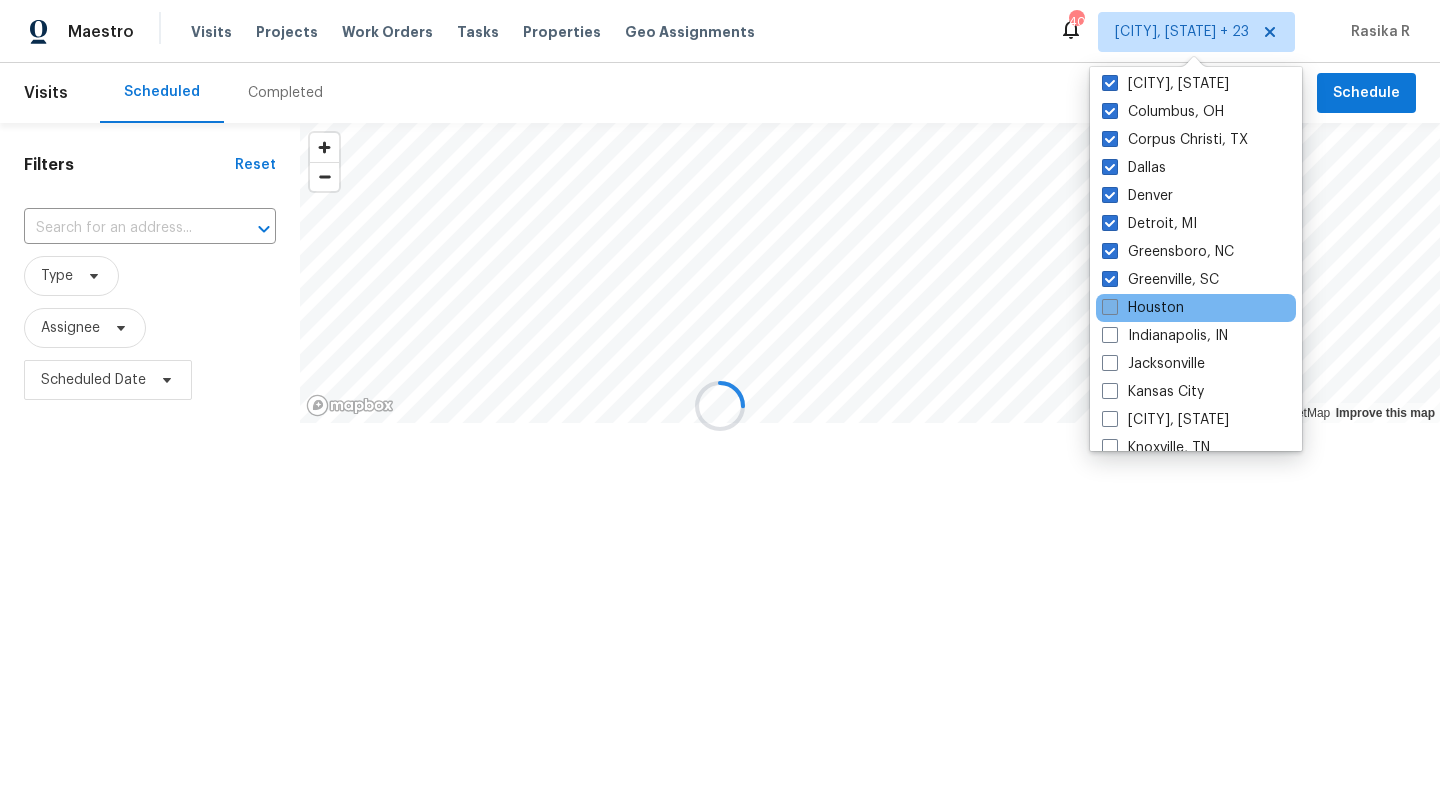 click at bounding box center (1110, 307) 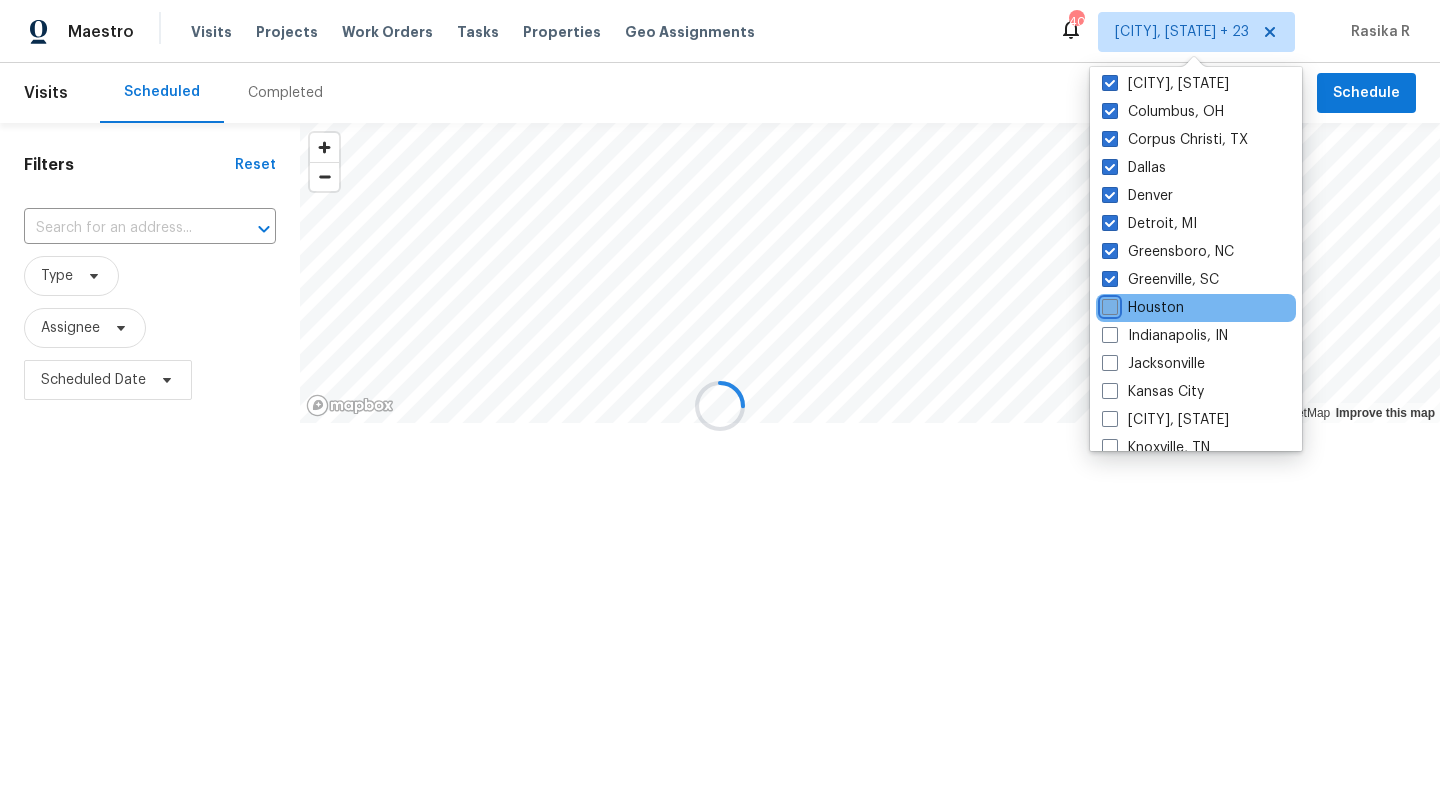 click on "Houston" at bounding box center (1108, 304) 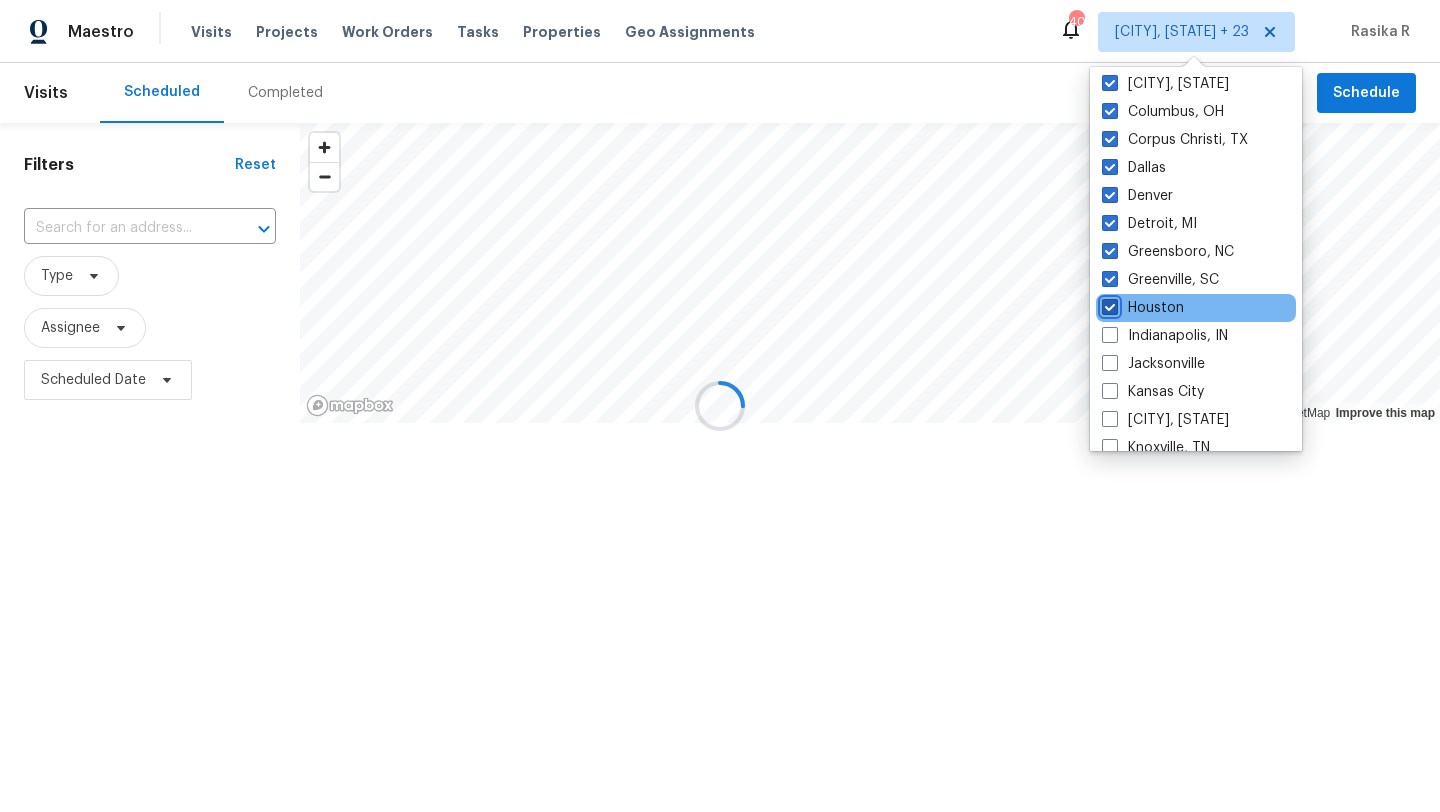 checkbox on "true" 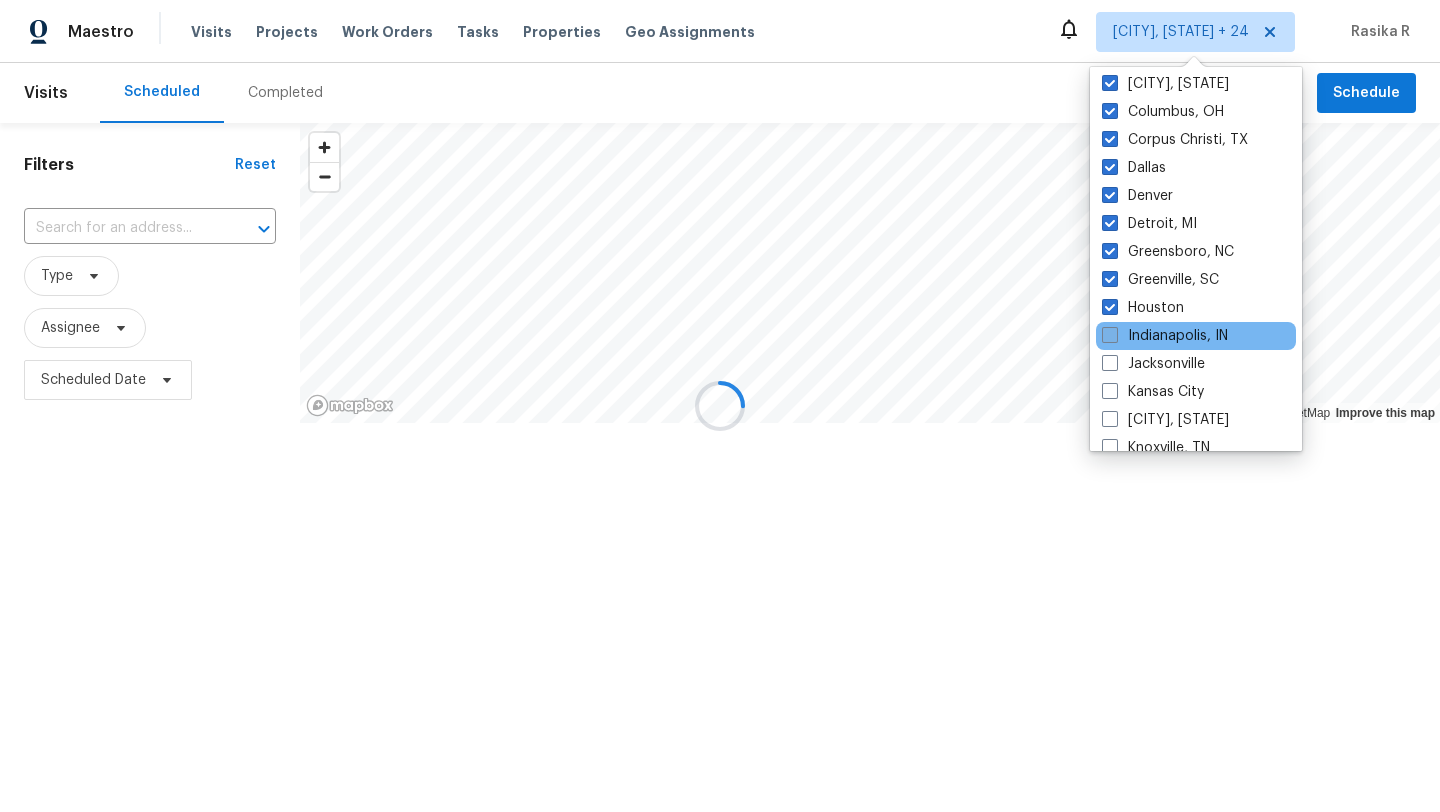 click on "Indianapolis, IN" at bounding box center [1165, 336] 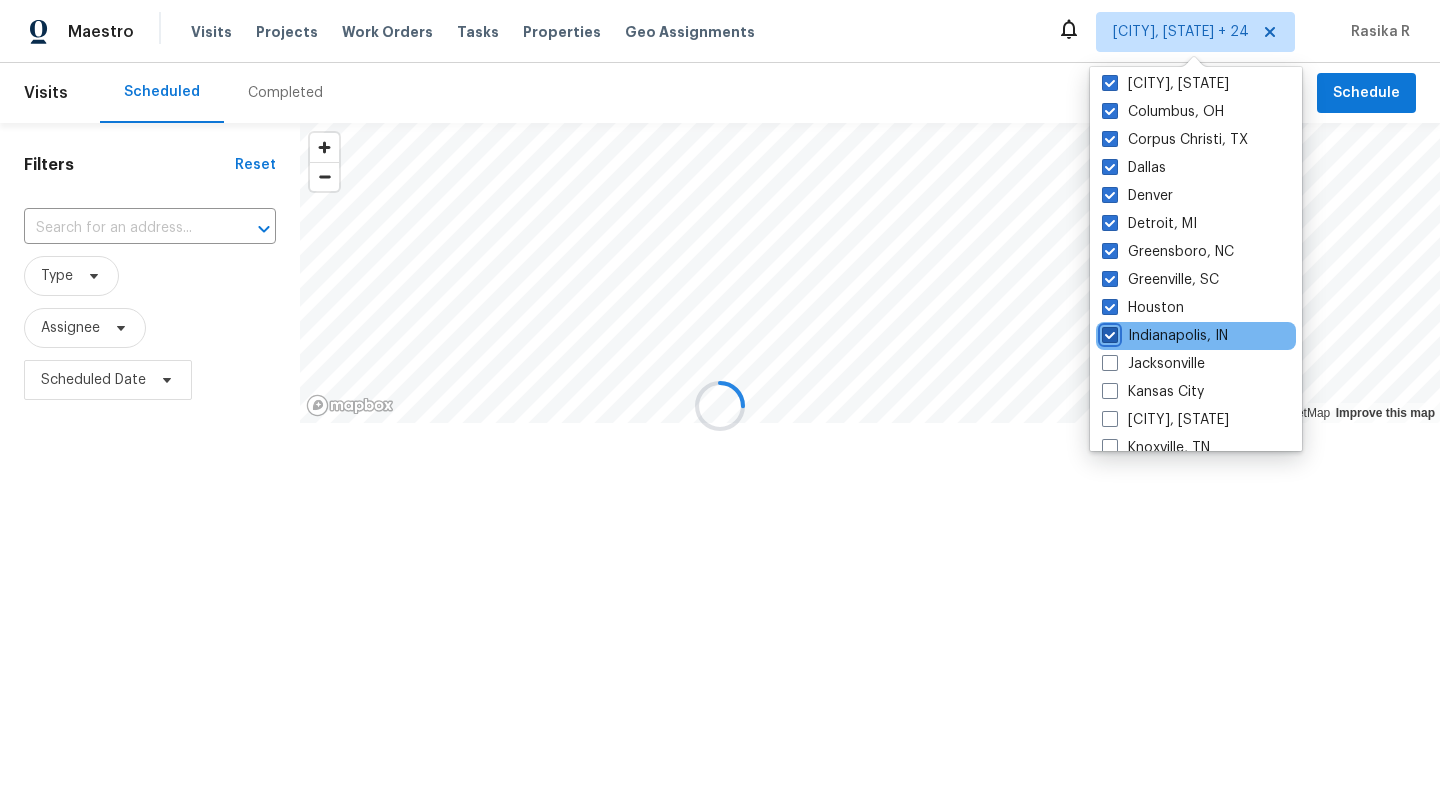 checkbox on "true" 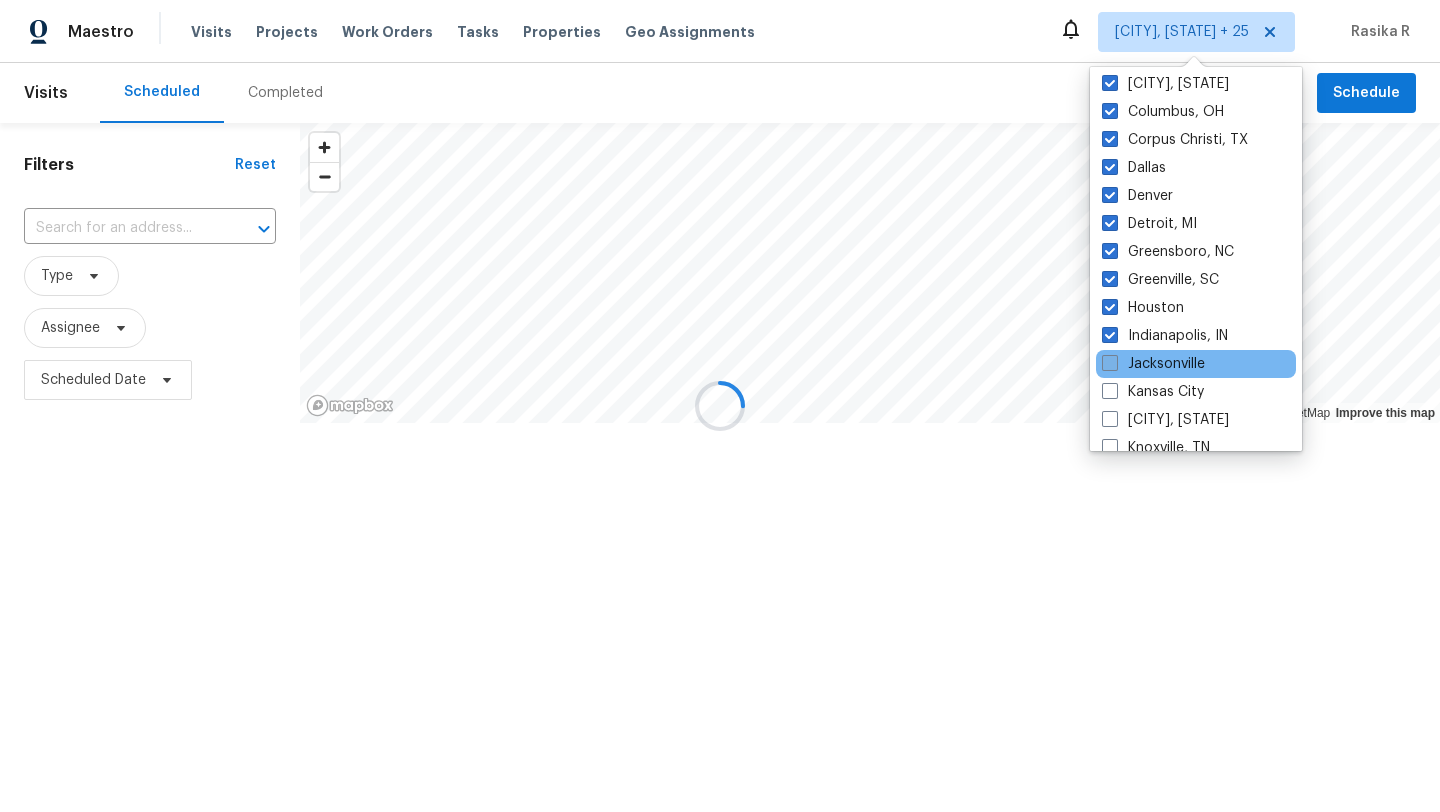 click at bounding box center (1110, 363) 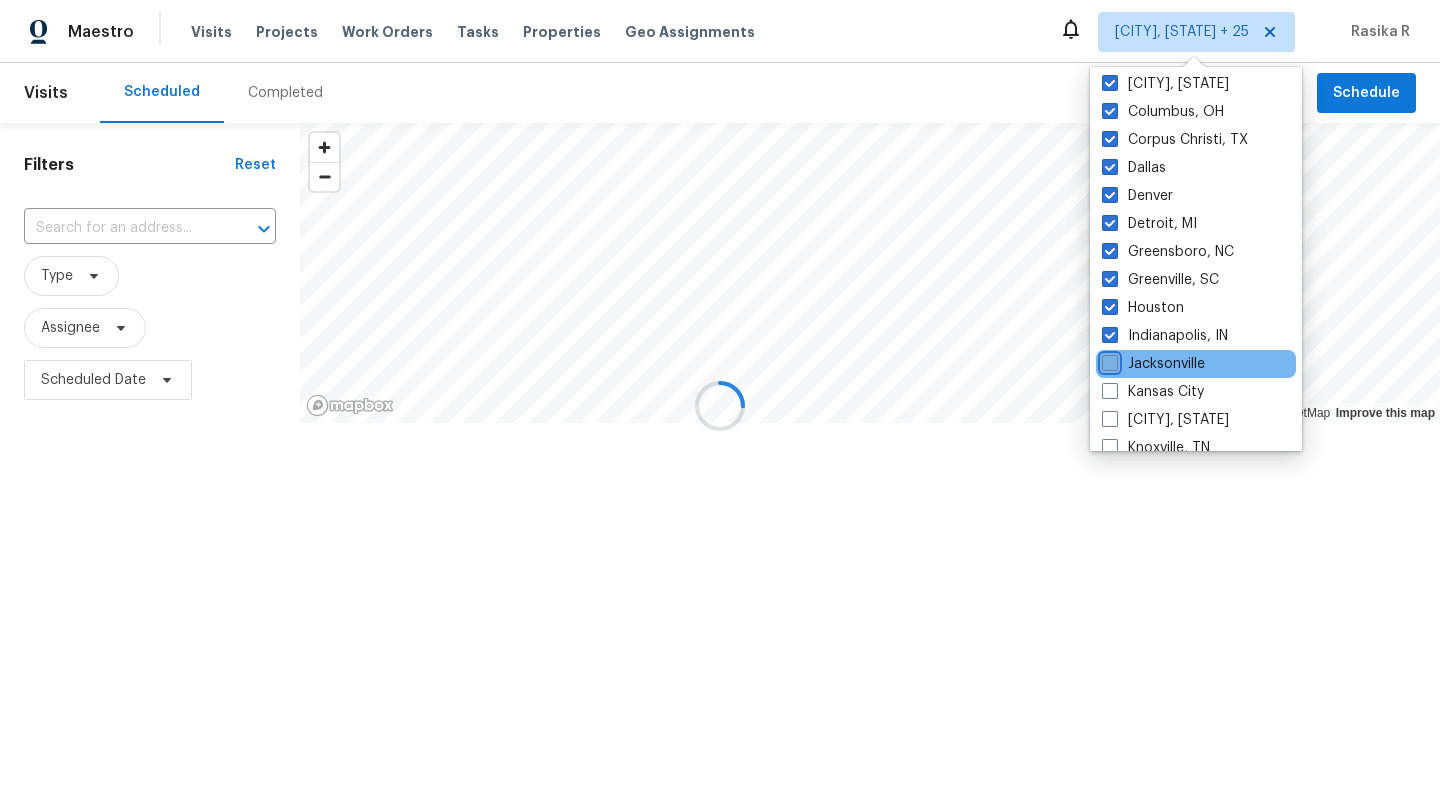 click on "Jacksonville" at bounding box center [1108, 360] 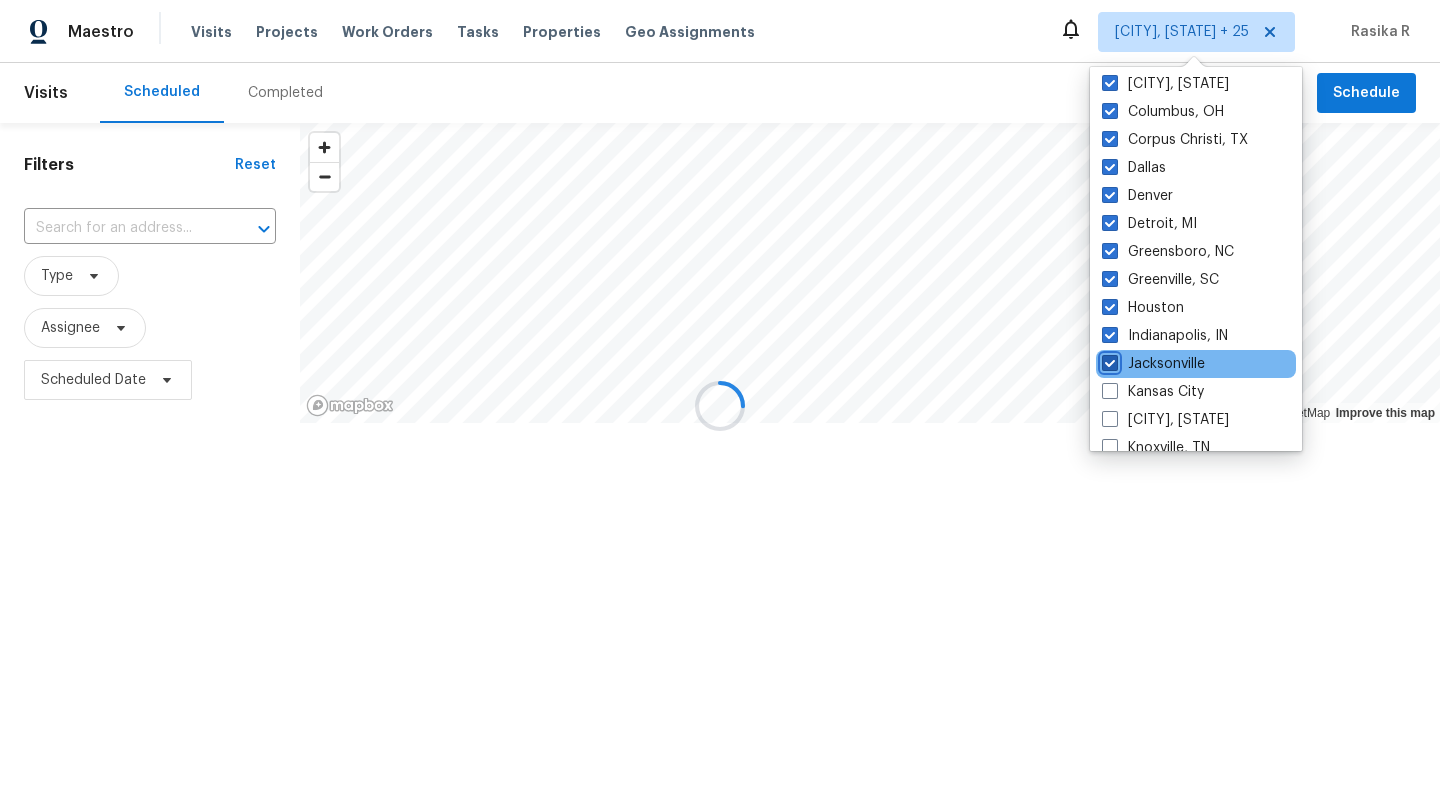 checkbox on "true" 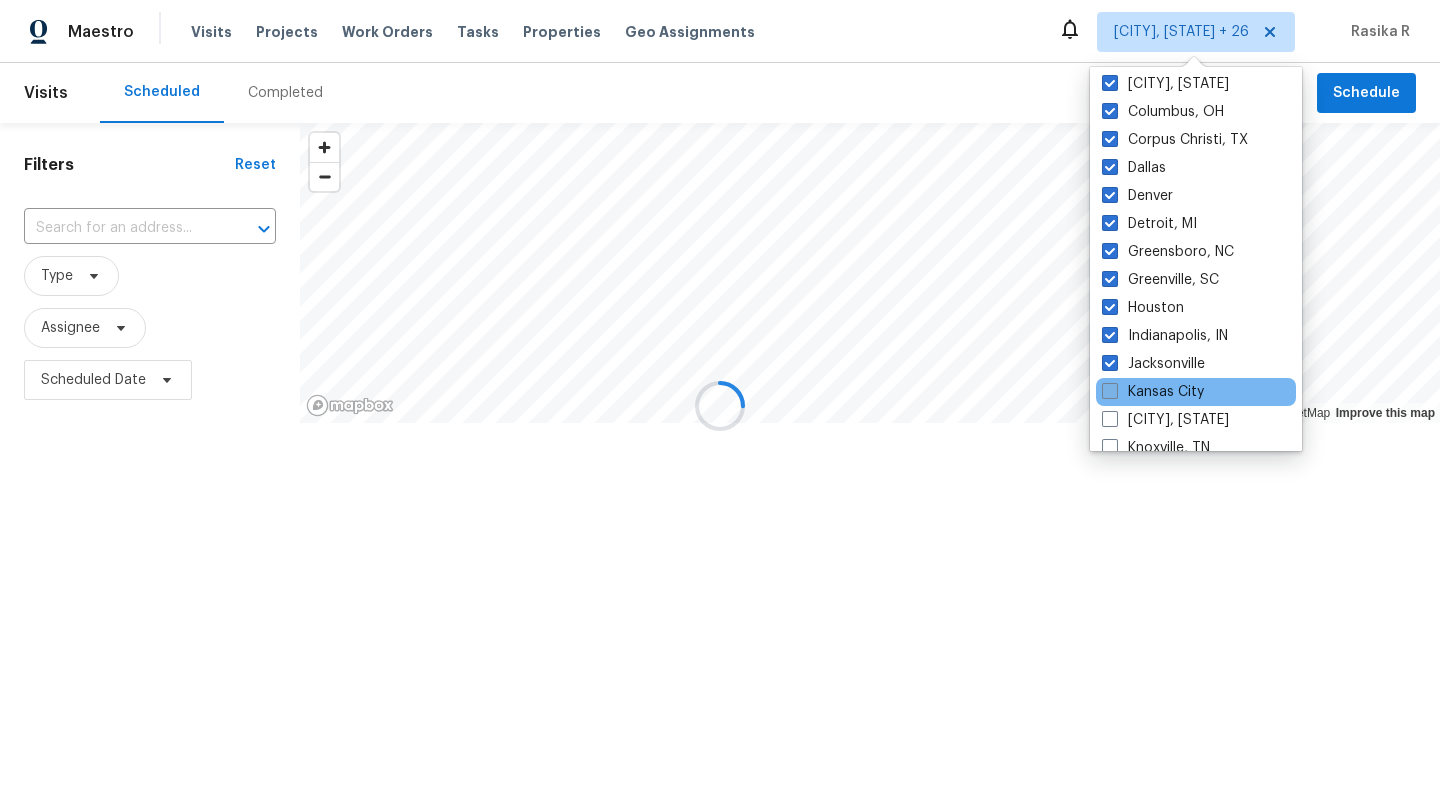 click at bounding box center (1110, 391) 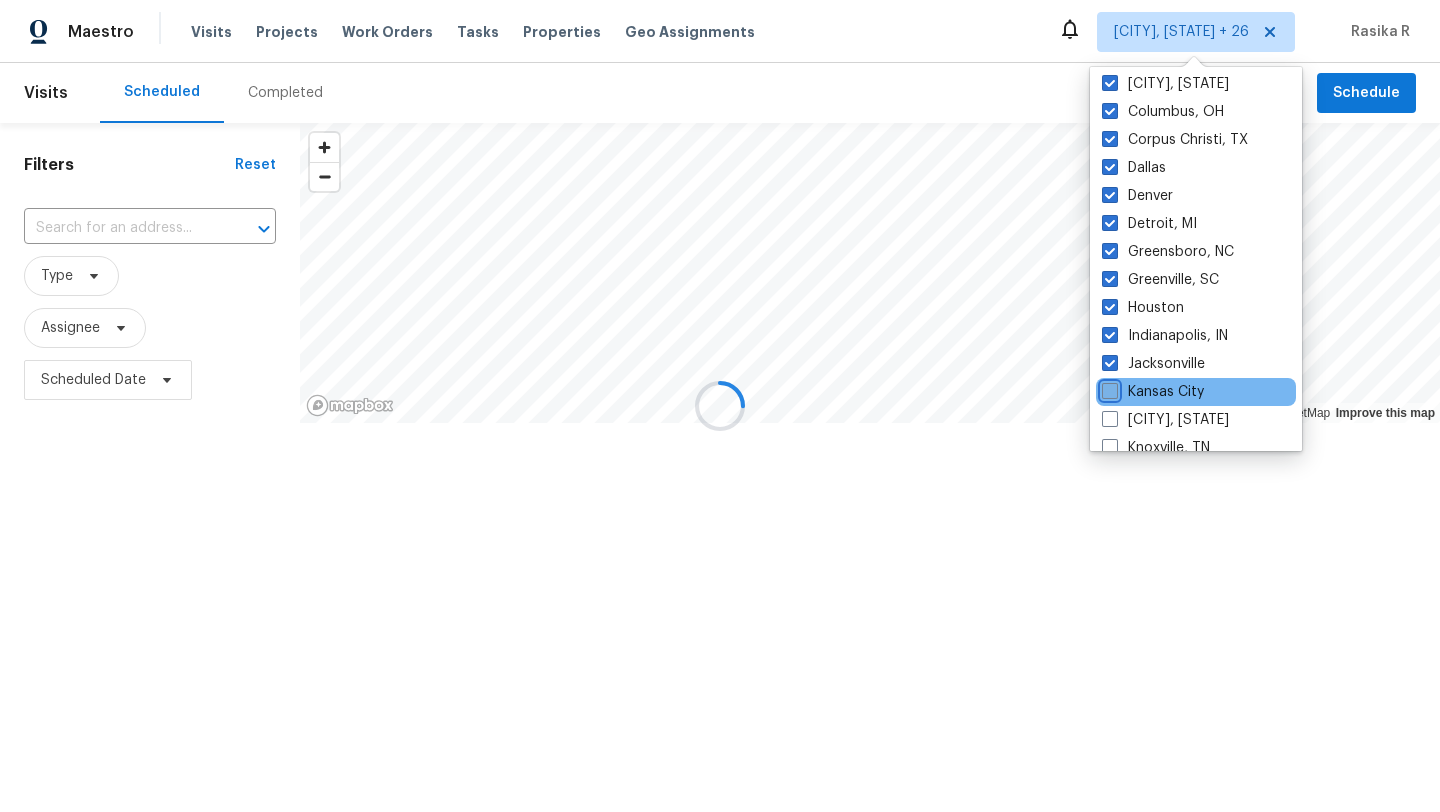 click on "Kansas City" at bounding box center [1108, 388] 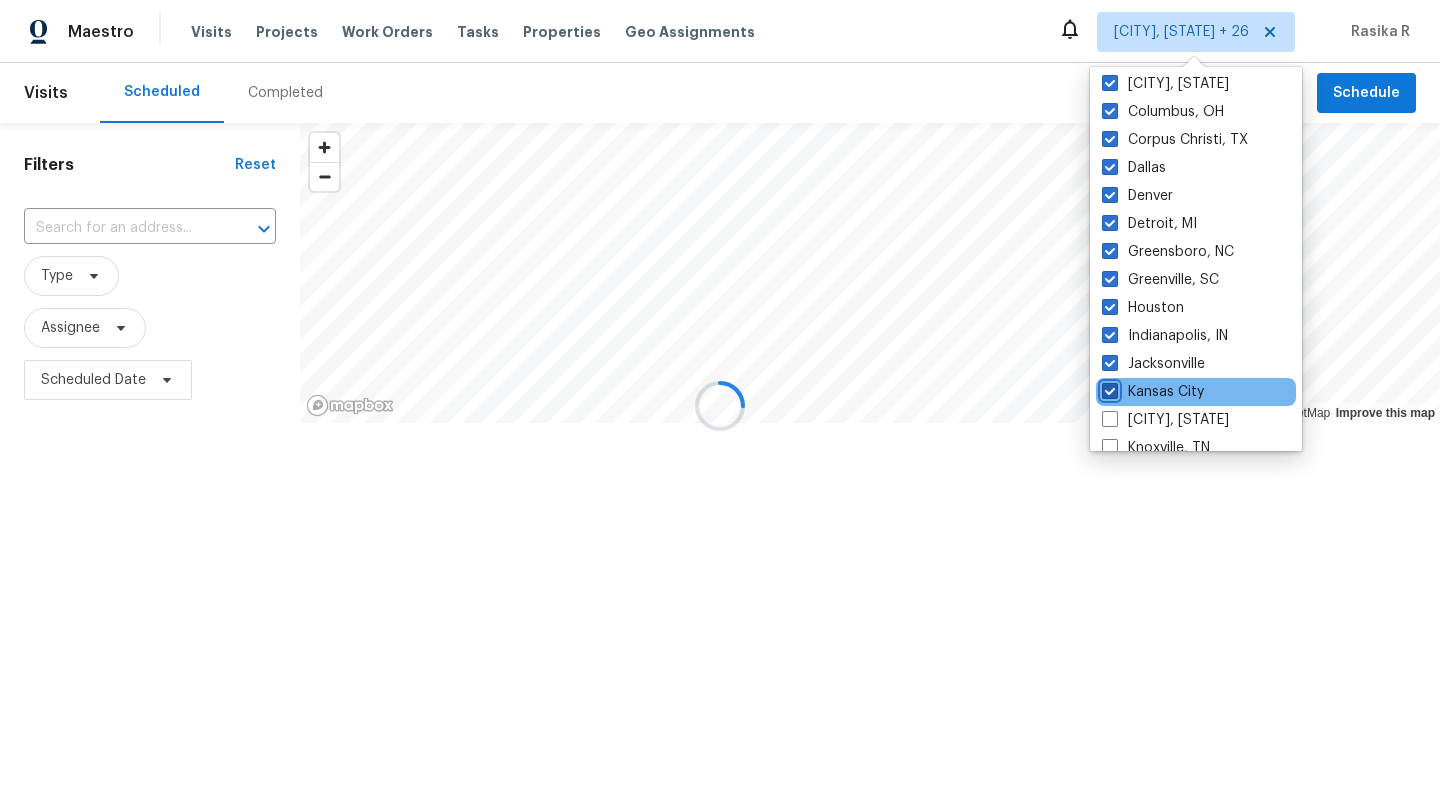 checkbox on "true" 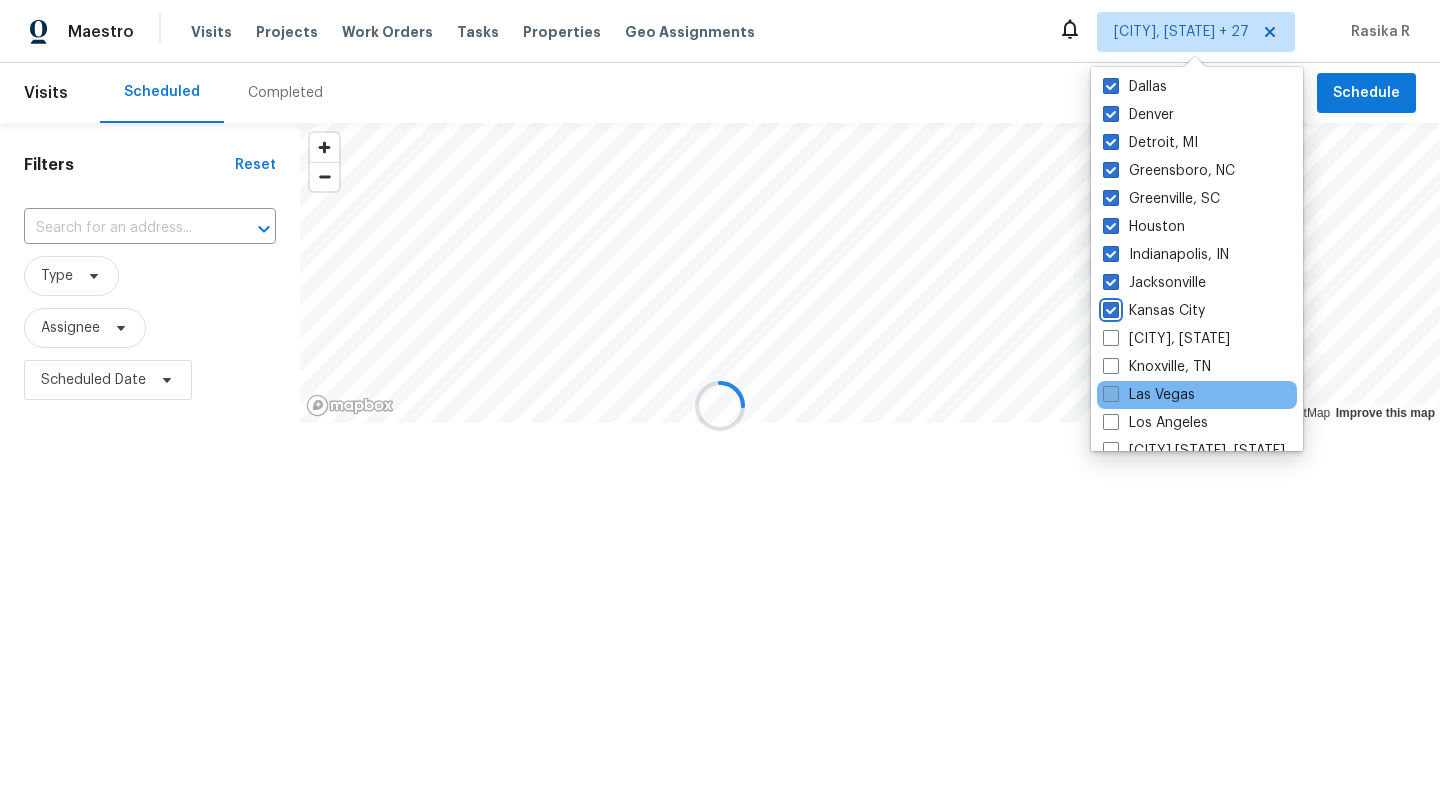scroll, scrollTop: 563, scrollLeft: 0, axis: vertical 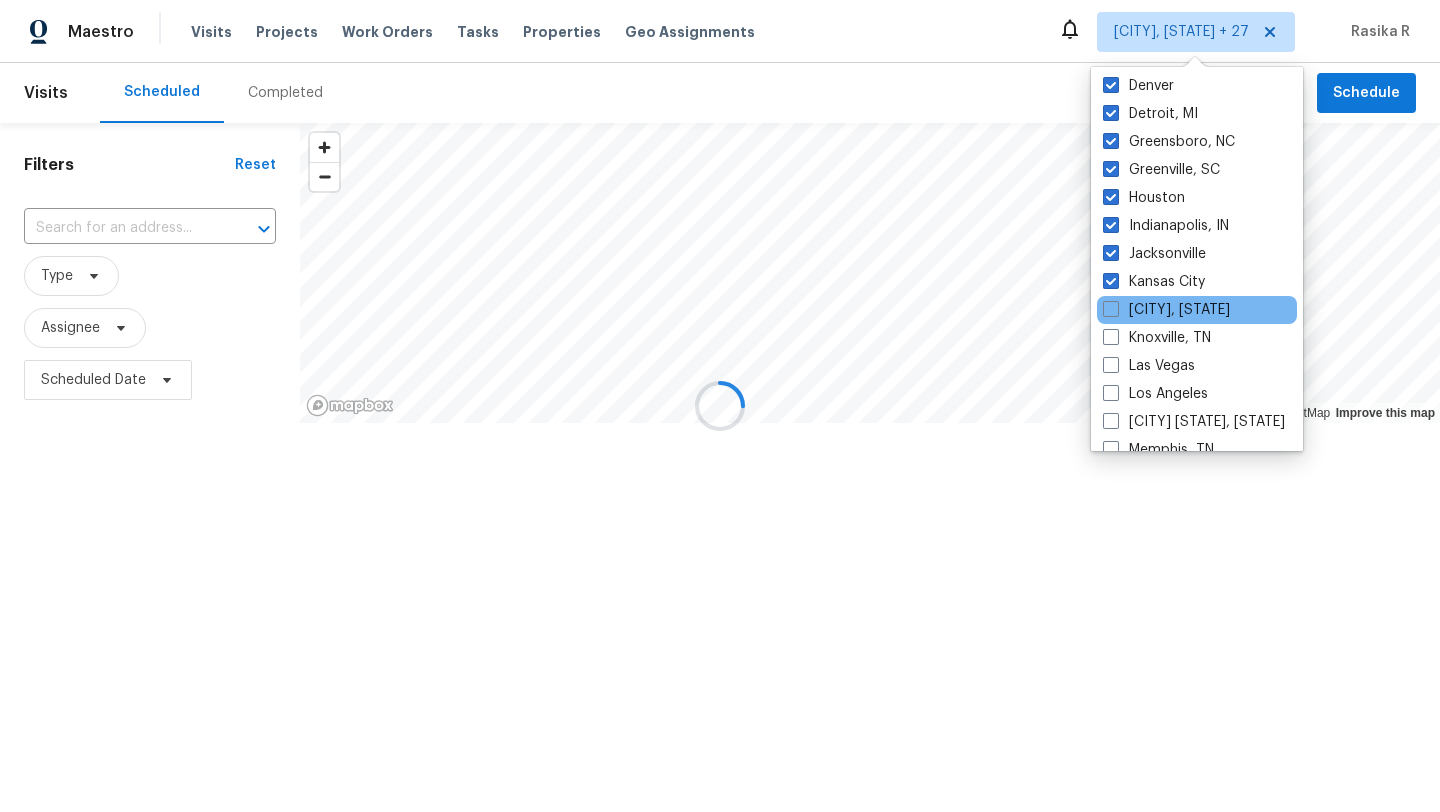 click on "[CITY], [STATE]" at bounding box center [1197, 310] 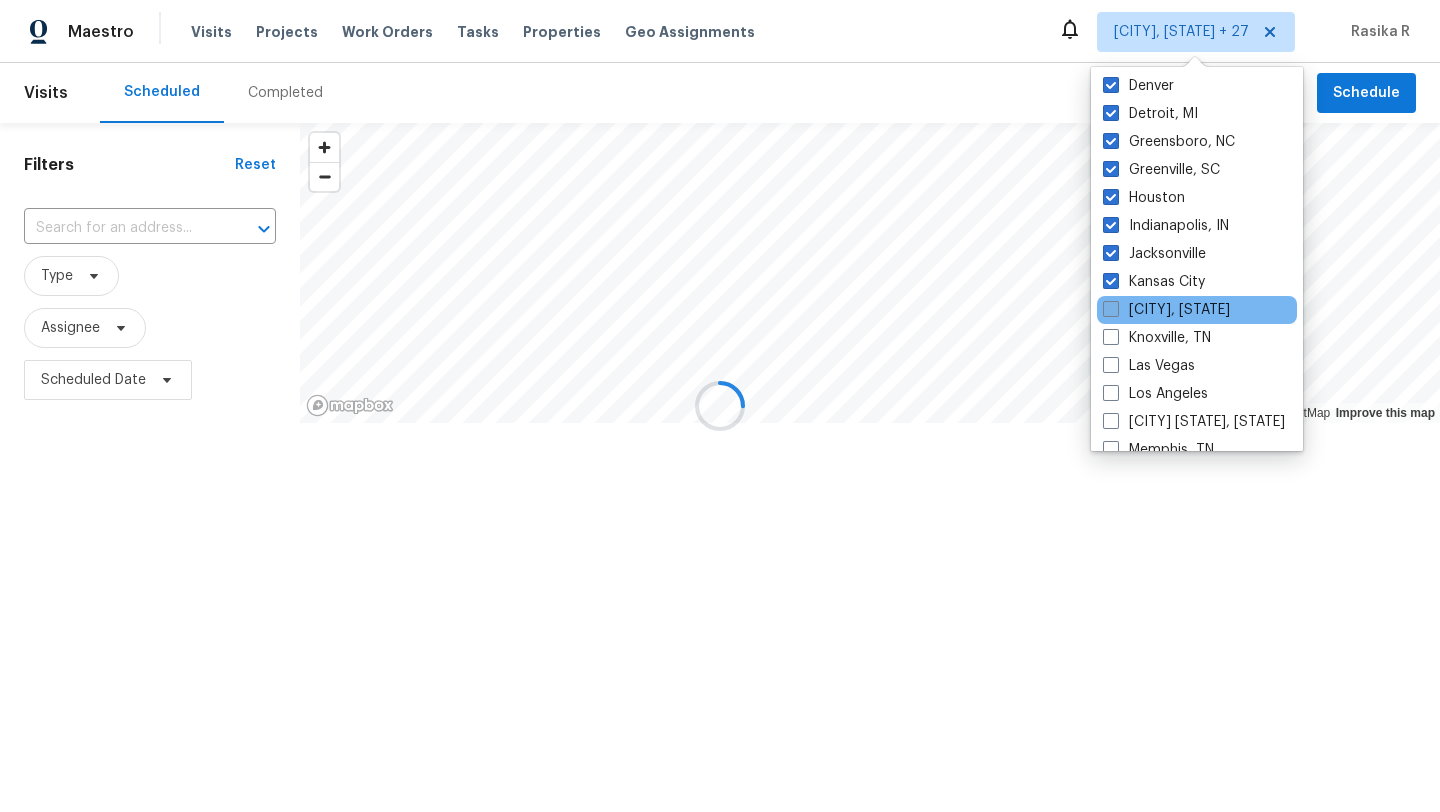 click at bounding box center (1111, 309) 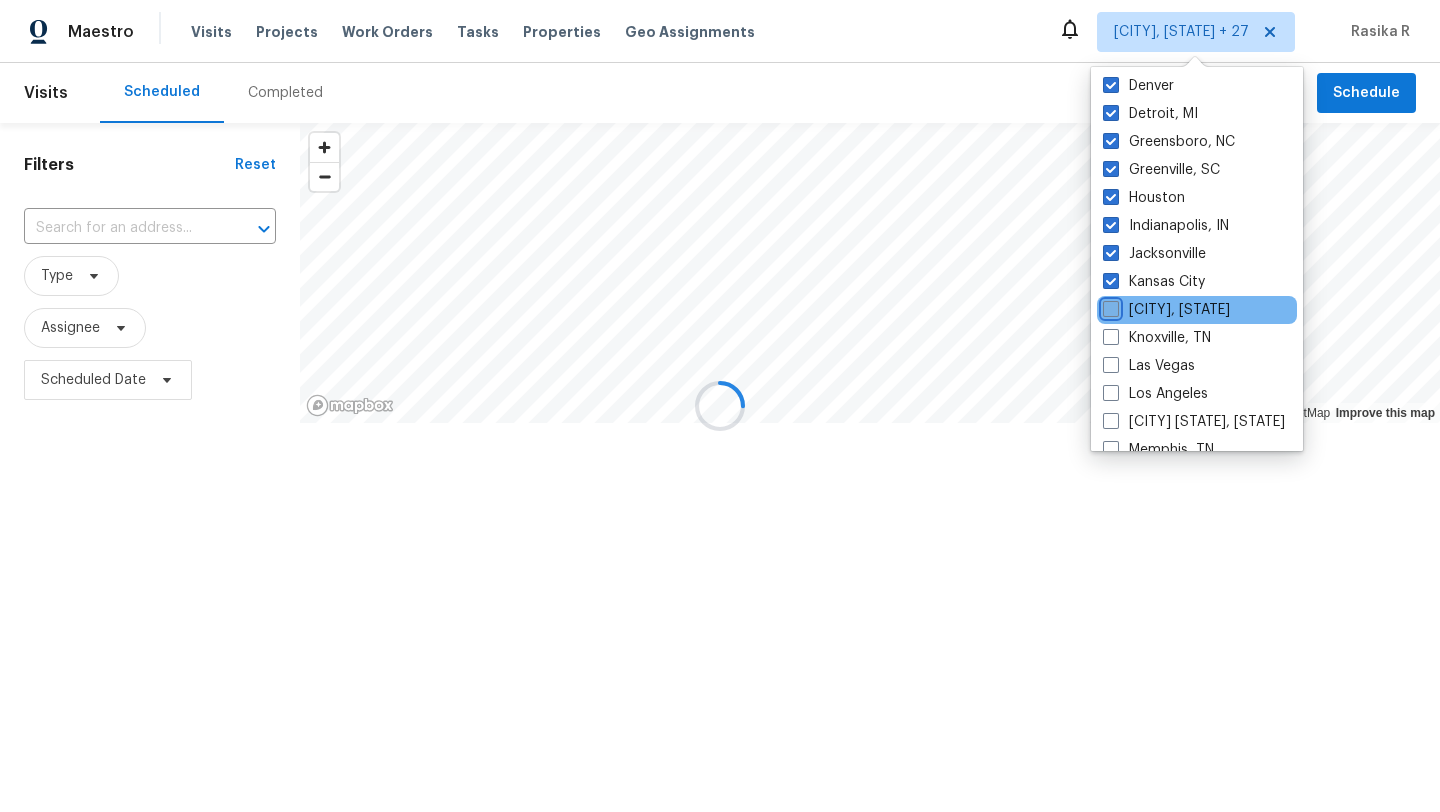 click on "[CITY], [STATE]" at bounding box center [1109, 306] 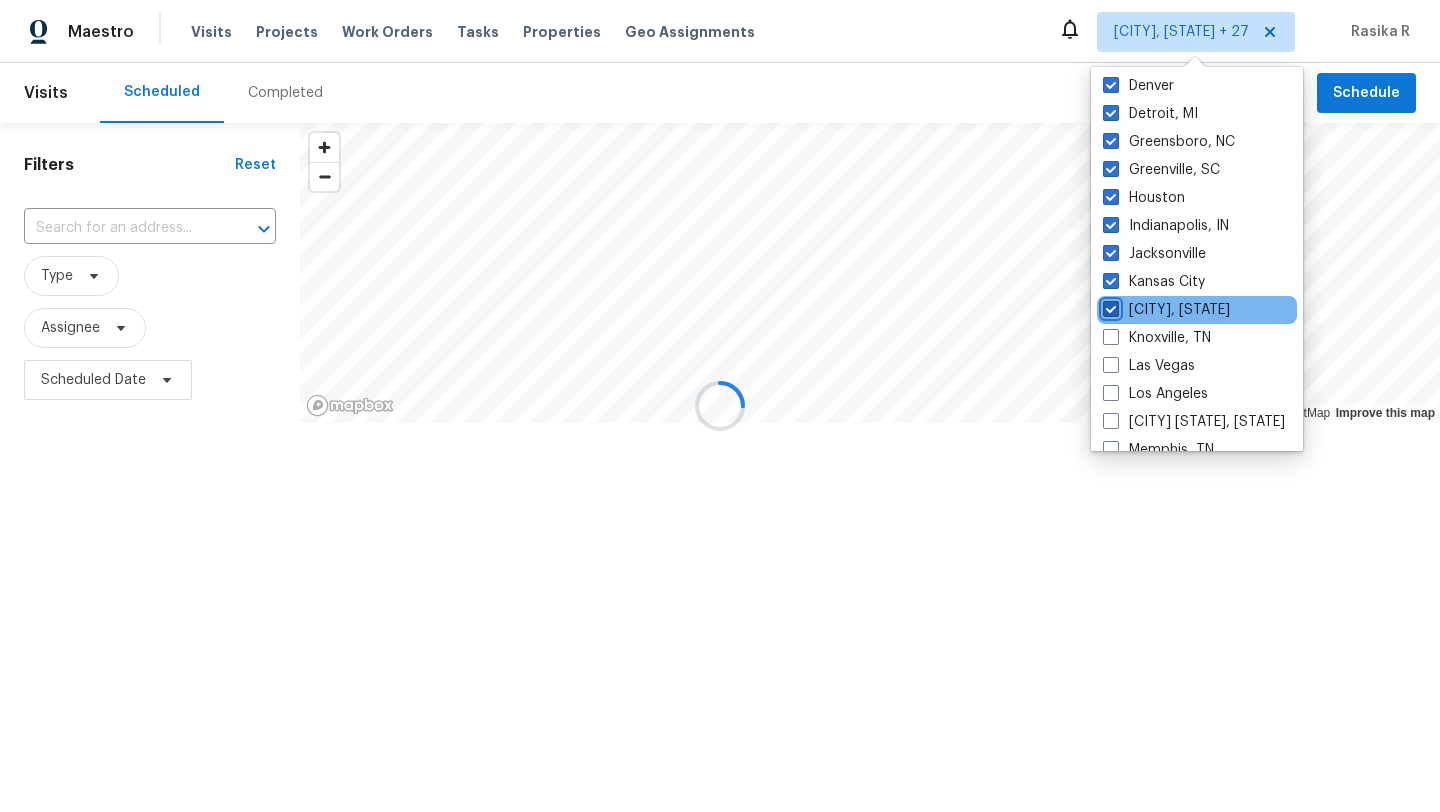 checkbox on "true" 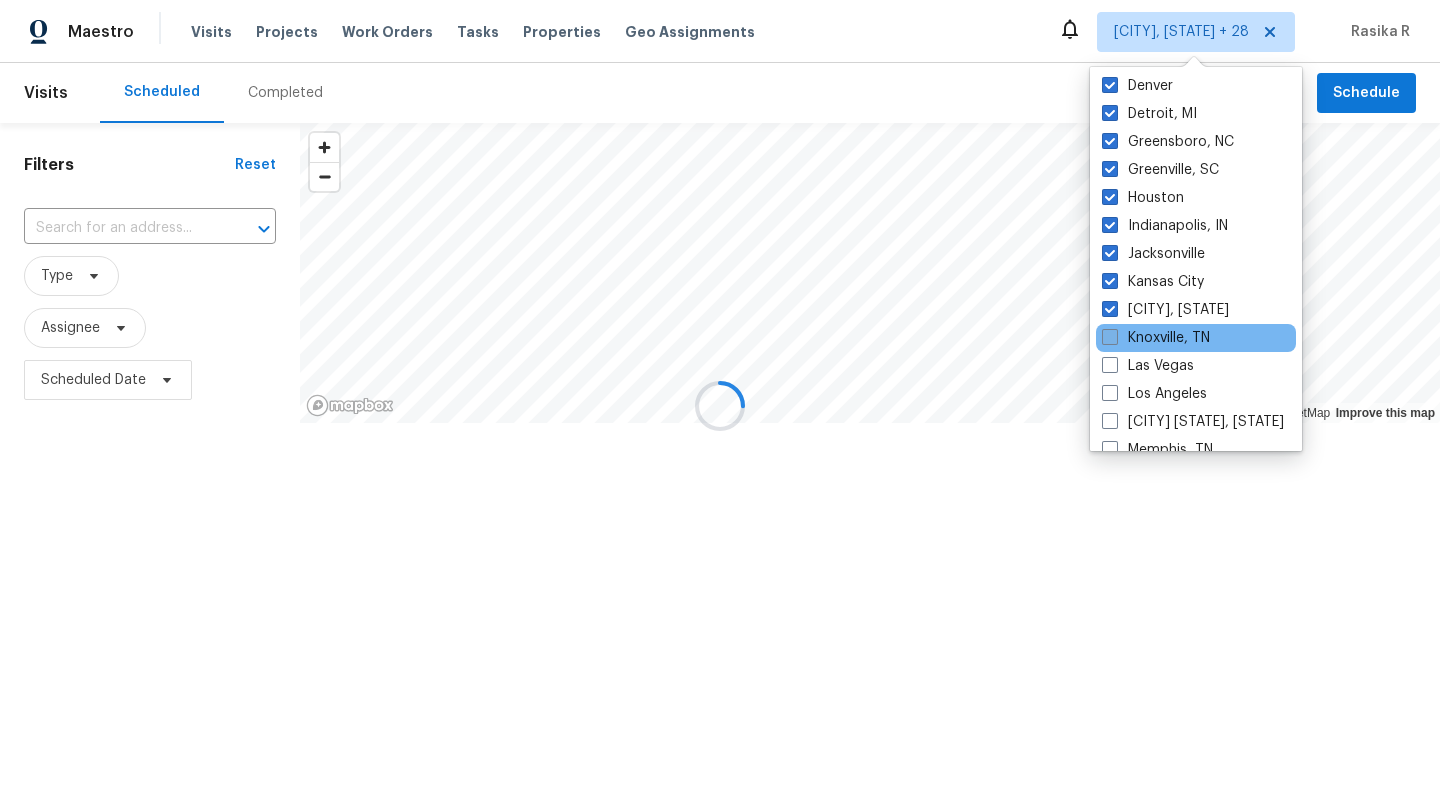 click at bounding box center [1110, 337] 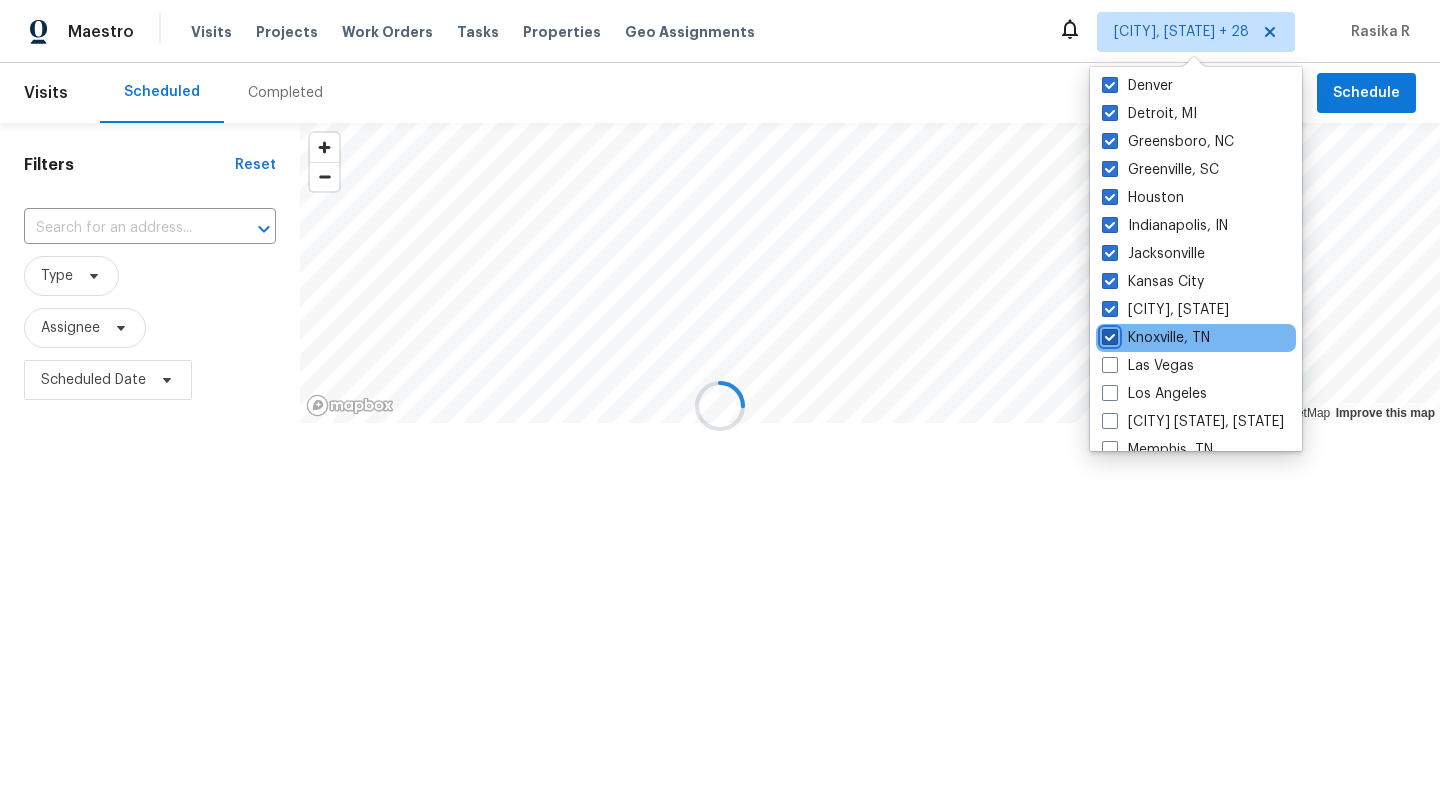 checkbox on "true" 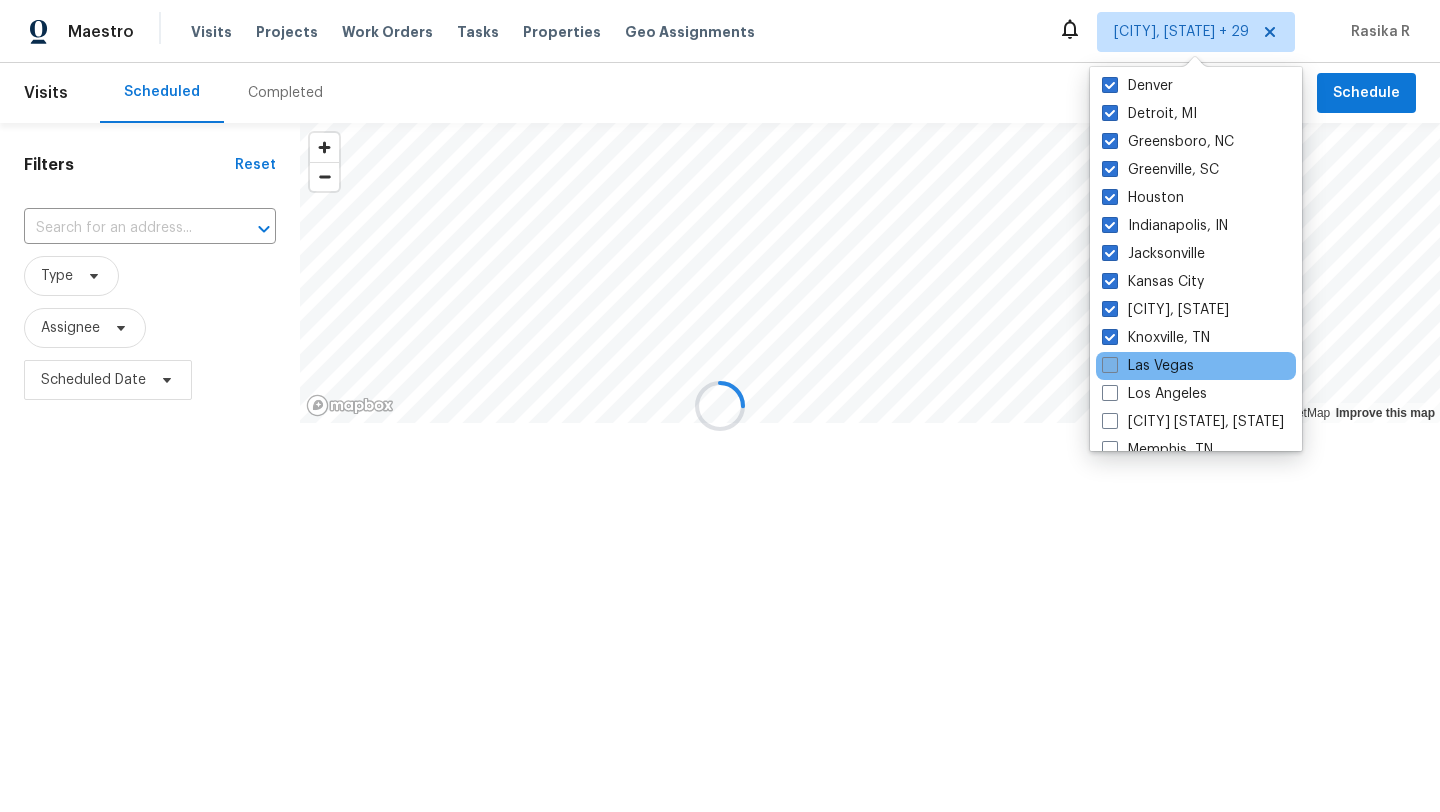 click at bounding box center (1110, 365) 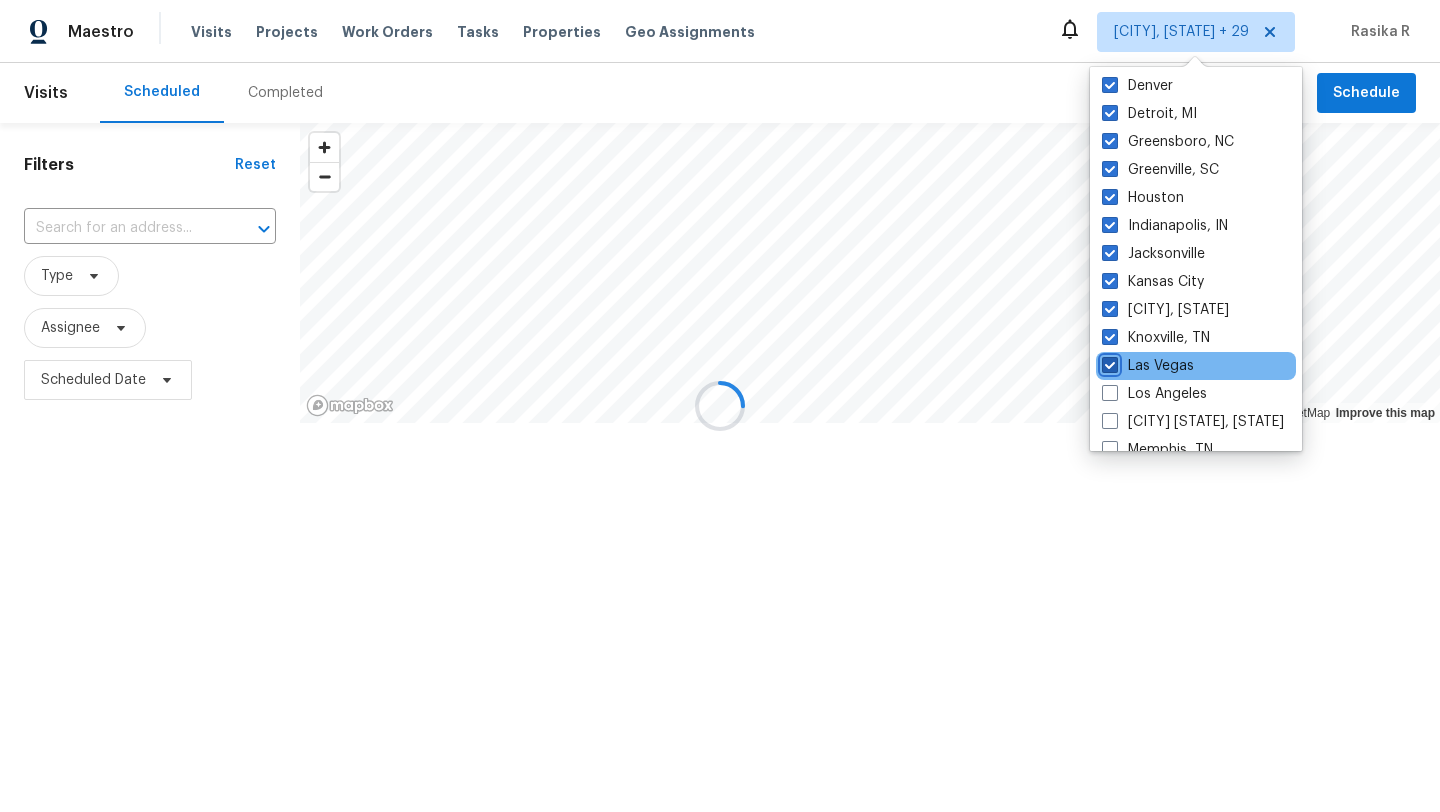 checkbox on "true" 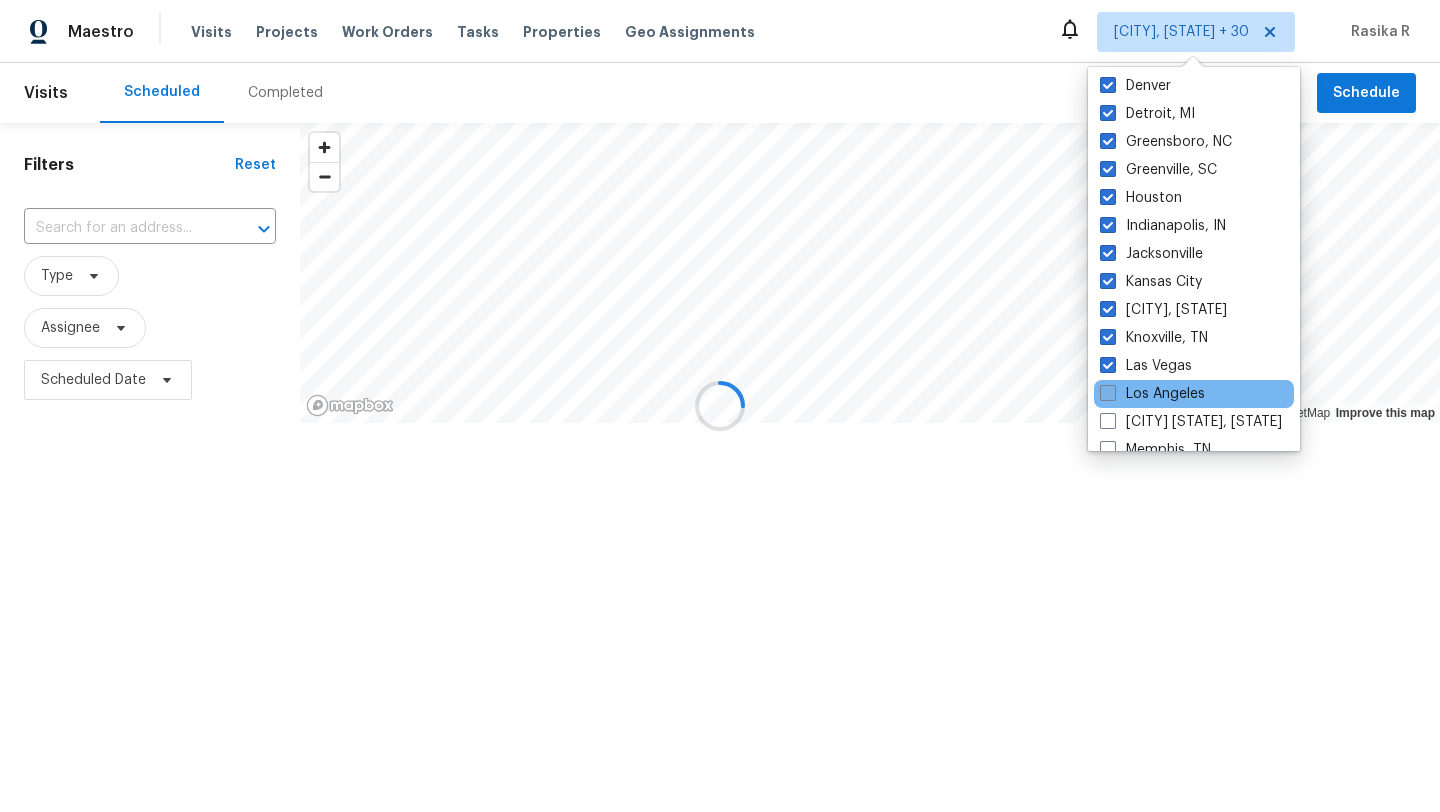 click at bounding box center [1108, 393] 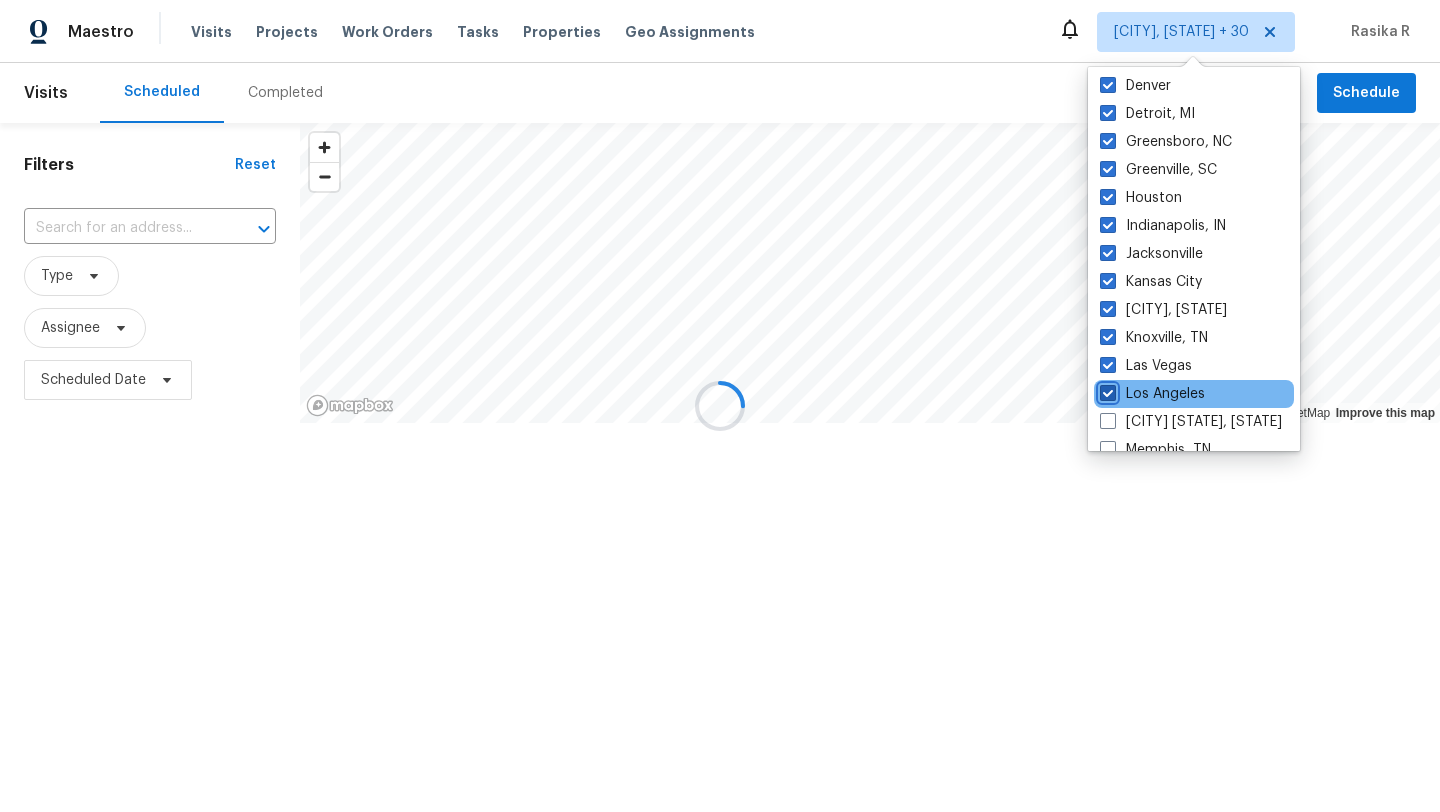 checkbox on "true" 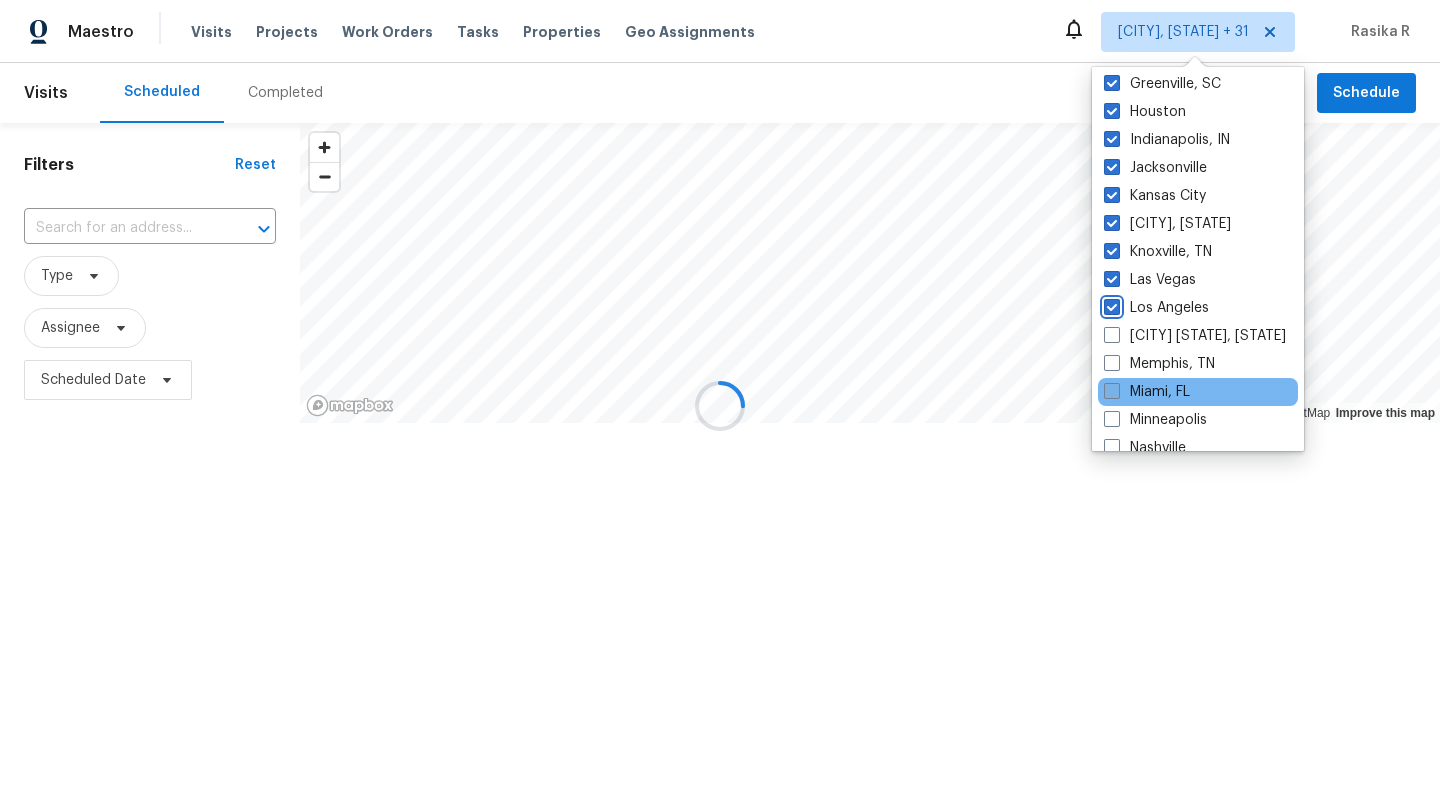 scroll, scrollTop: 707, scrollLeft: 0, axis: vertical 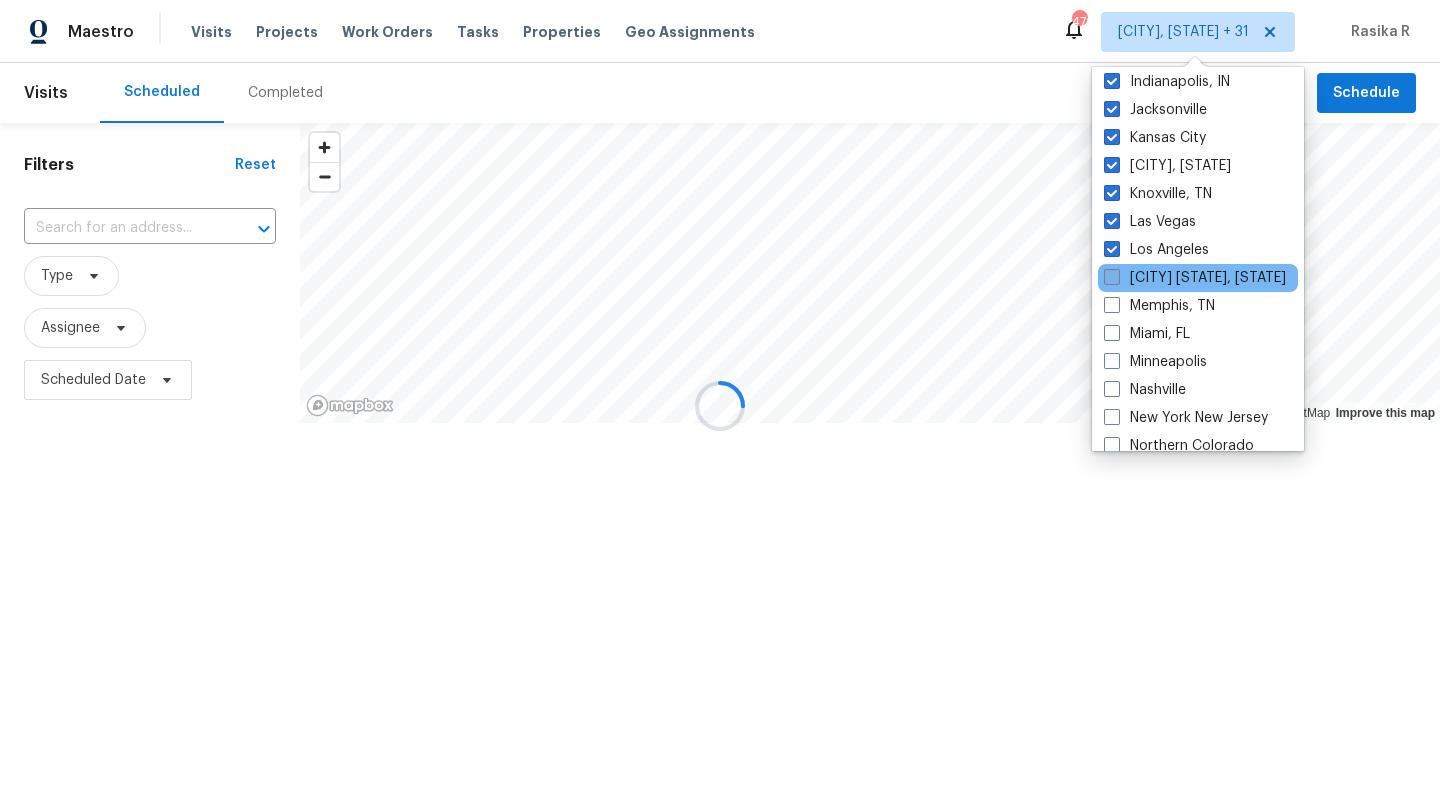 click on "[CITY] [STATE], [STATE]" at bounding box center (1195, 278) 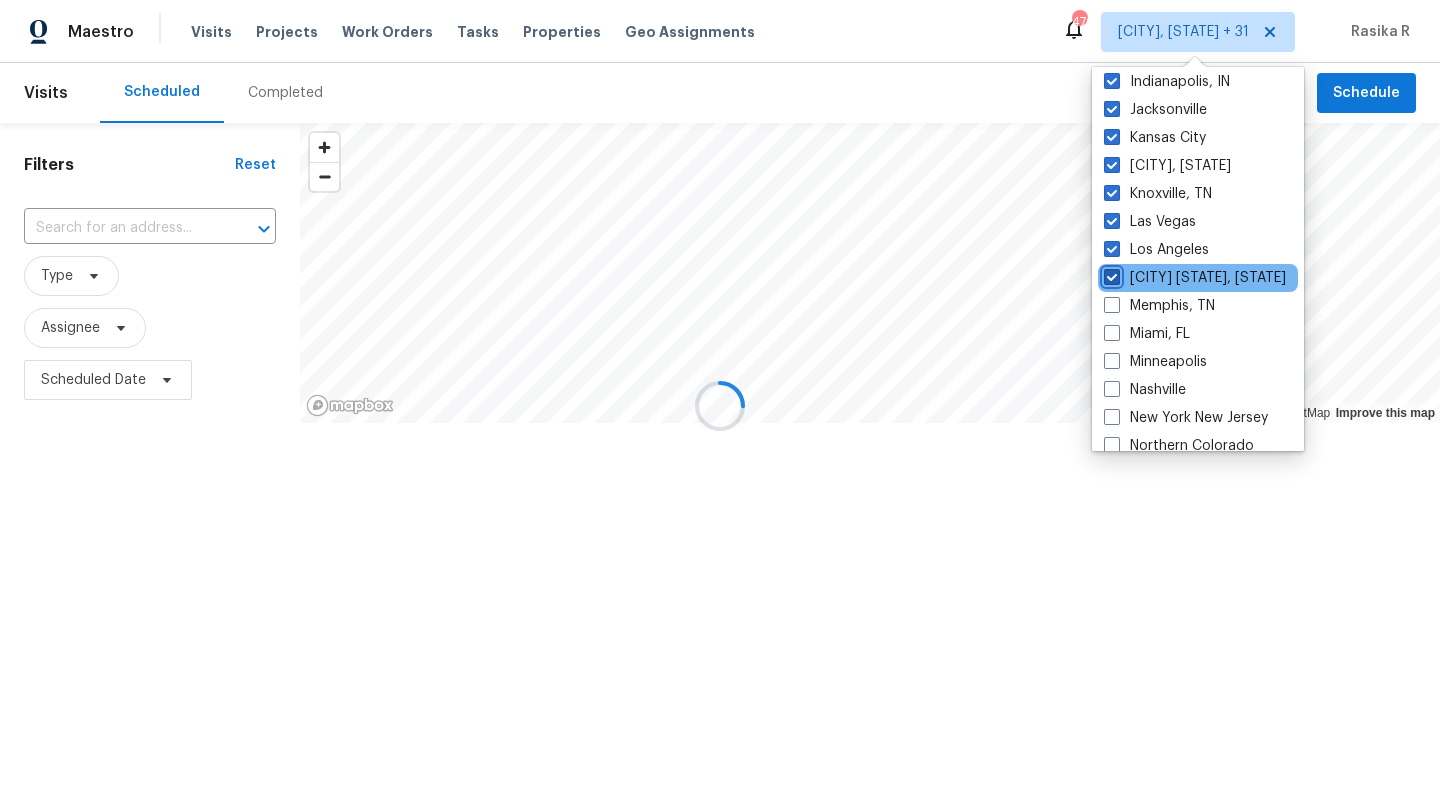 checkbox on "true" 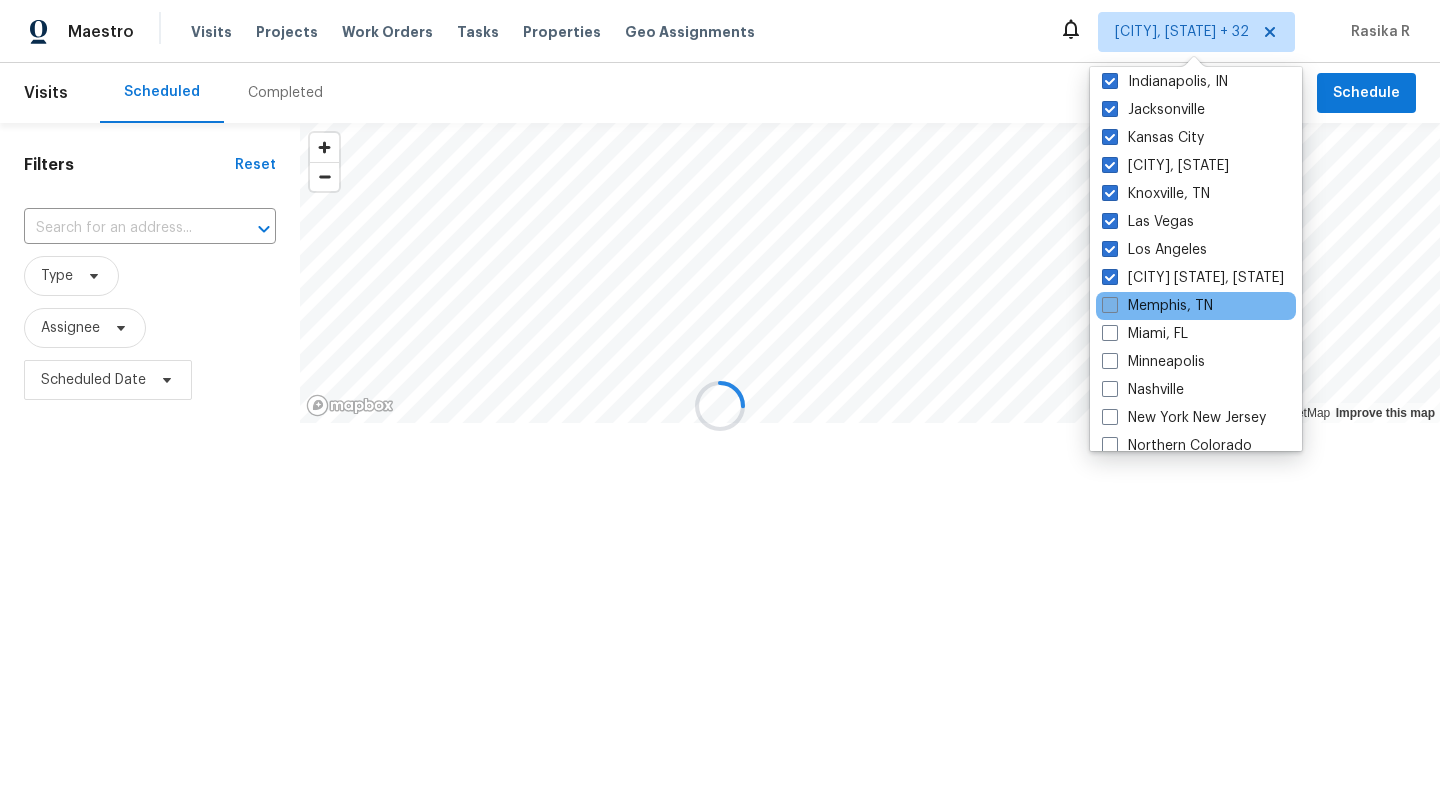 click at bounding box center [1110, 305] 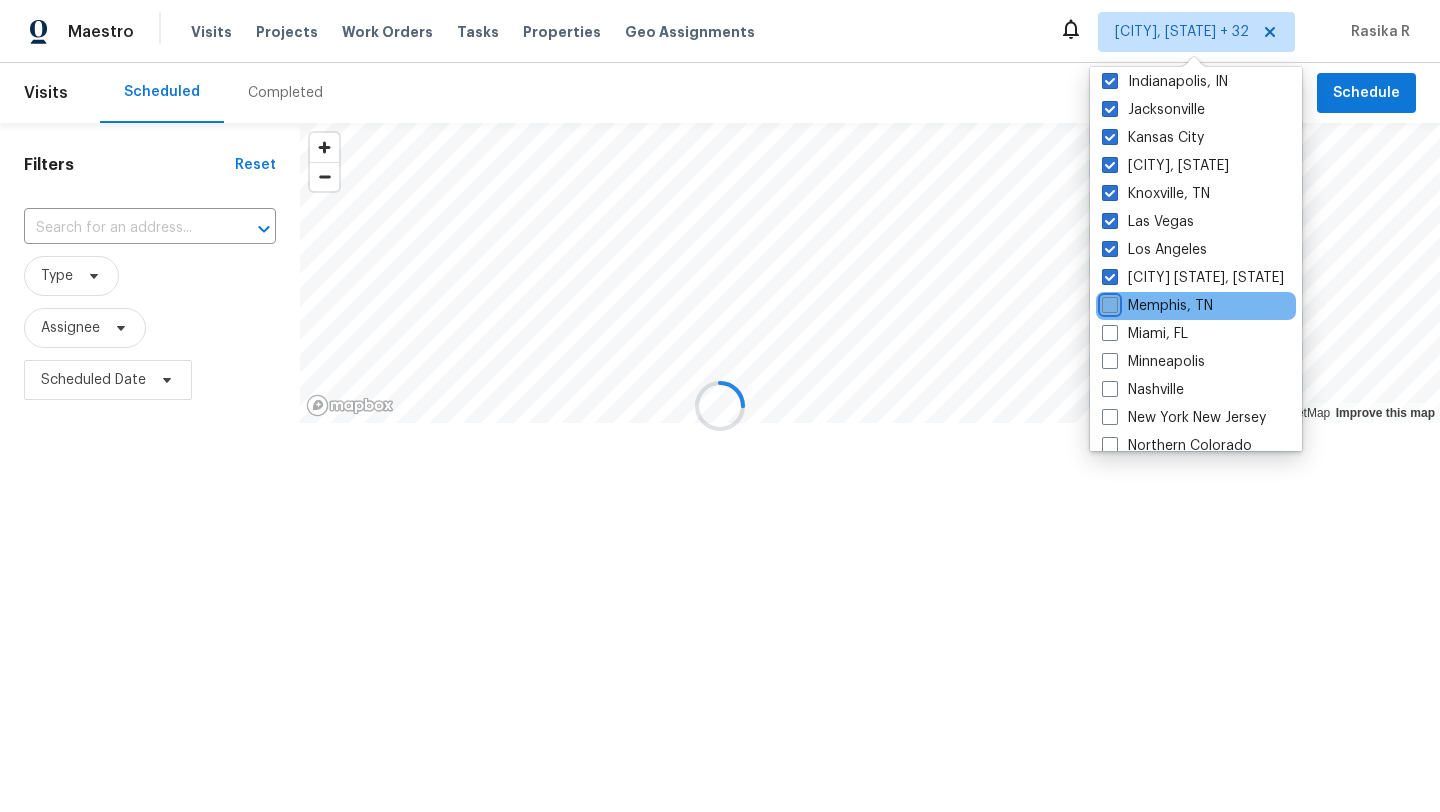 click on "Memphis, TN" at bounding box center [1108, 302] 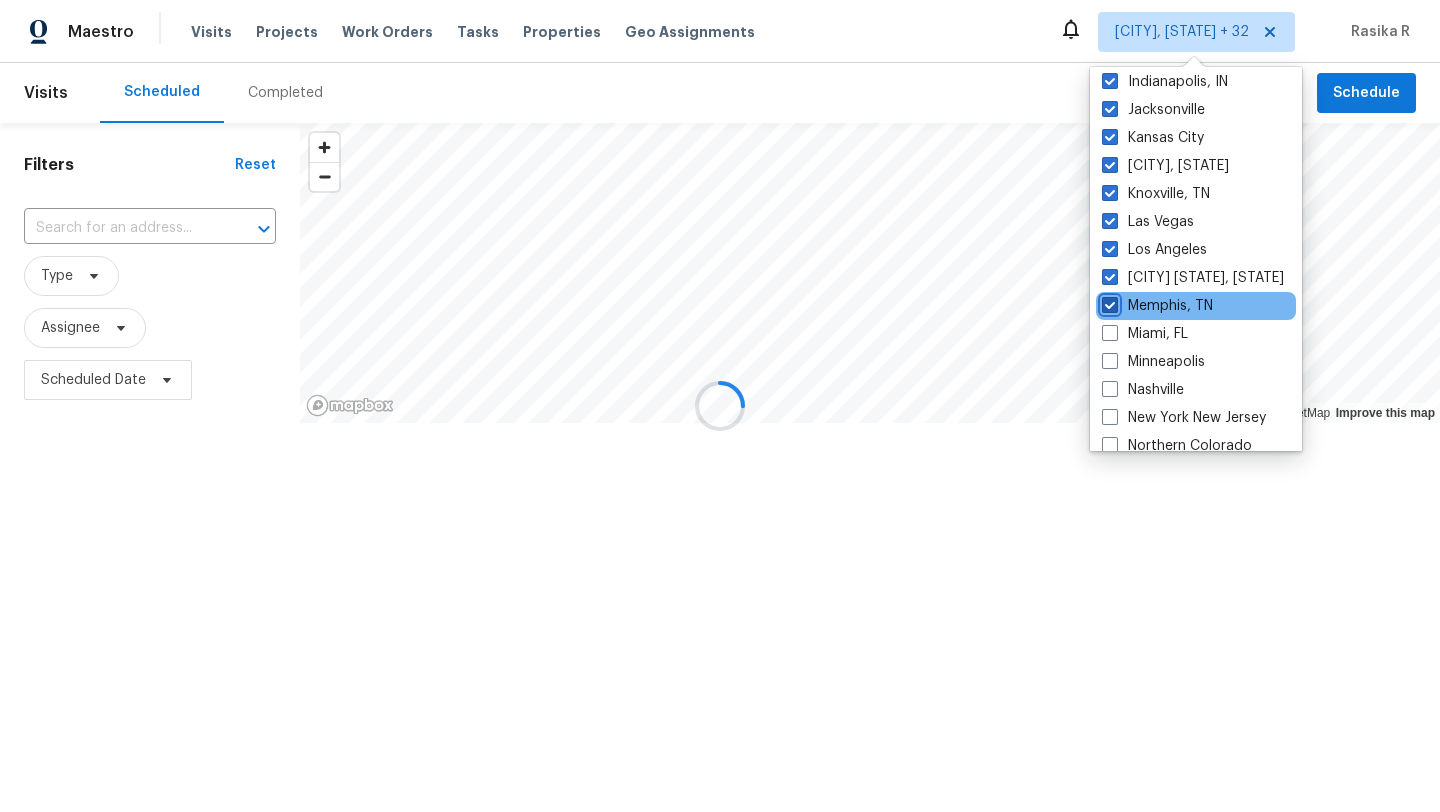 checkbox on "true" 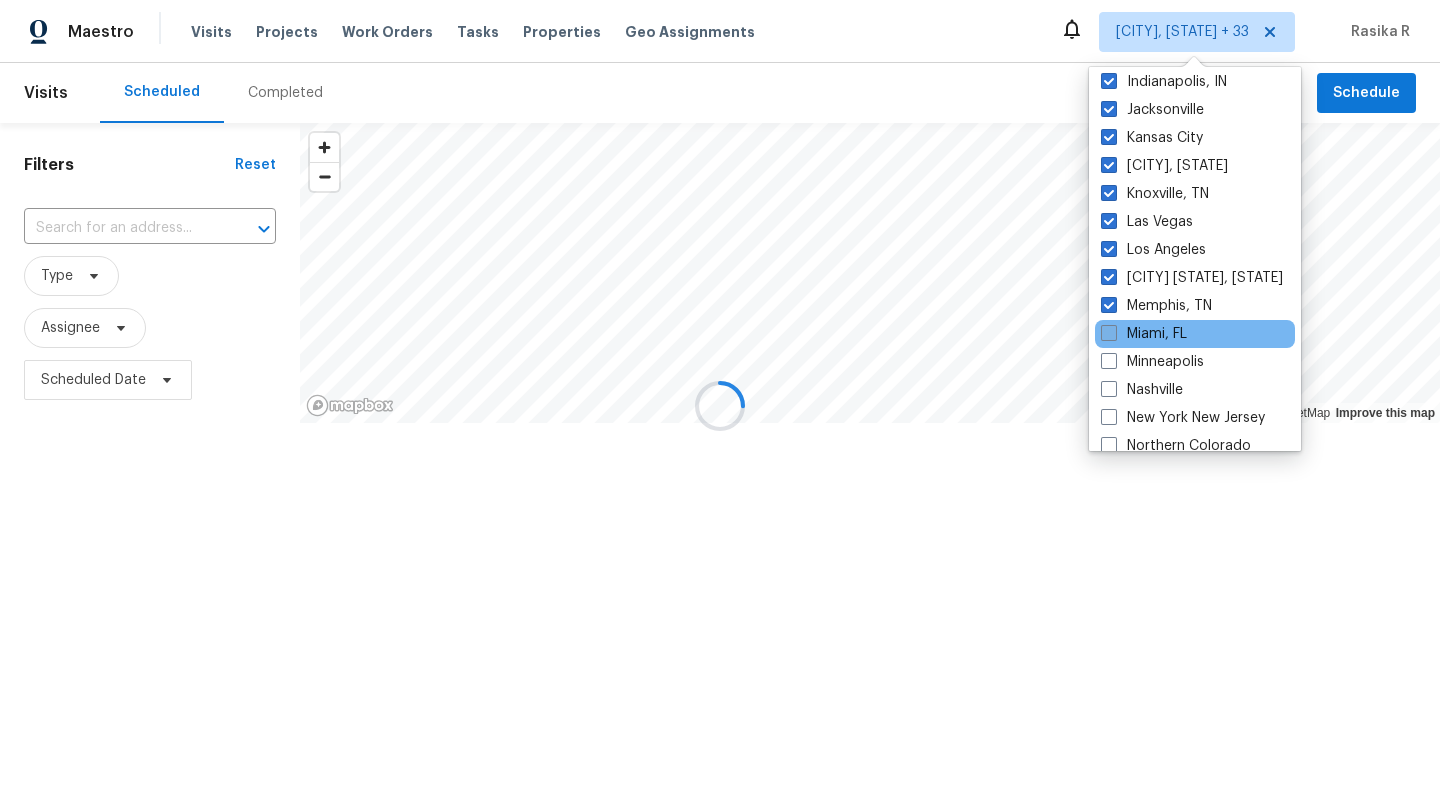 click at bounding box center [1109, 333] 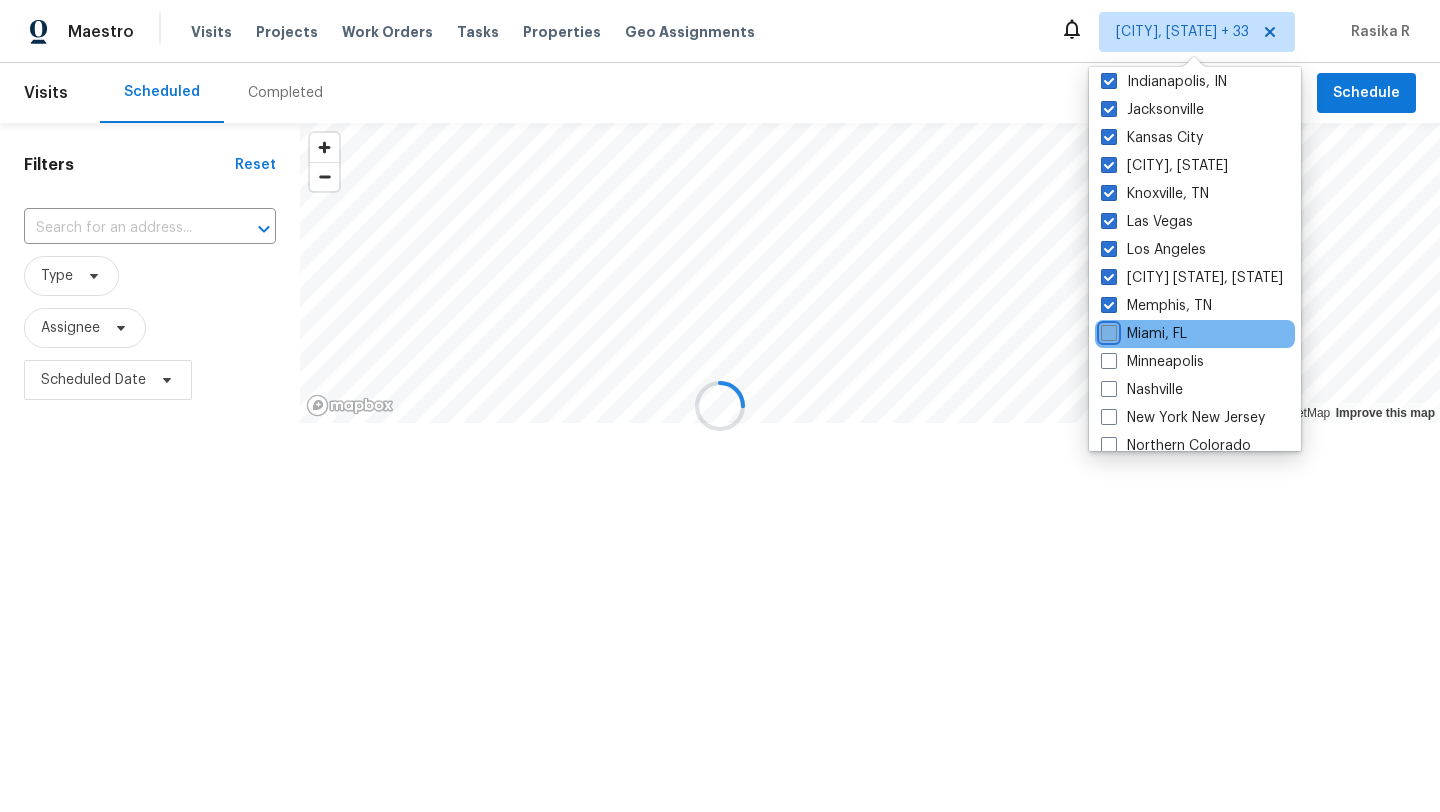 click on "Miami, FL" at bounding box center [1107, 330] 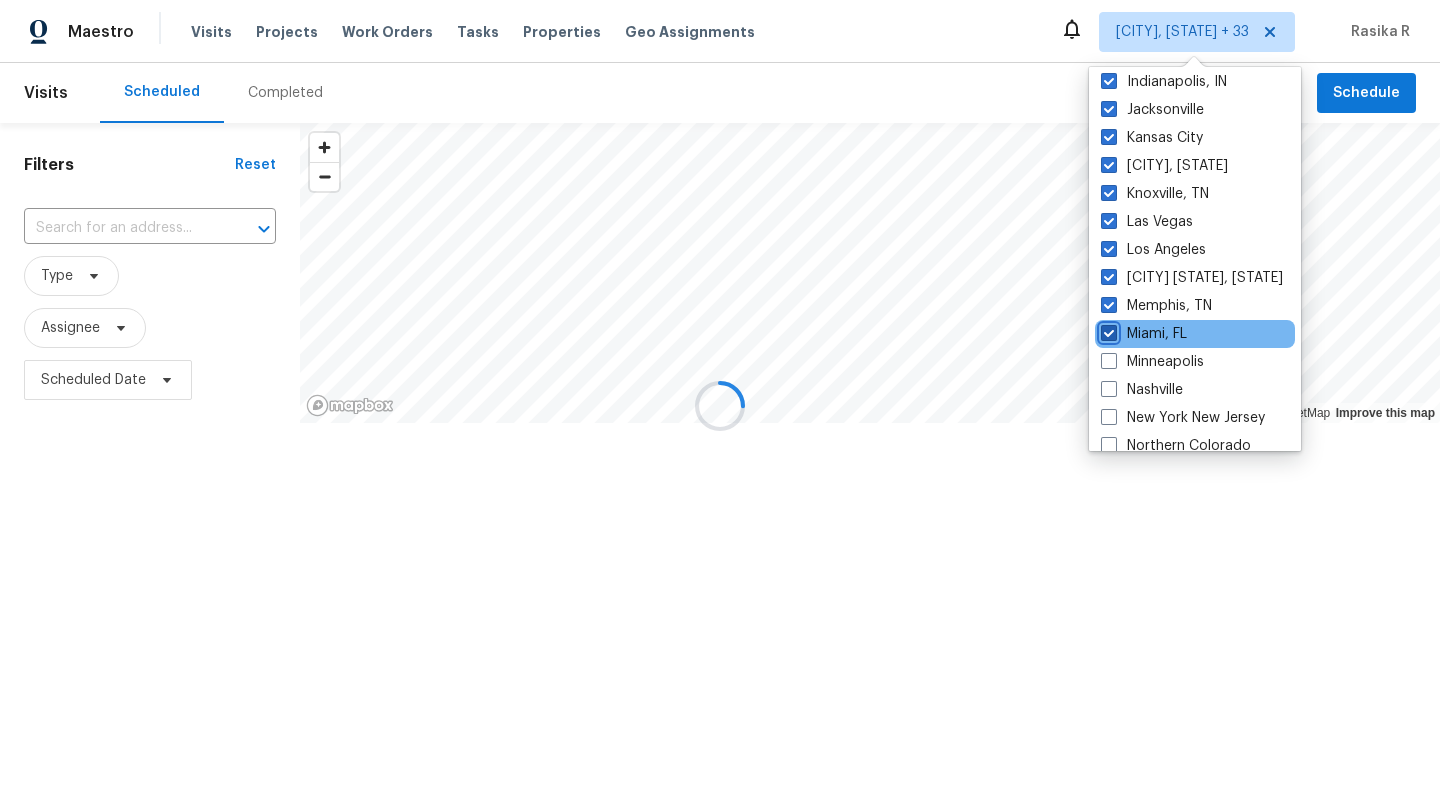 checkbox on "true" 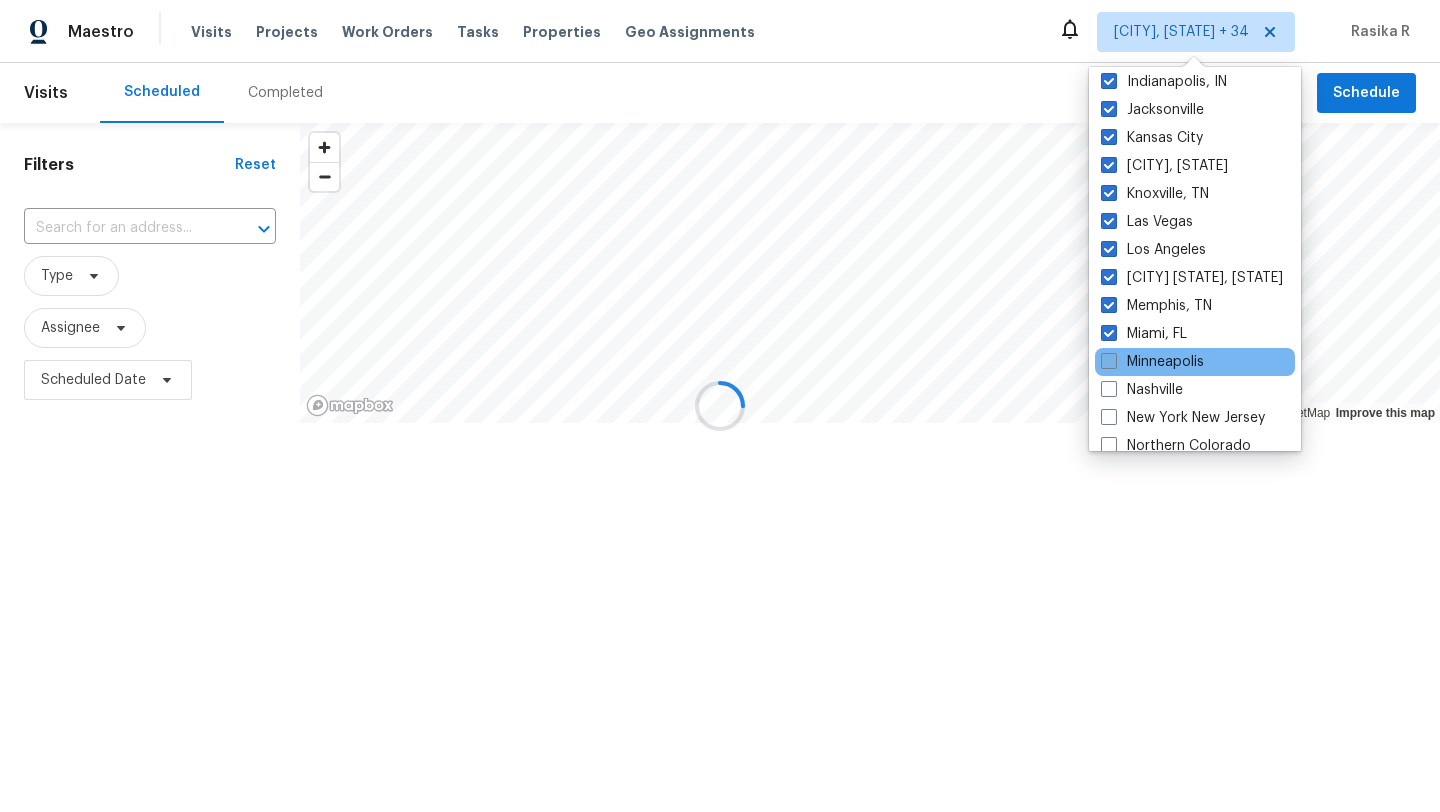 click at bounding box center [1109, 361] 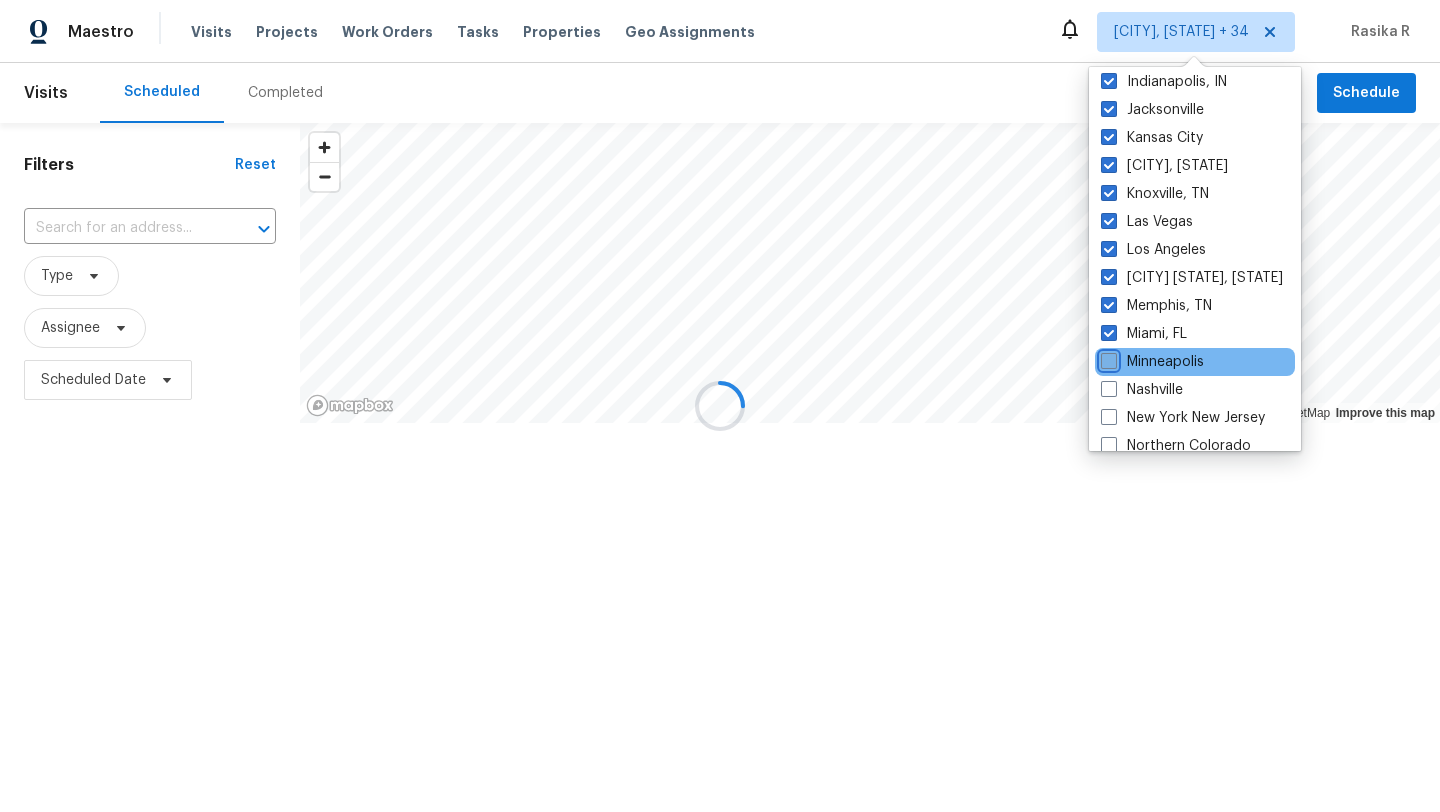 click on "Minneapolis" at bounding box center (1107, 358) 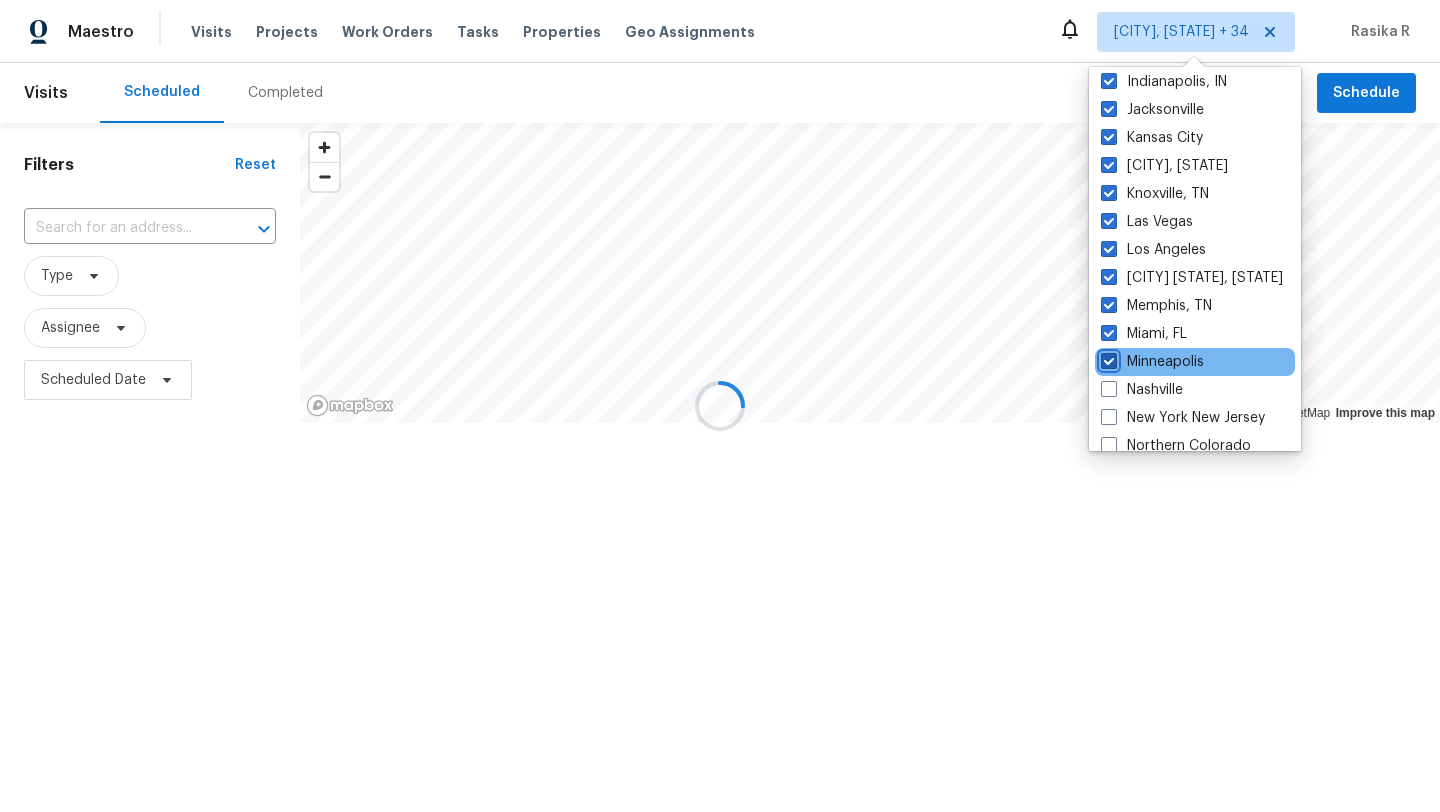 checkbox on "true" 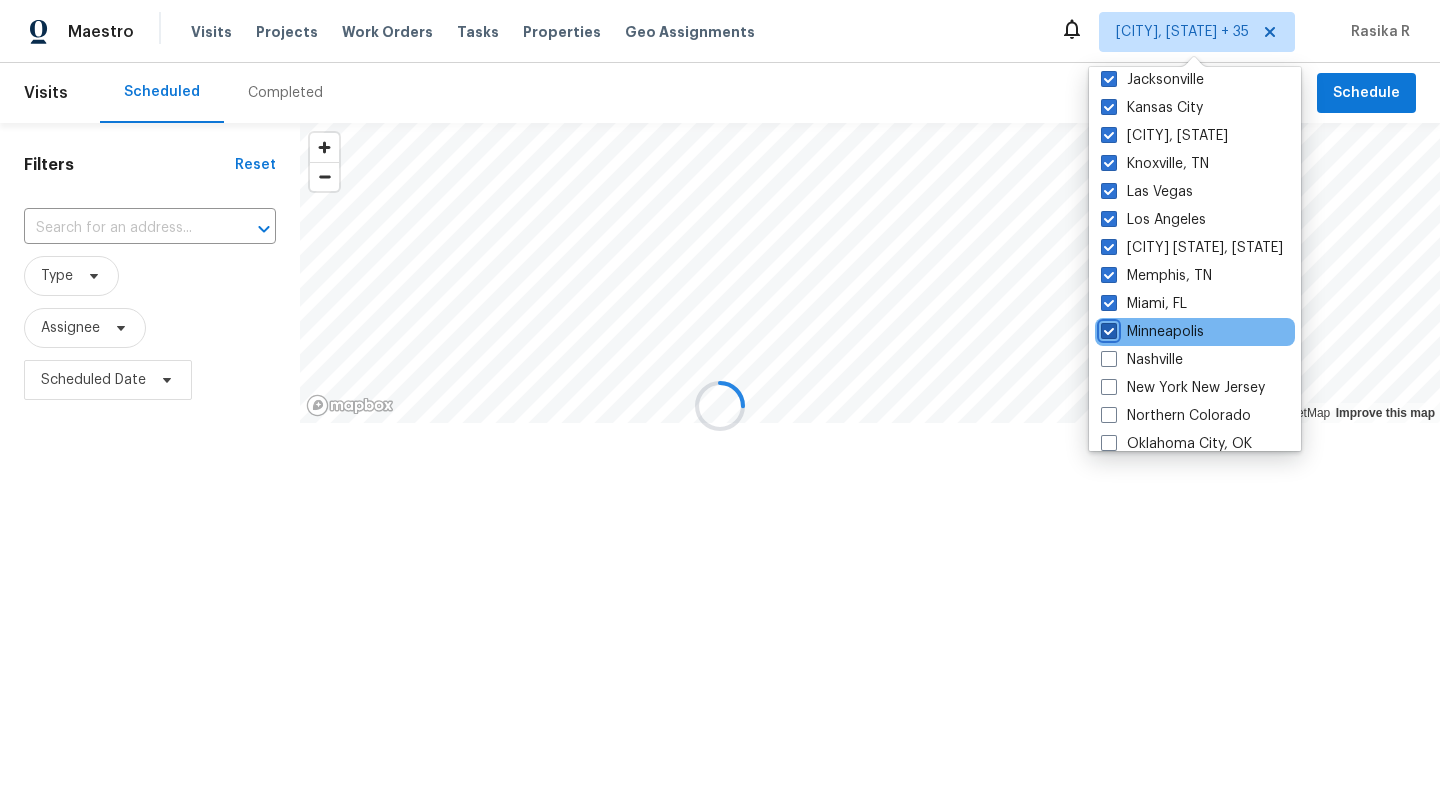 scroll, scrollTop: 782, scrollLeft: 0, axis: vertical 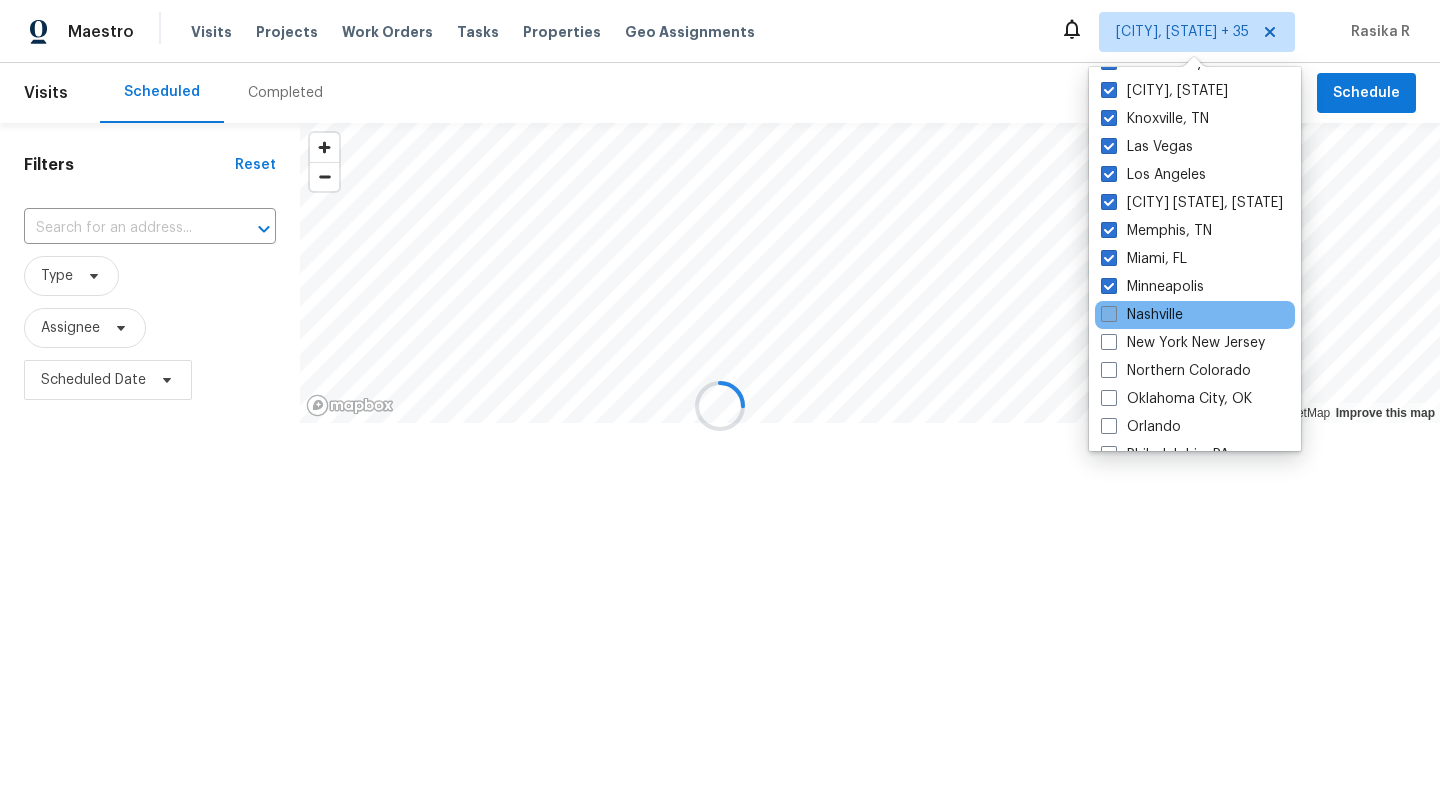 click on "Nashville" at bounding box center (1142, 315) 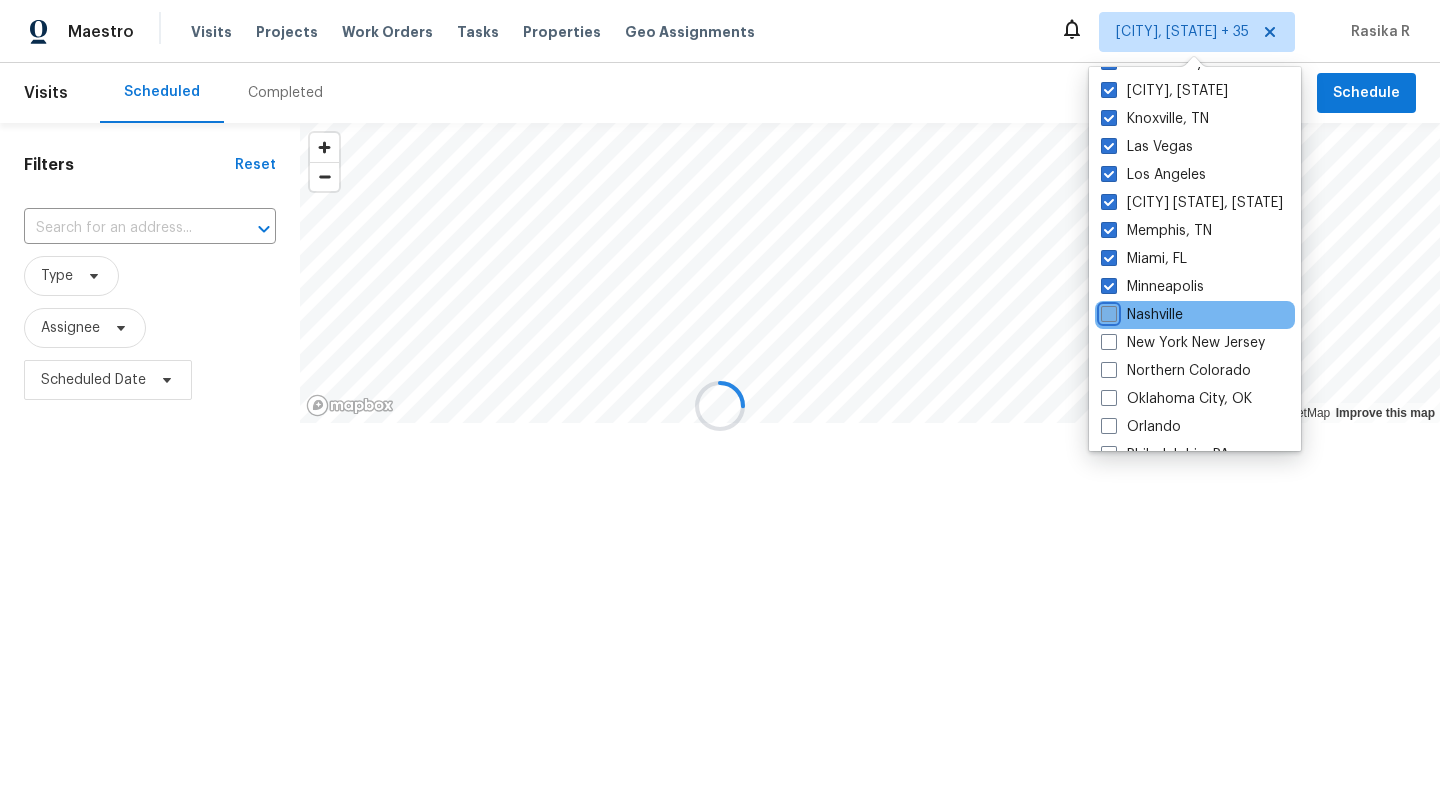 click on "Nashville" at bounding box center (1107, 311) 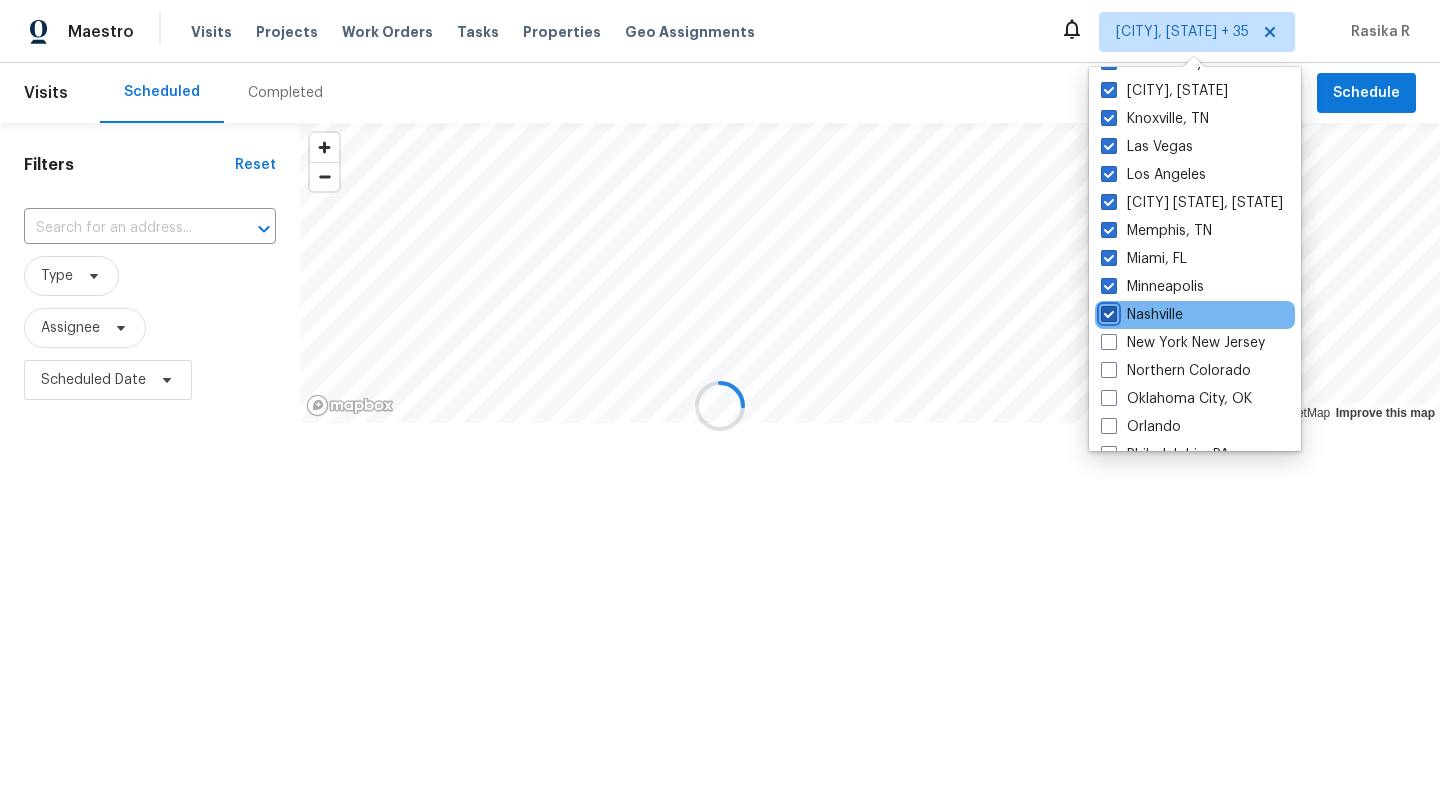 checkbox on "true" 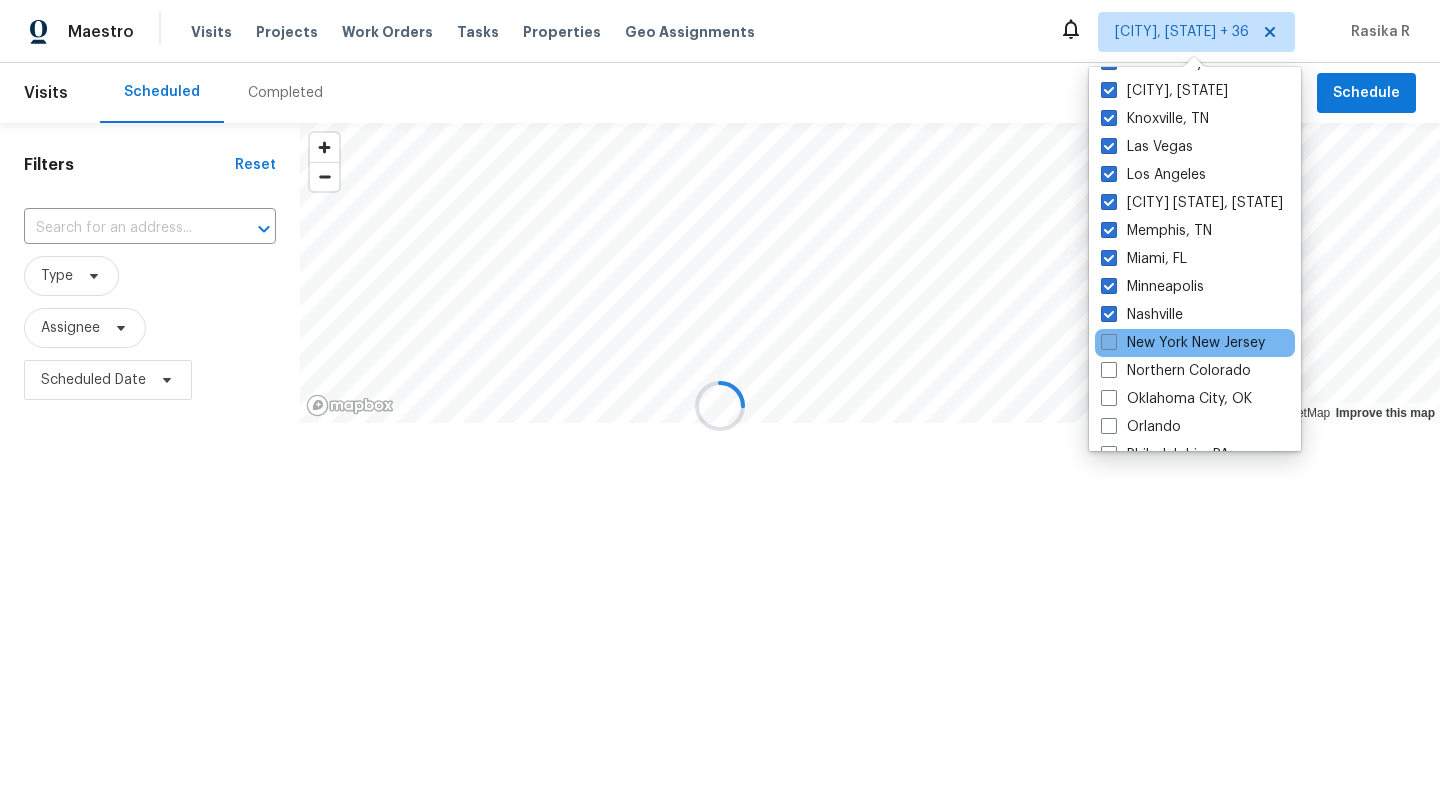 click at bounding box center (1109, 342) 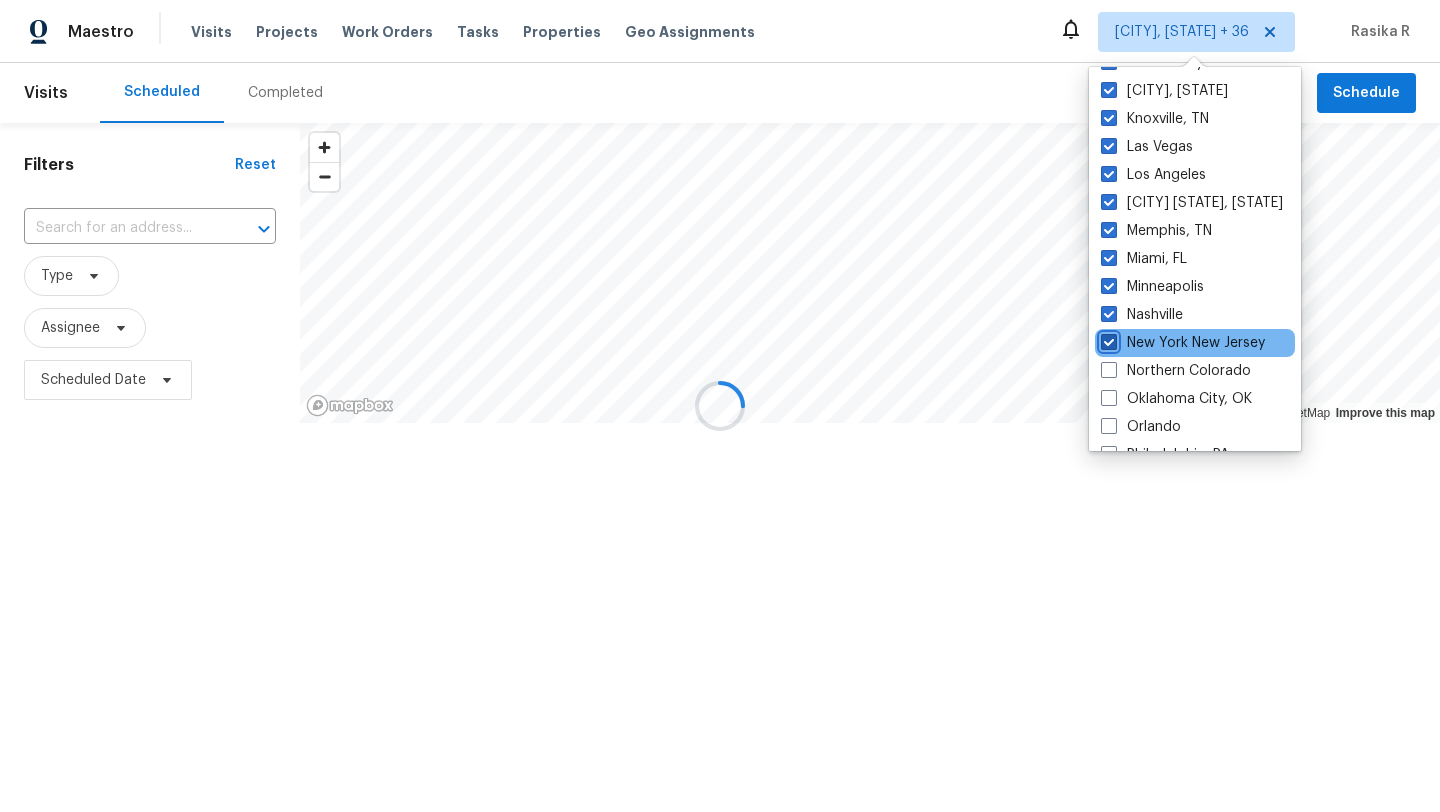 checkbox on "true" 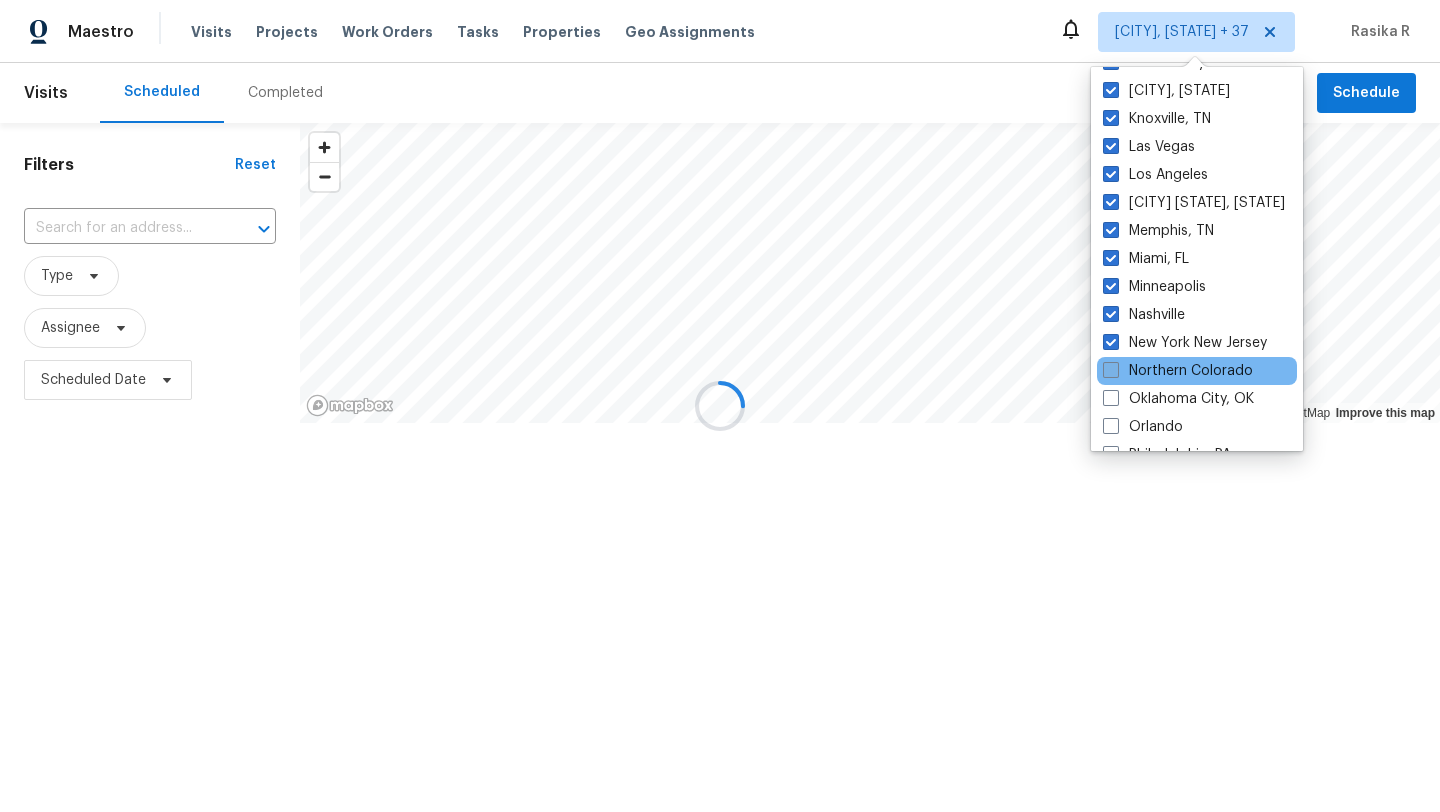 click at bounding box center [1111, 370] 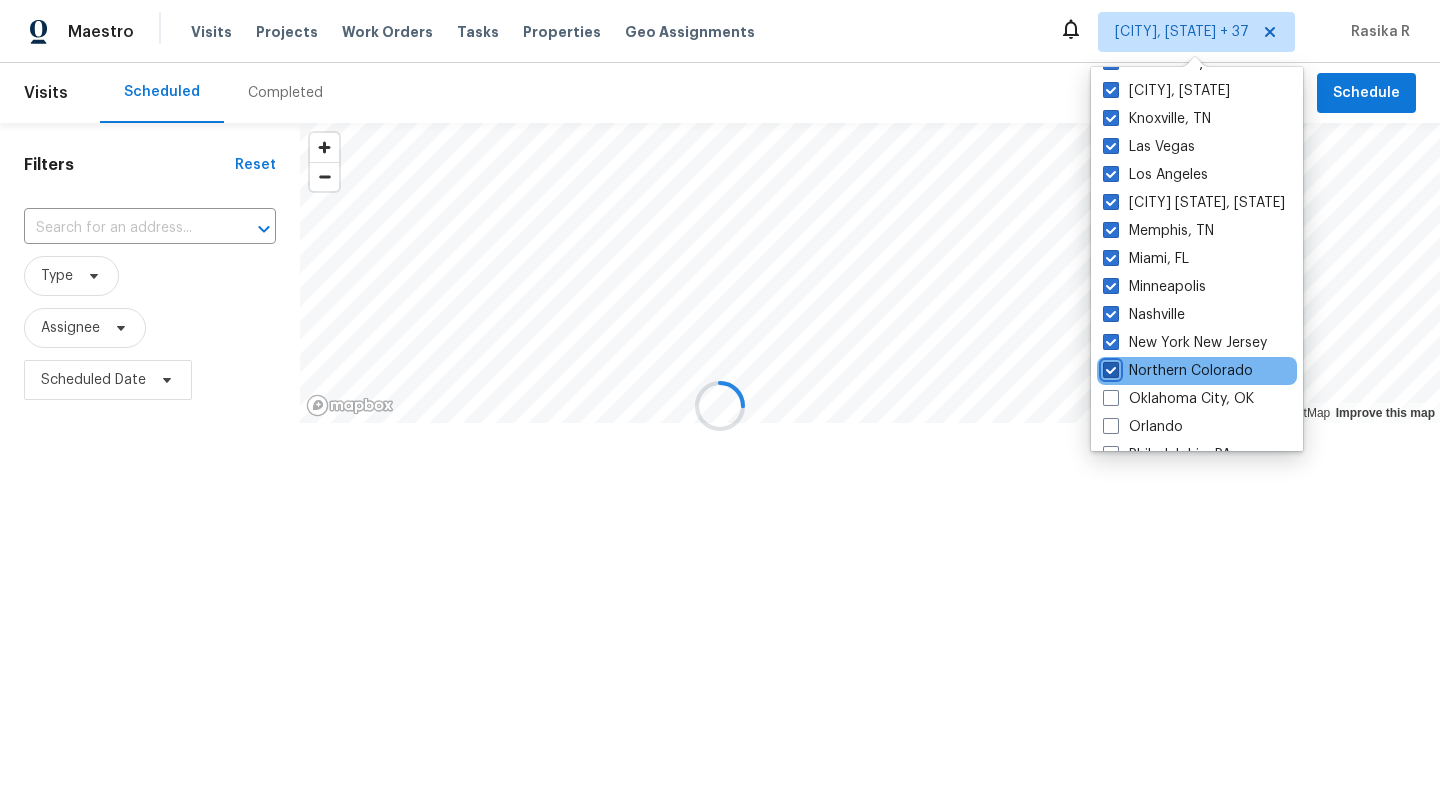 checkbox on "true" 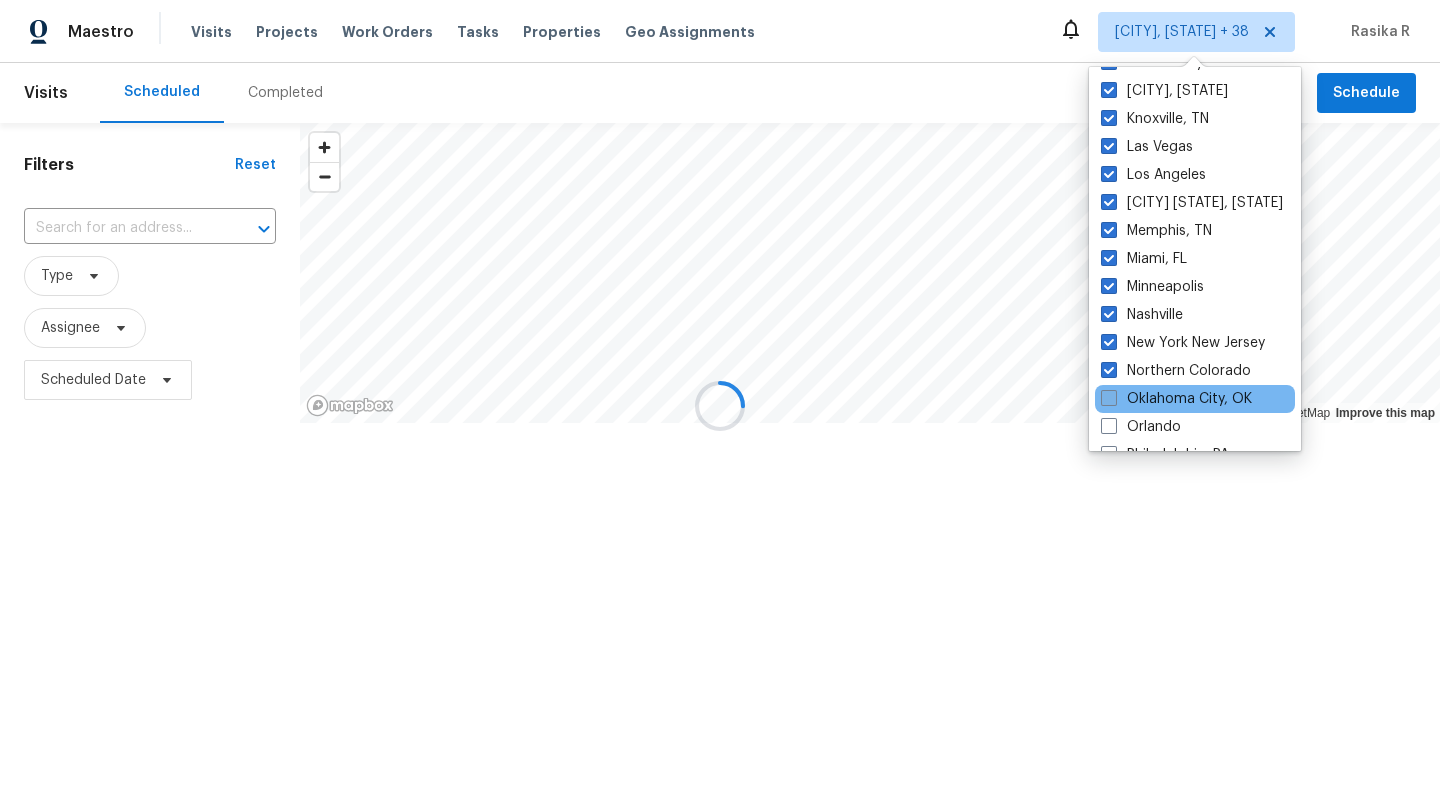 click on "Oklahoma City, OK" at bounding box center (1176, 399) 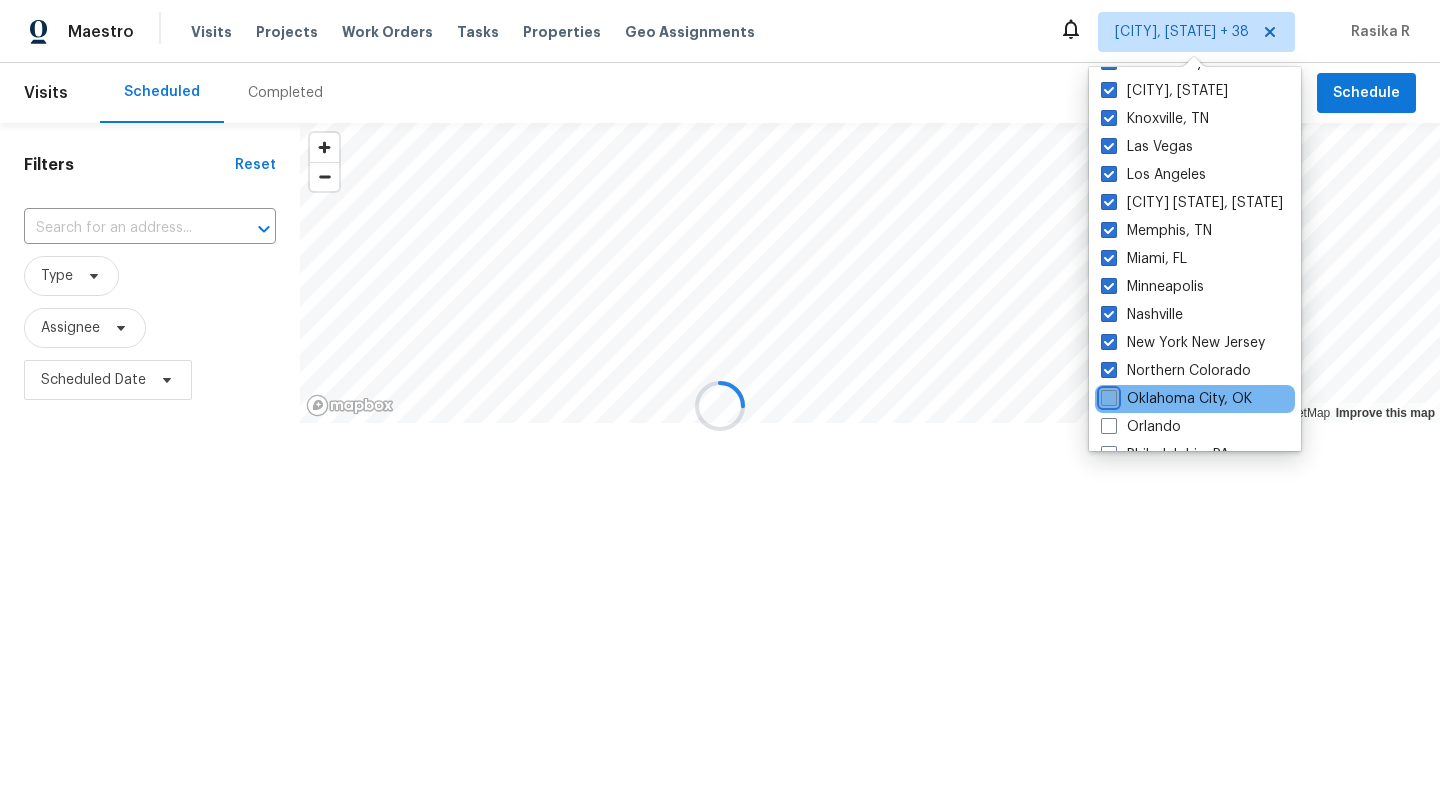 click on "Oklahoma City, OK" at bounding box center [1107, 395] 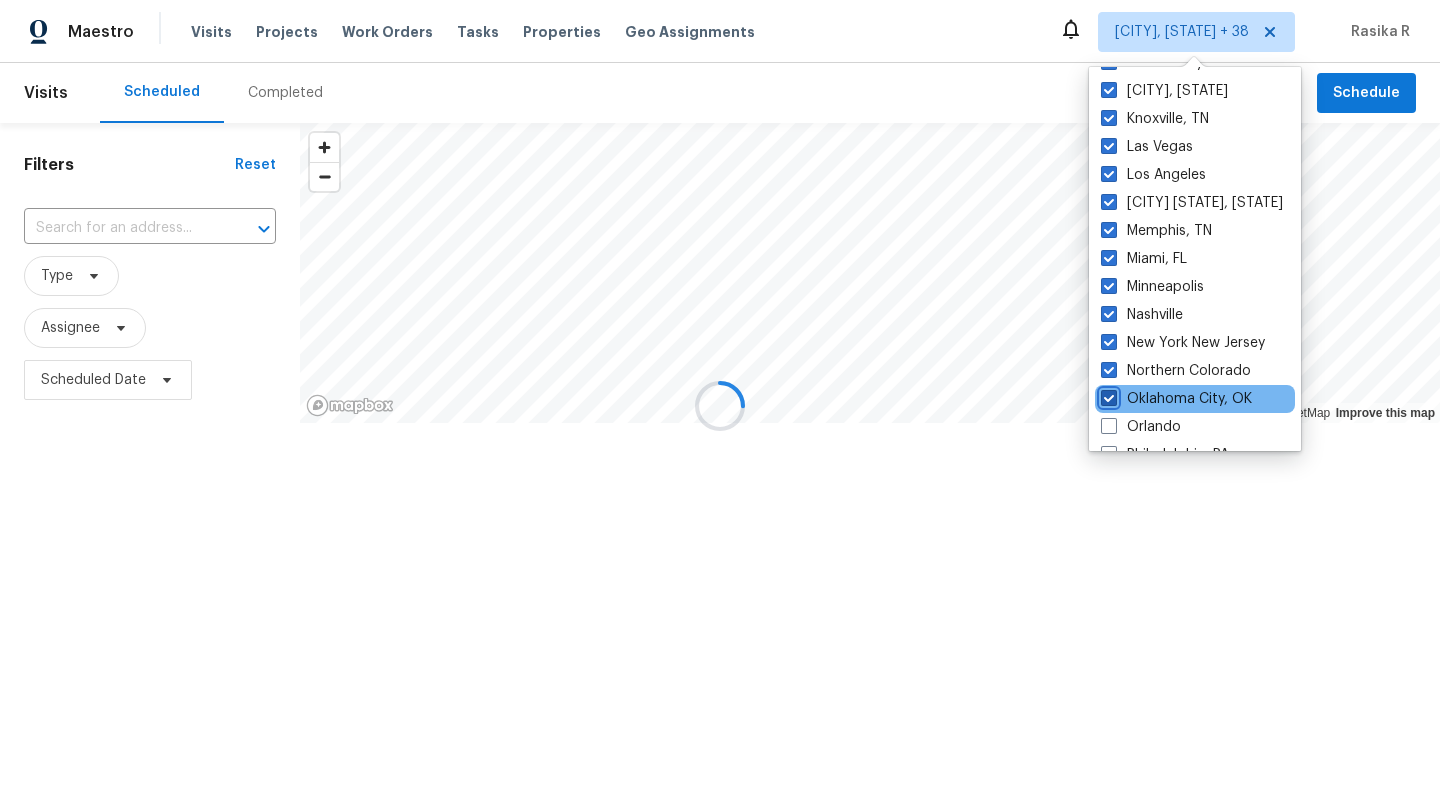 checkbox on "true" 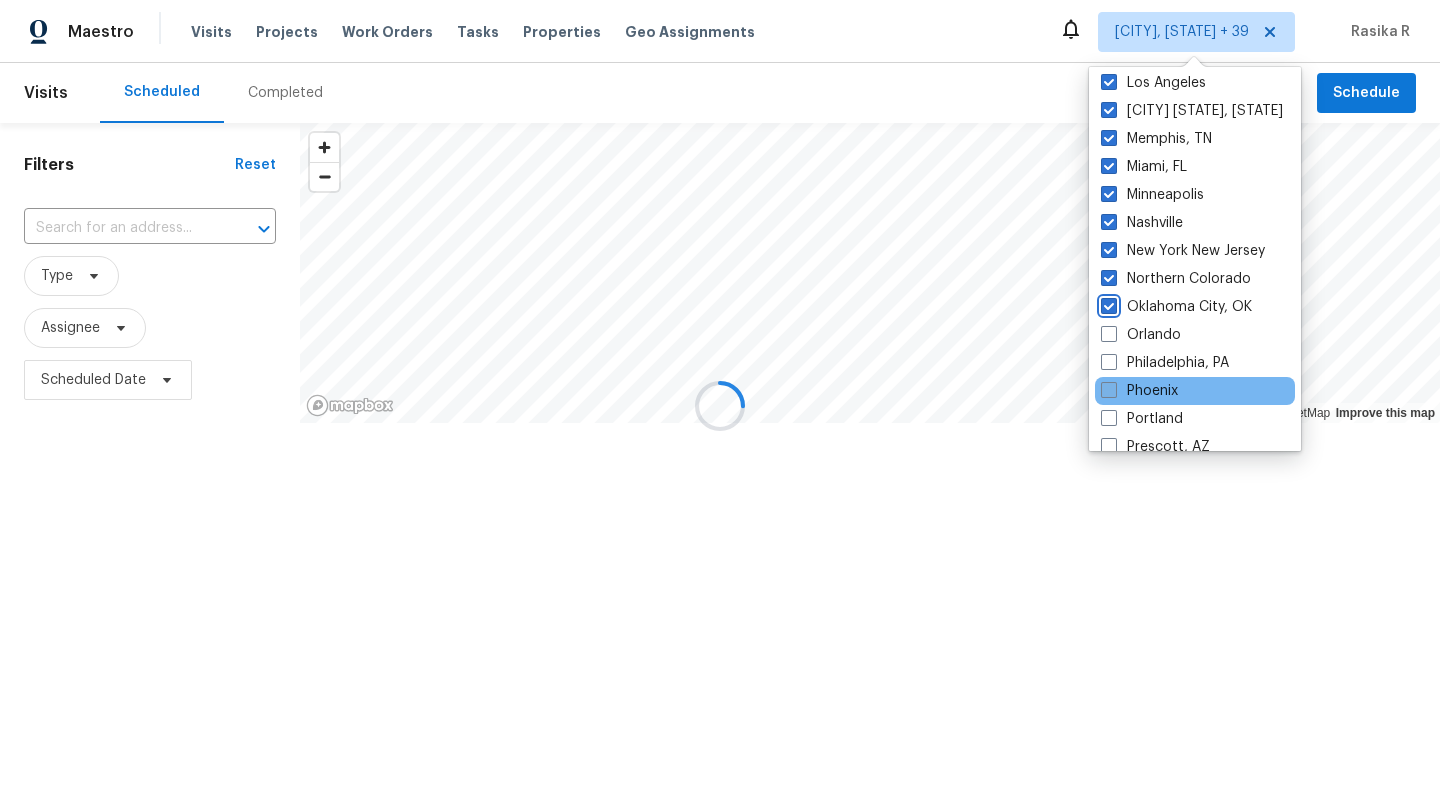 scroll, scrollTop: 886, scrollLeft: 0, axis: vertical 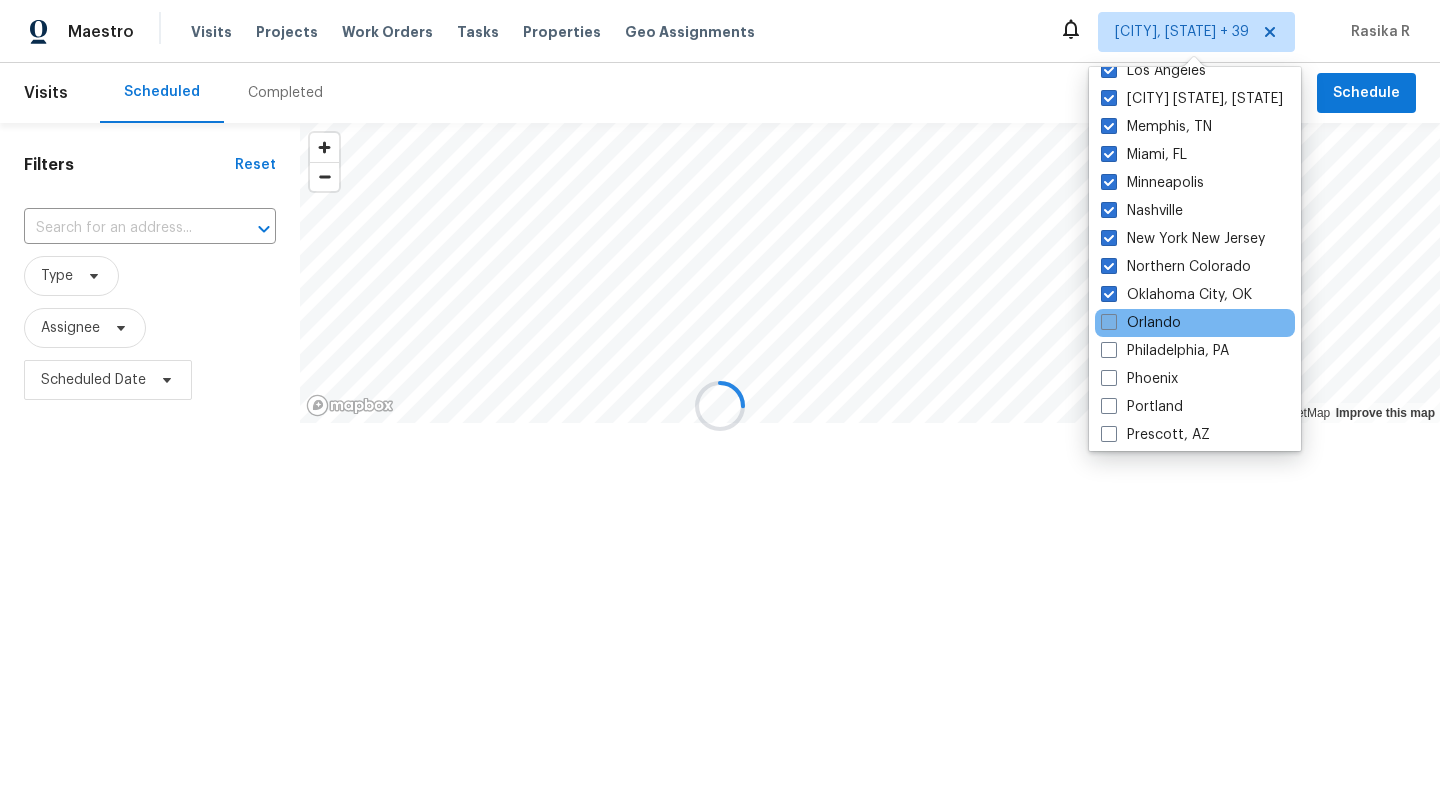 click on "Orlando" at bounding box center [1141, 323] 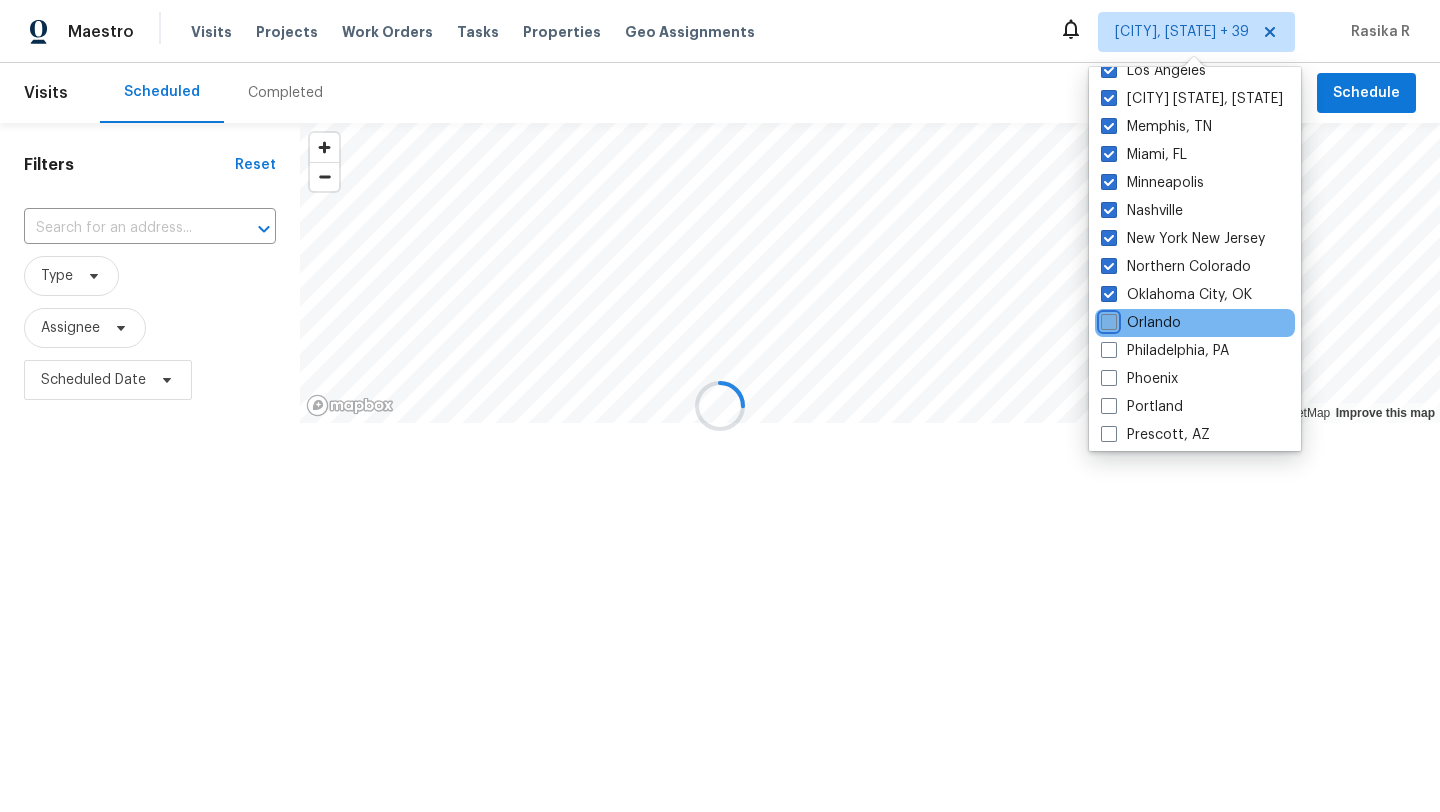 click on "Orlando" at bounding box center (1107, 319) 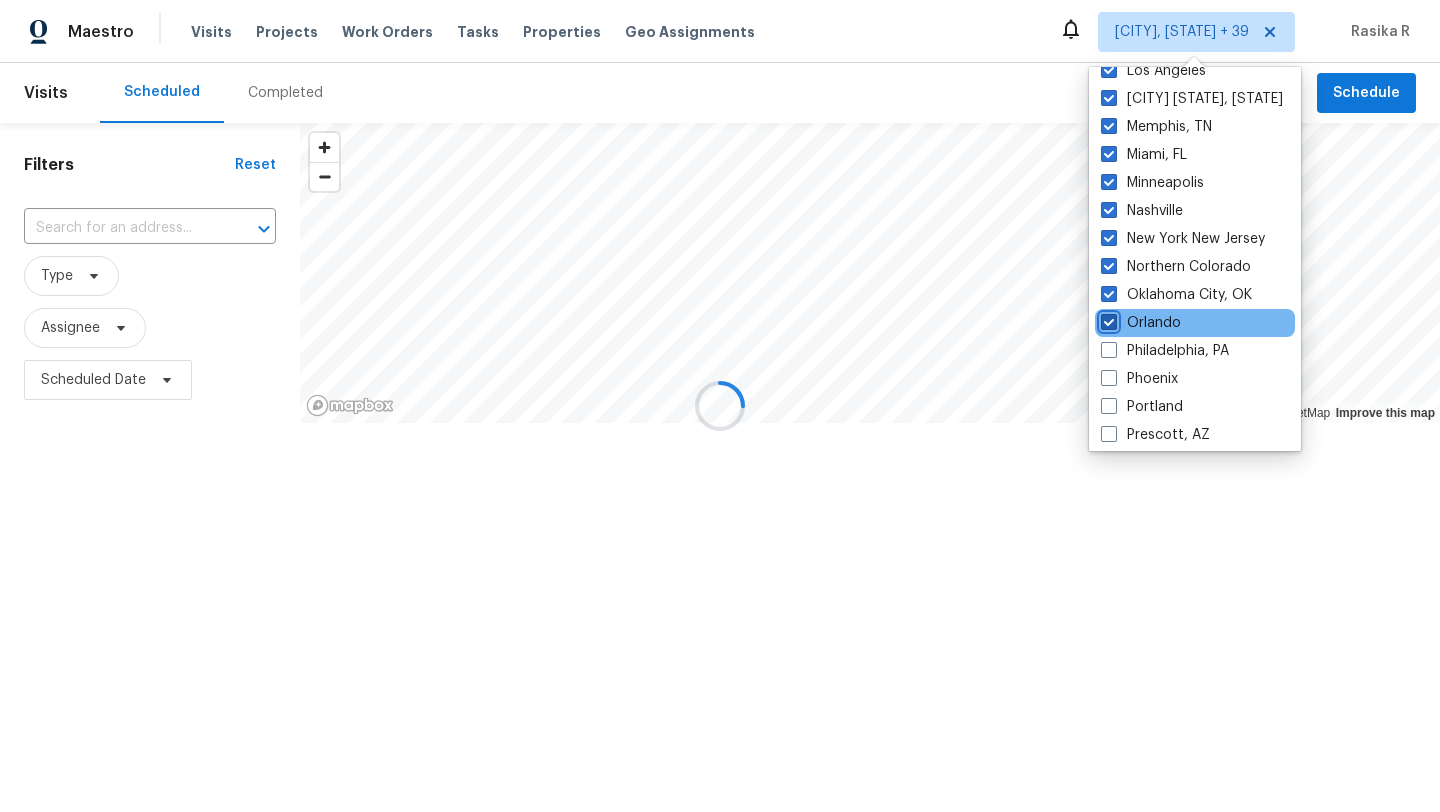 checkbox on "true" 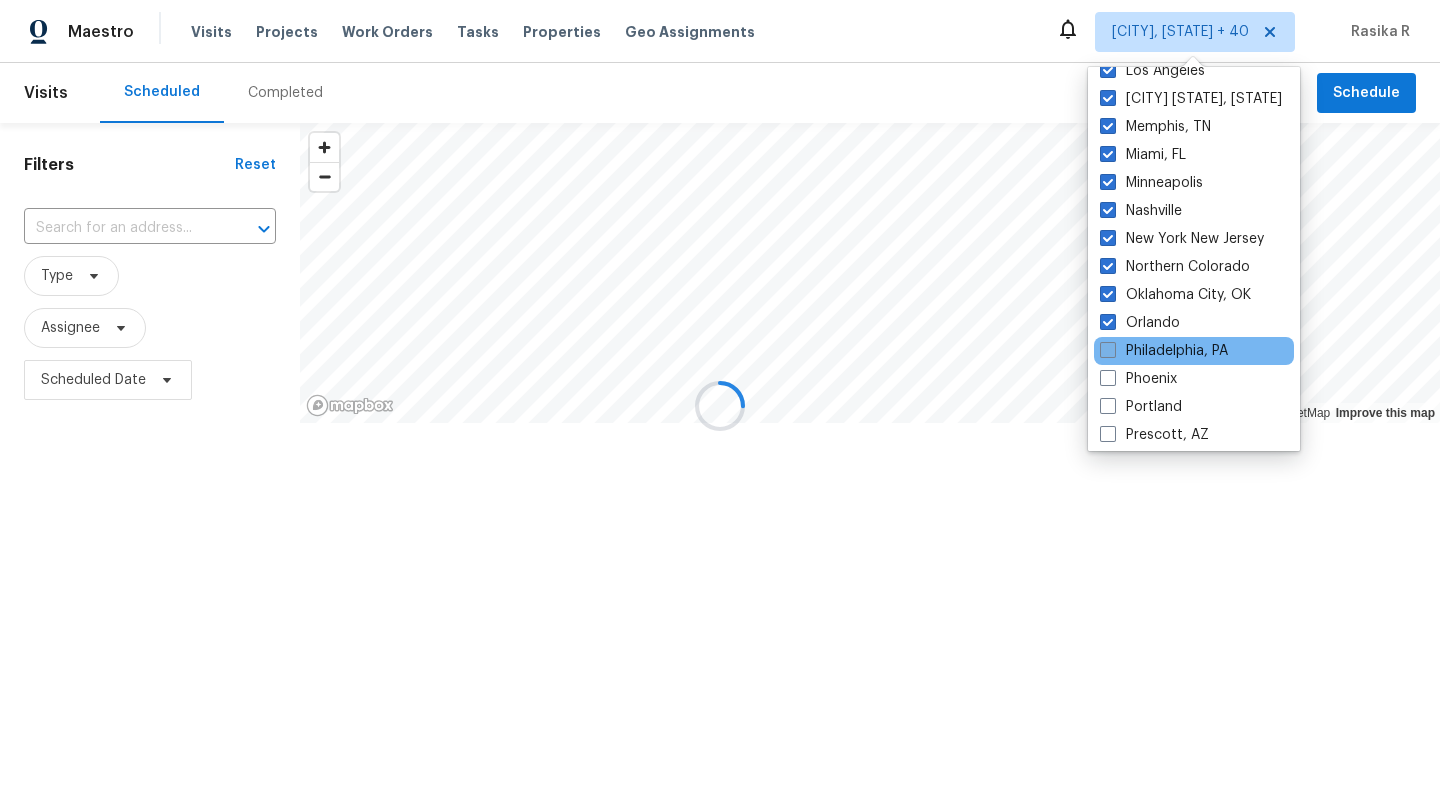 click at bounding box center [1108, 350] 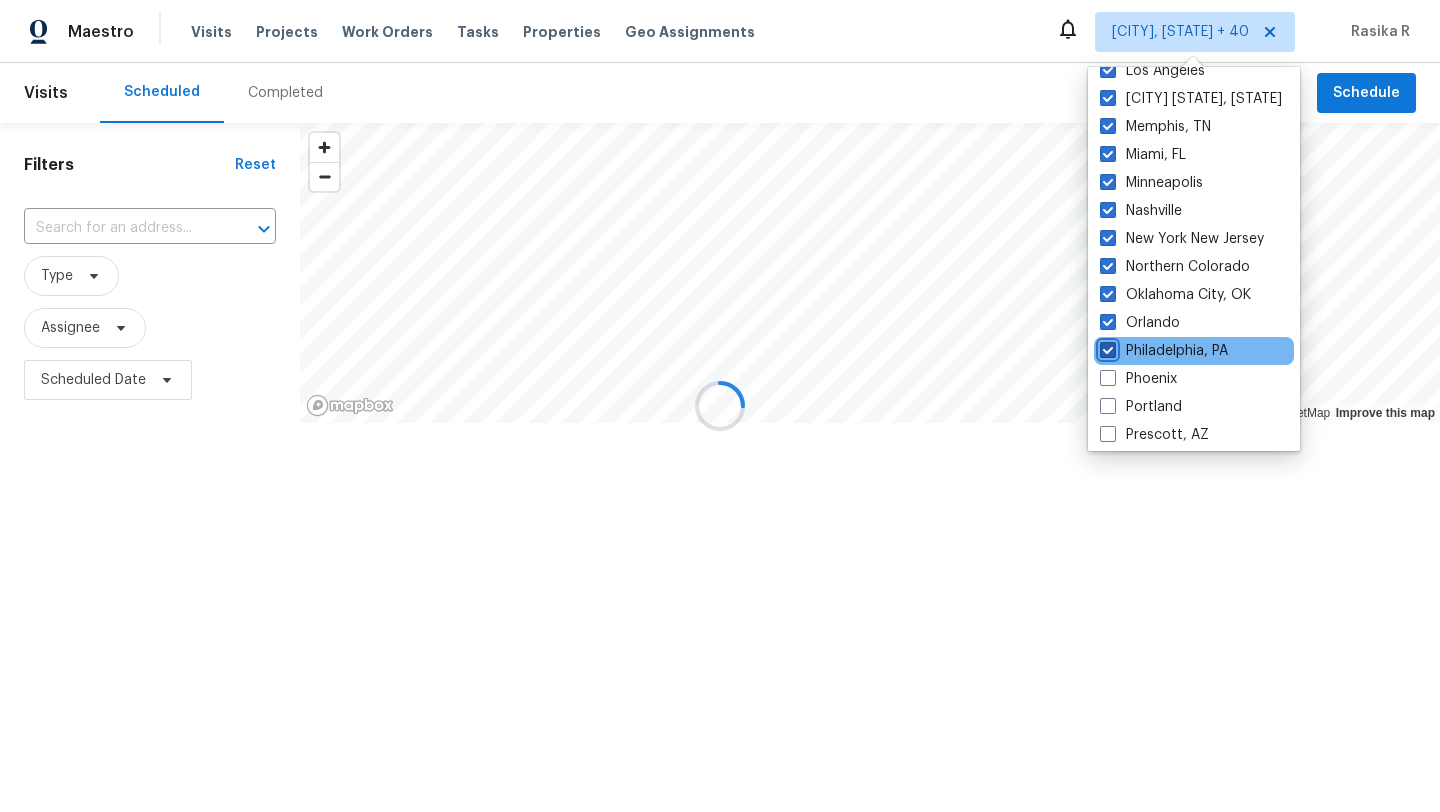 checkbox on "true" 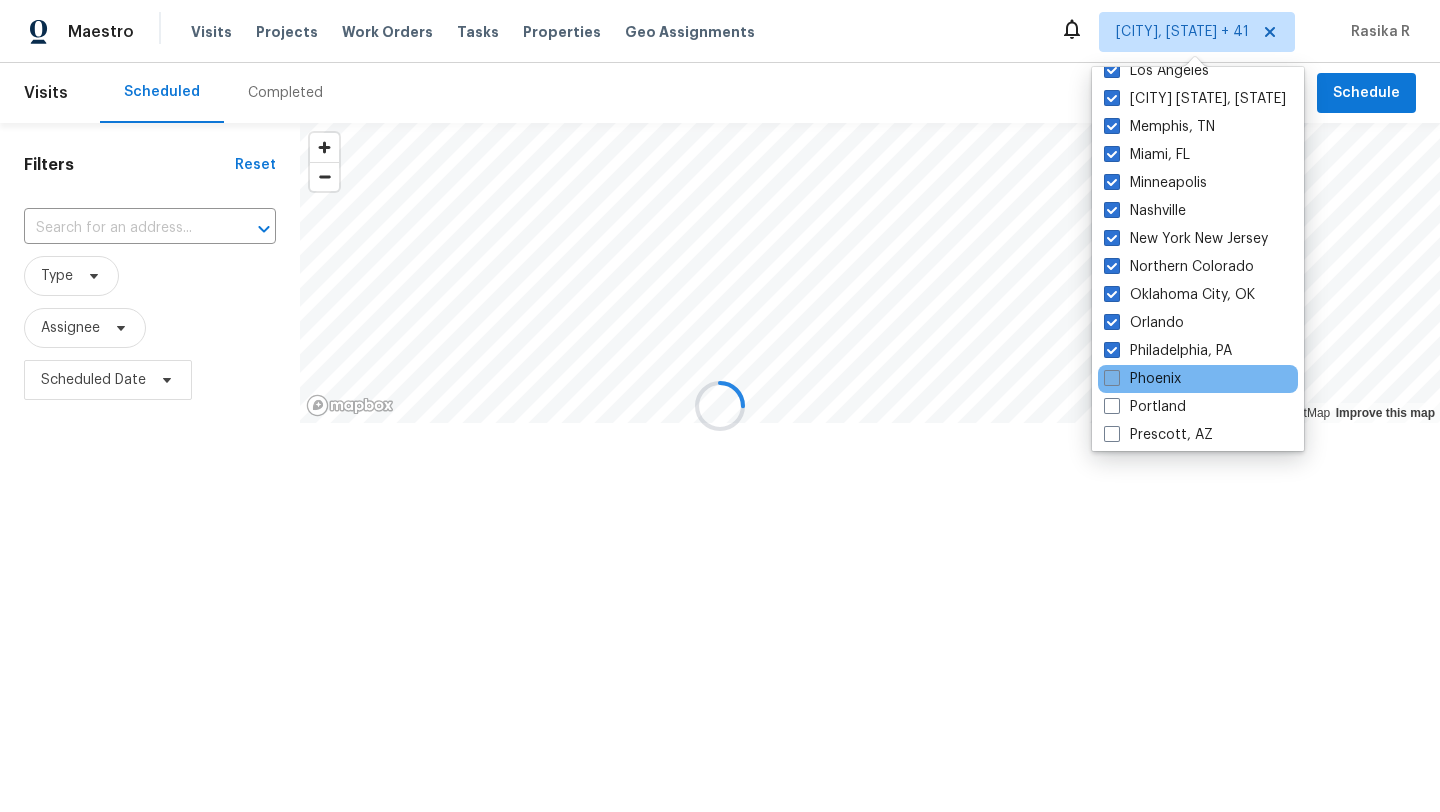 click at bounding box center [1112, 378] 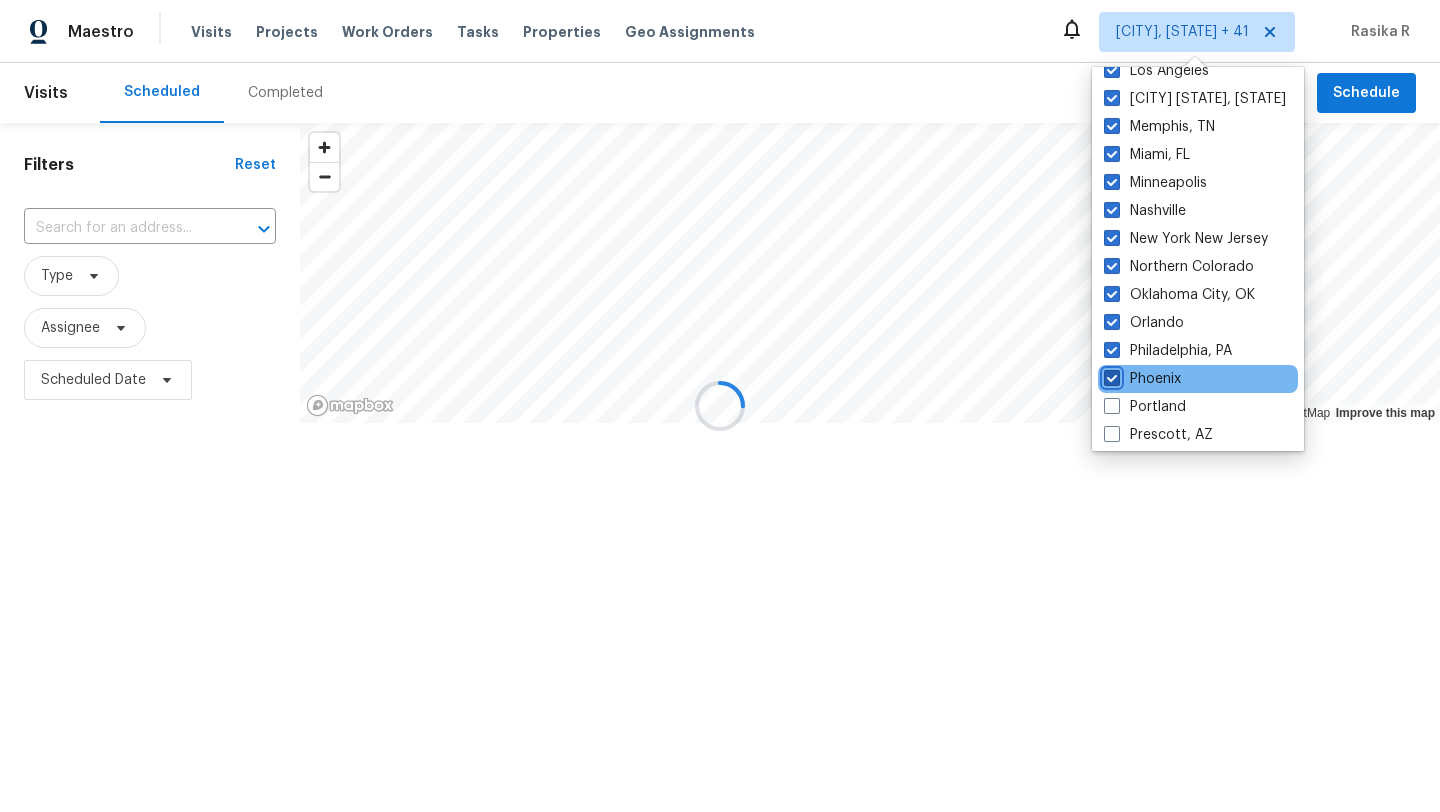 checkbox on "true" 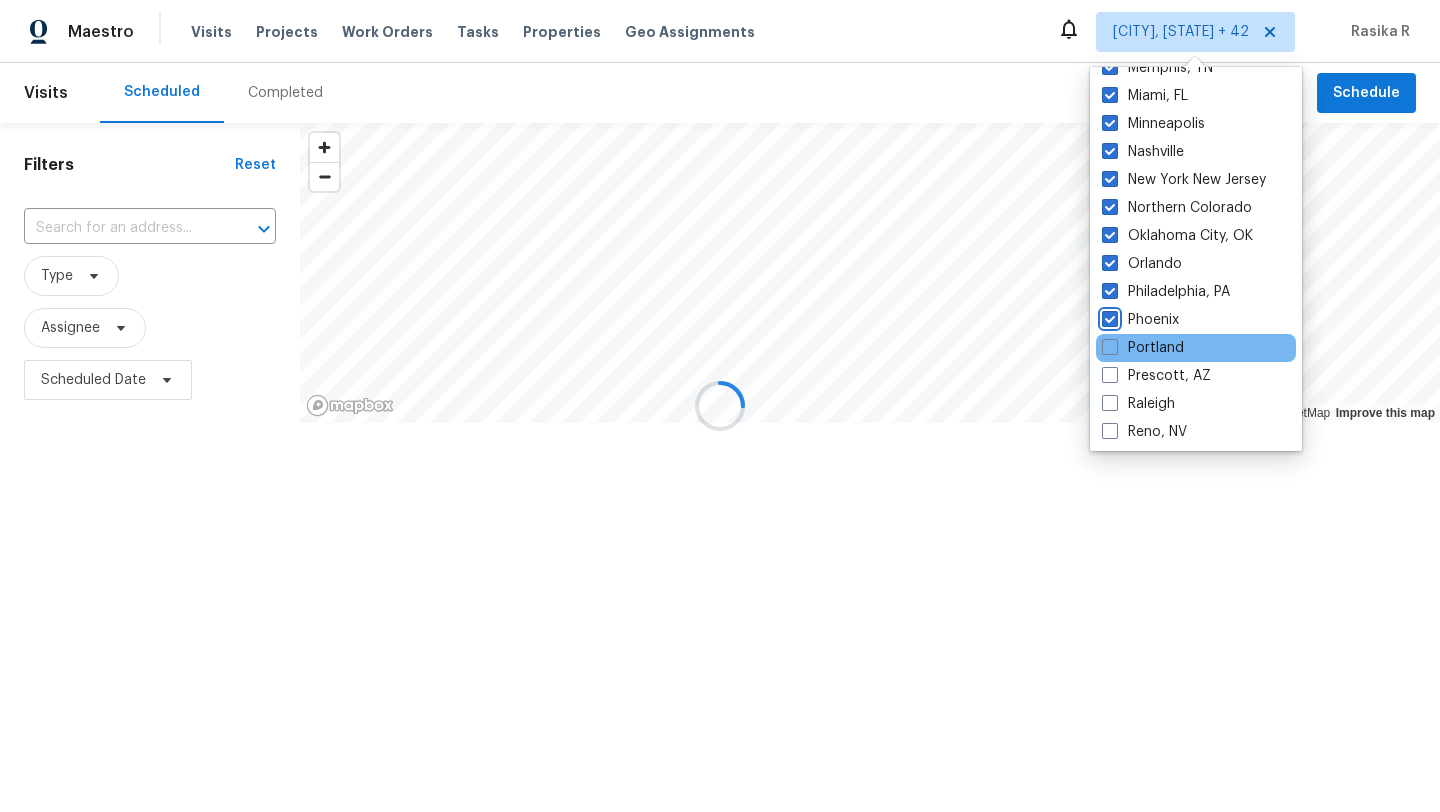 scroll, scrollTop: 959, scrollLeft: 0, axis: vertical 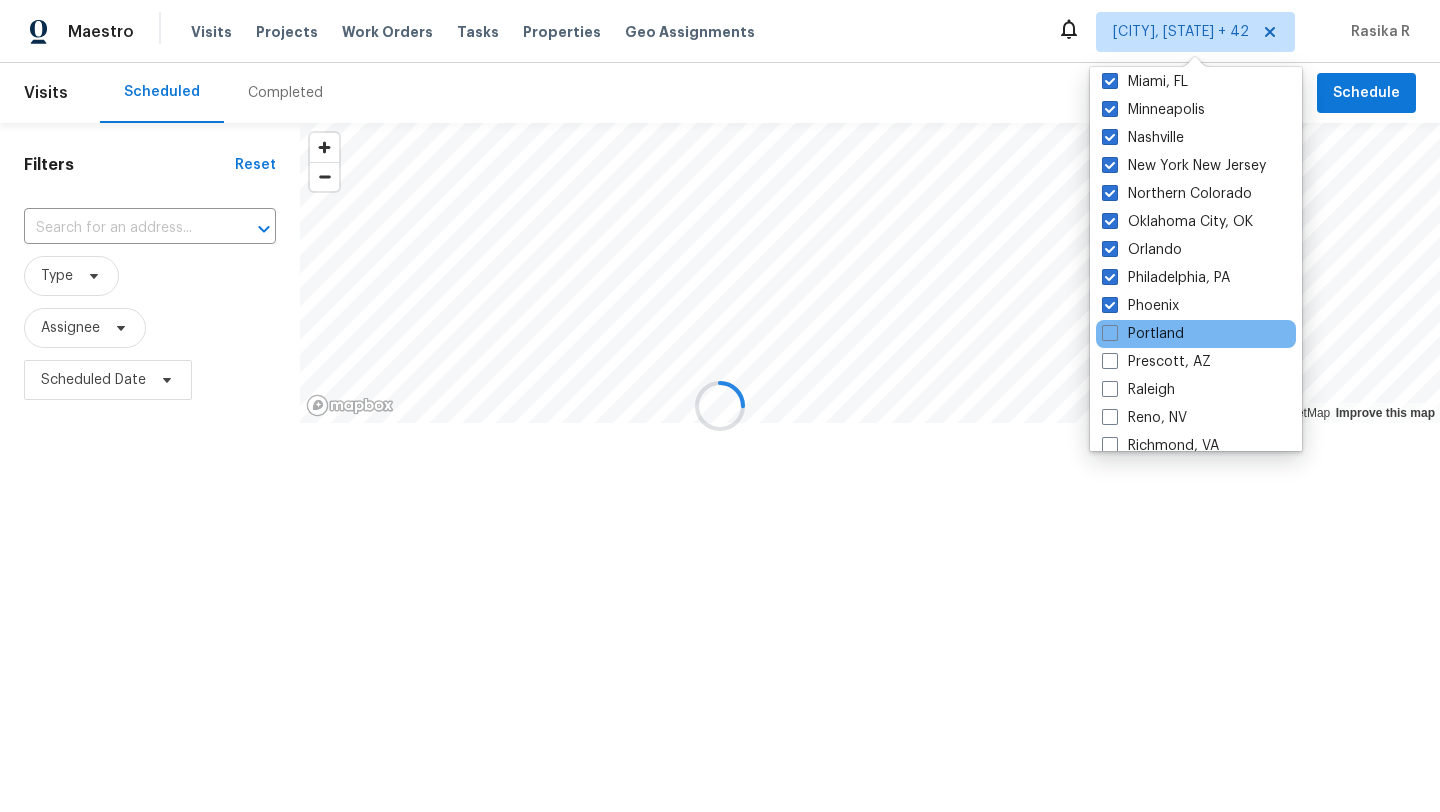click on "Portland" at bounding box center (1196, 334) 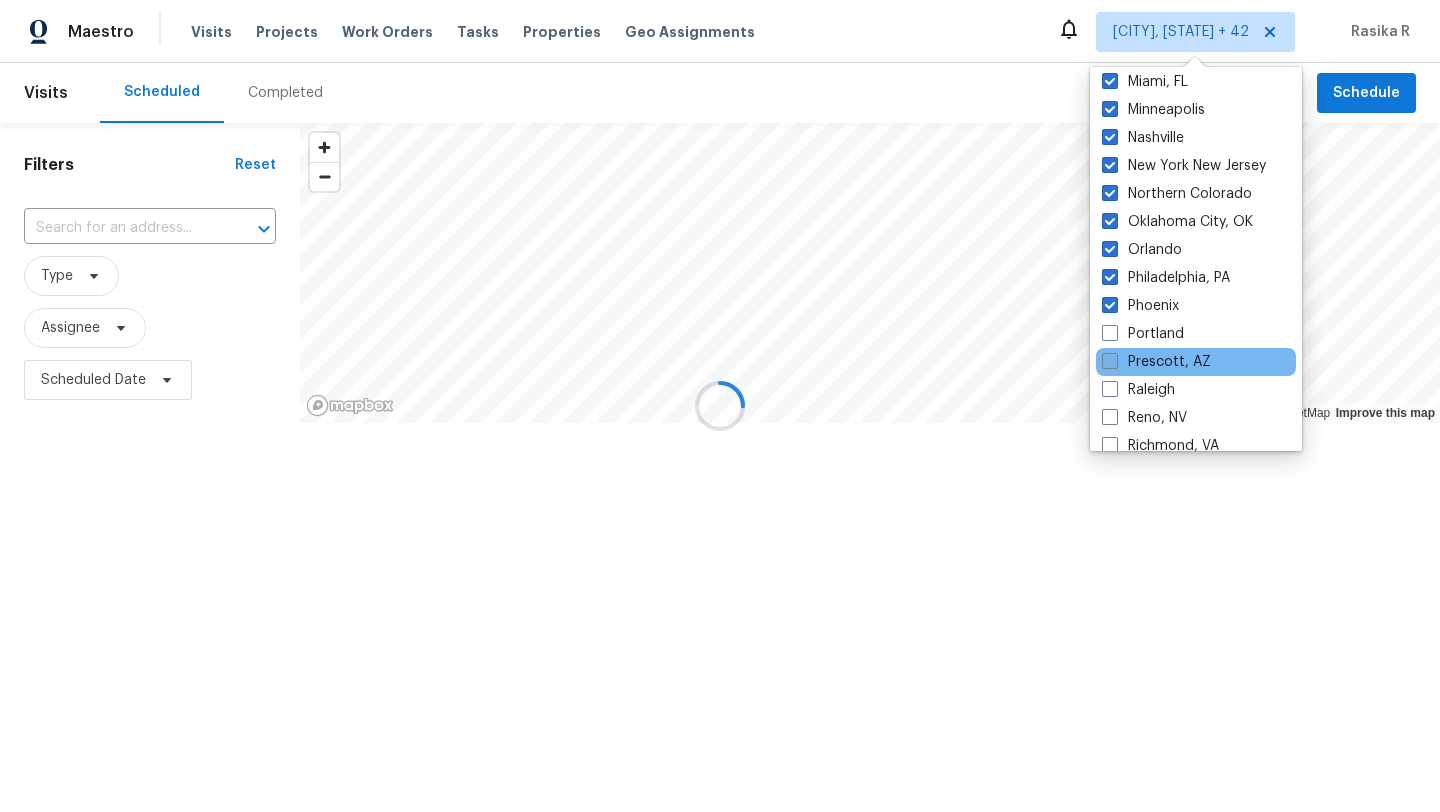 click at bounding box center [1110, 361] 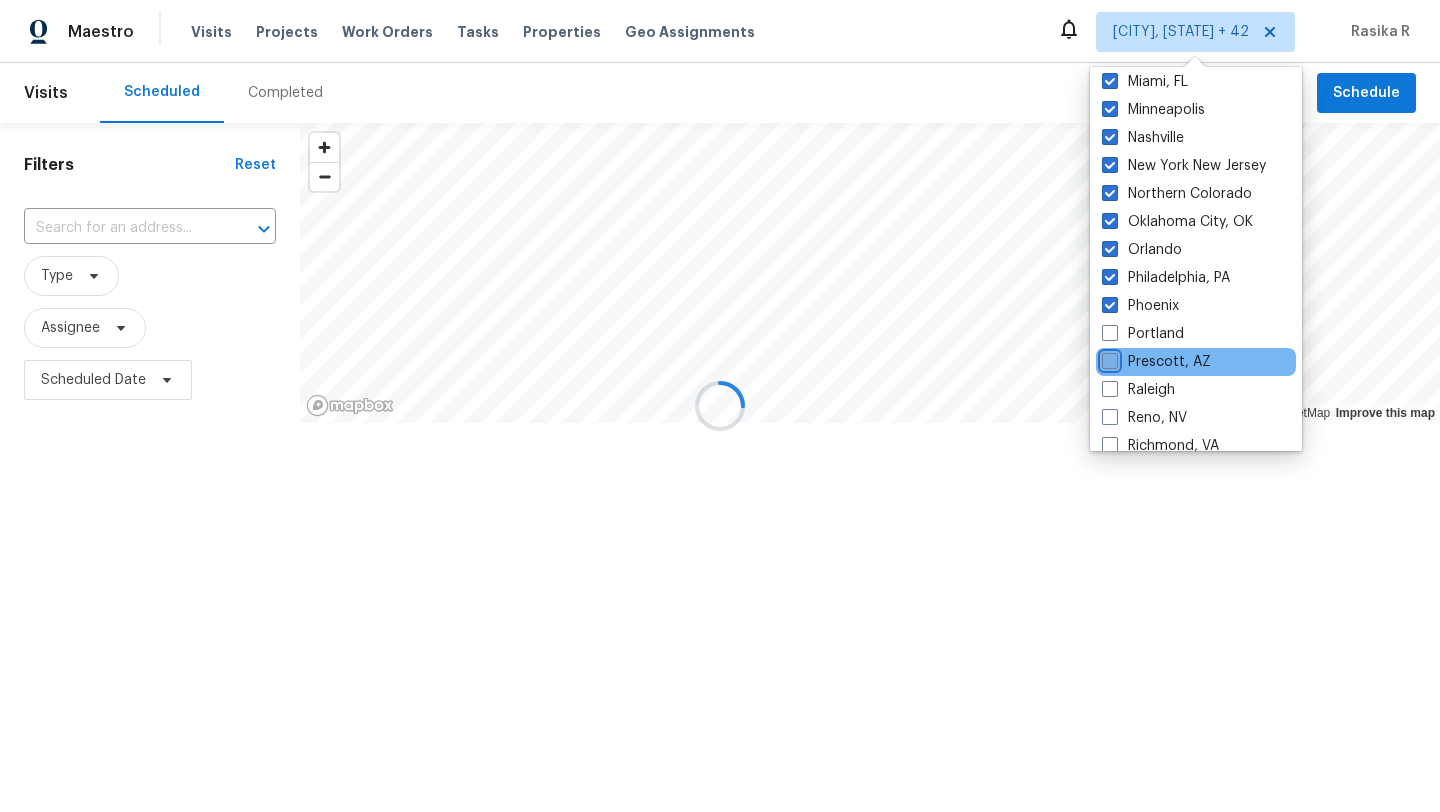 click on "Prescott, AZ" at bounding box center (1108, 358) 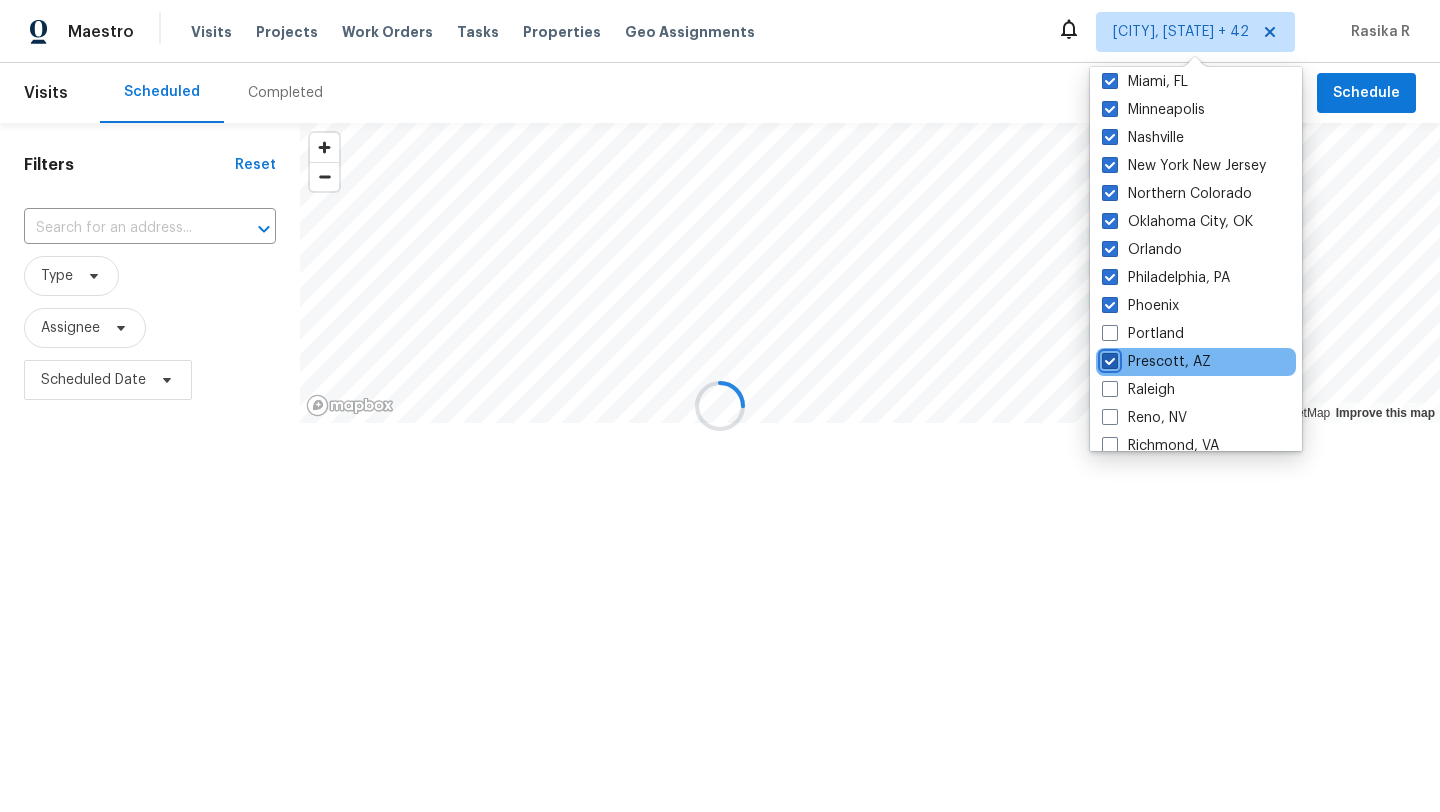 checkbox on "true" 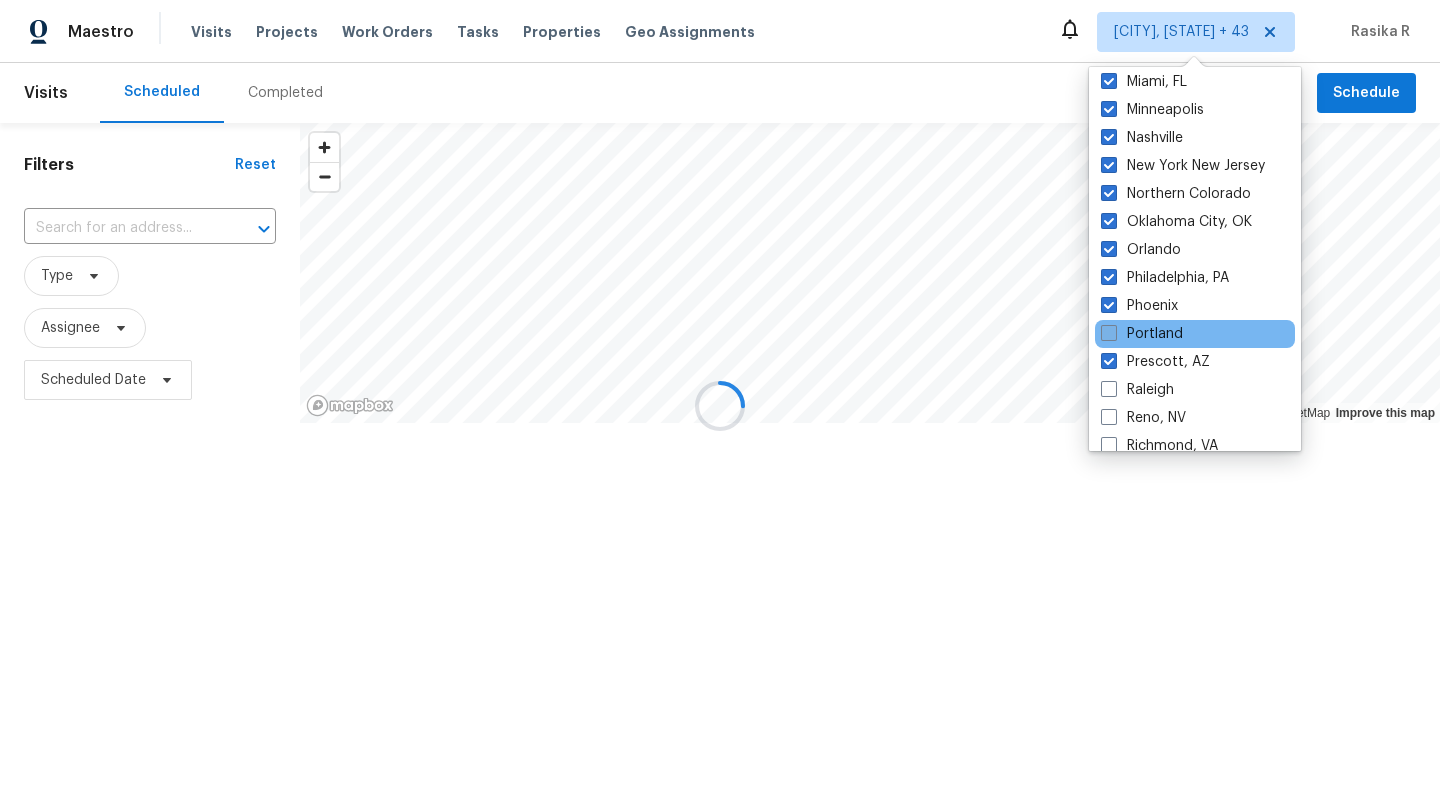 click at bounding box center (1109, 333) 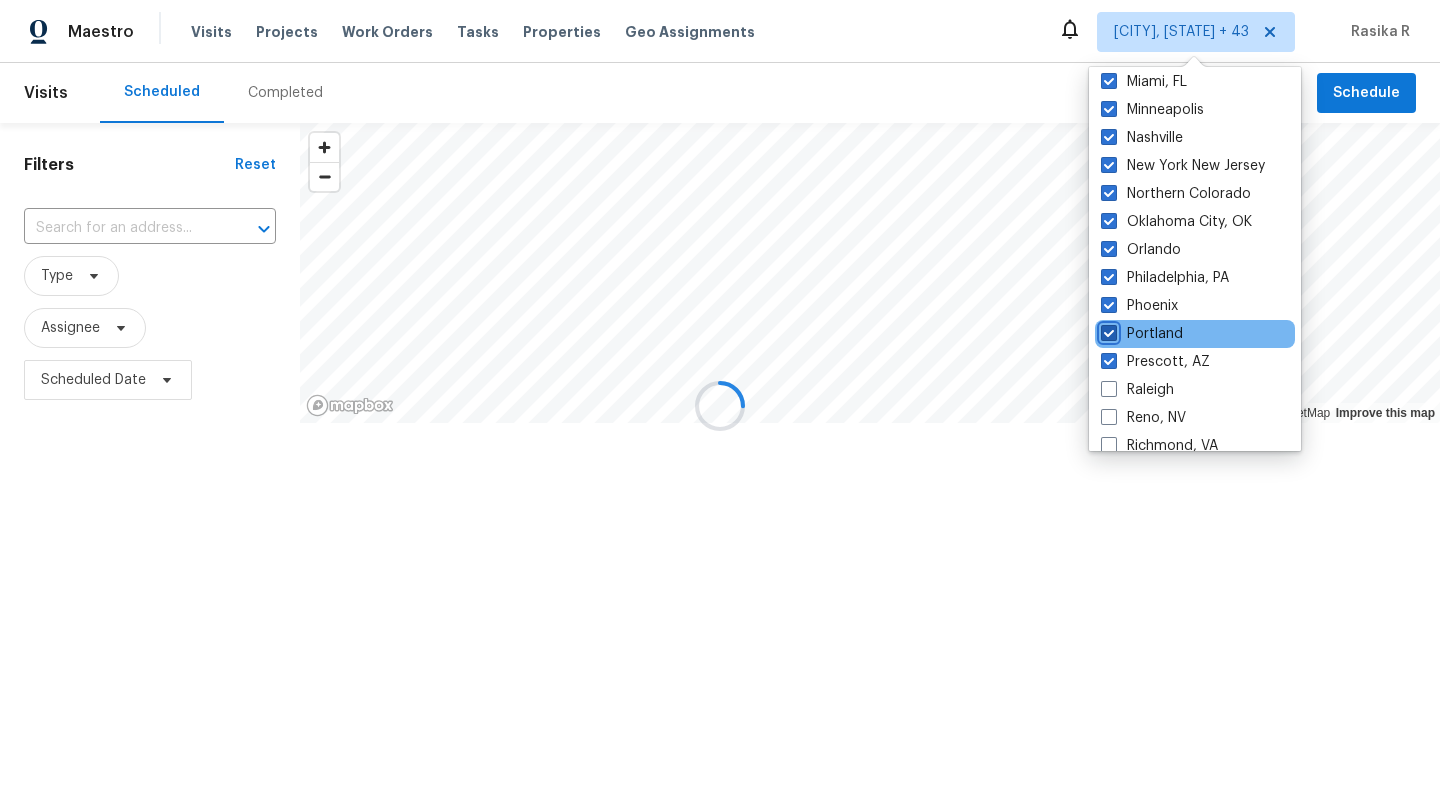 checkbox on "true" 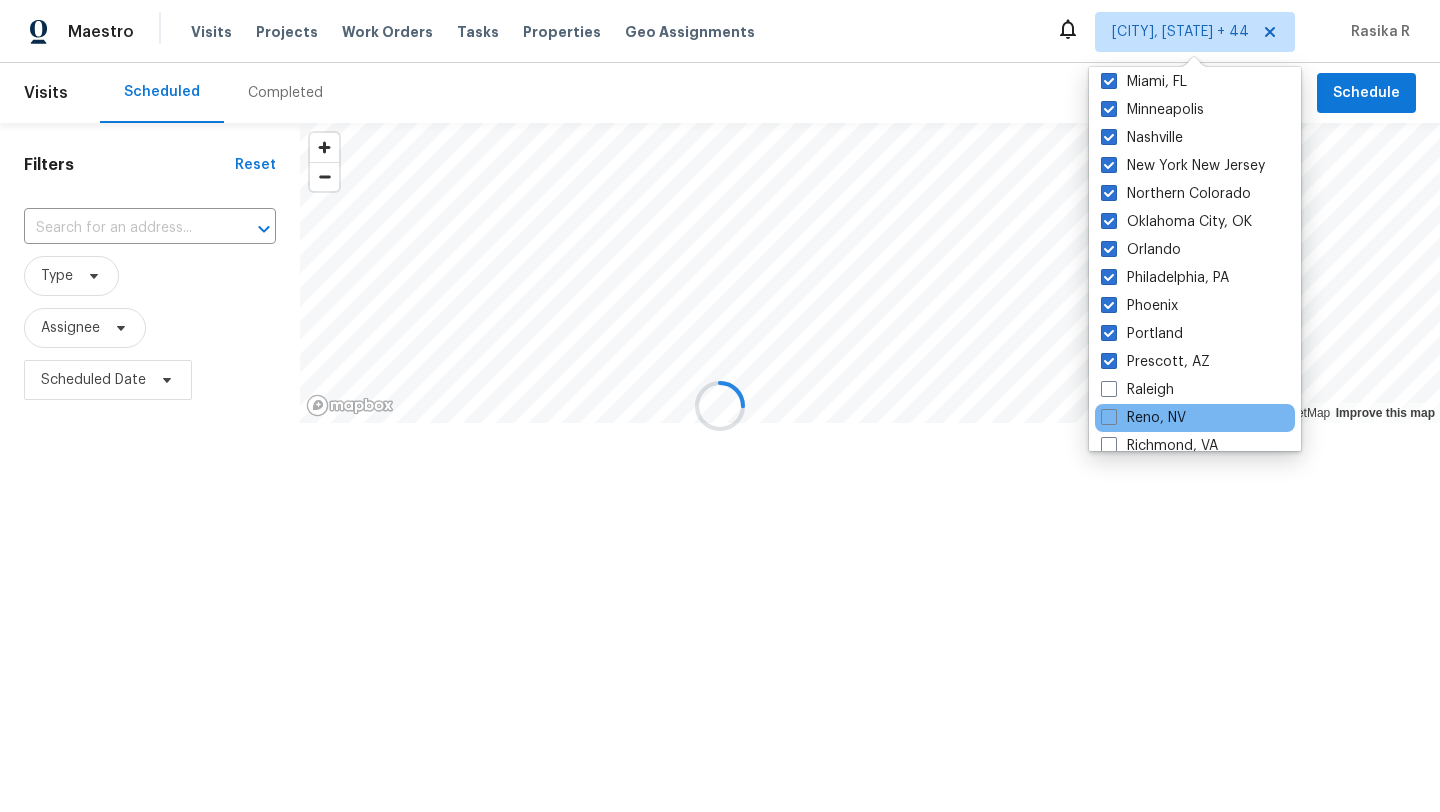 click on "Reno, NV" at bounding box center [1195, 418] 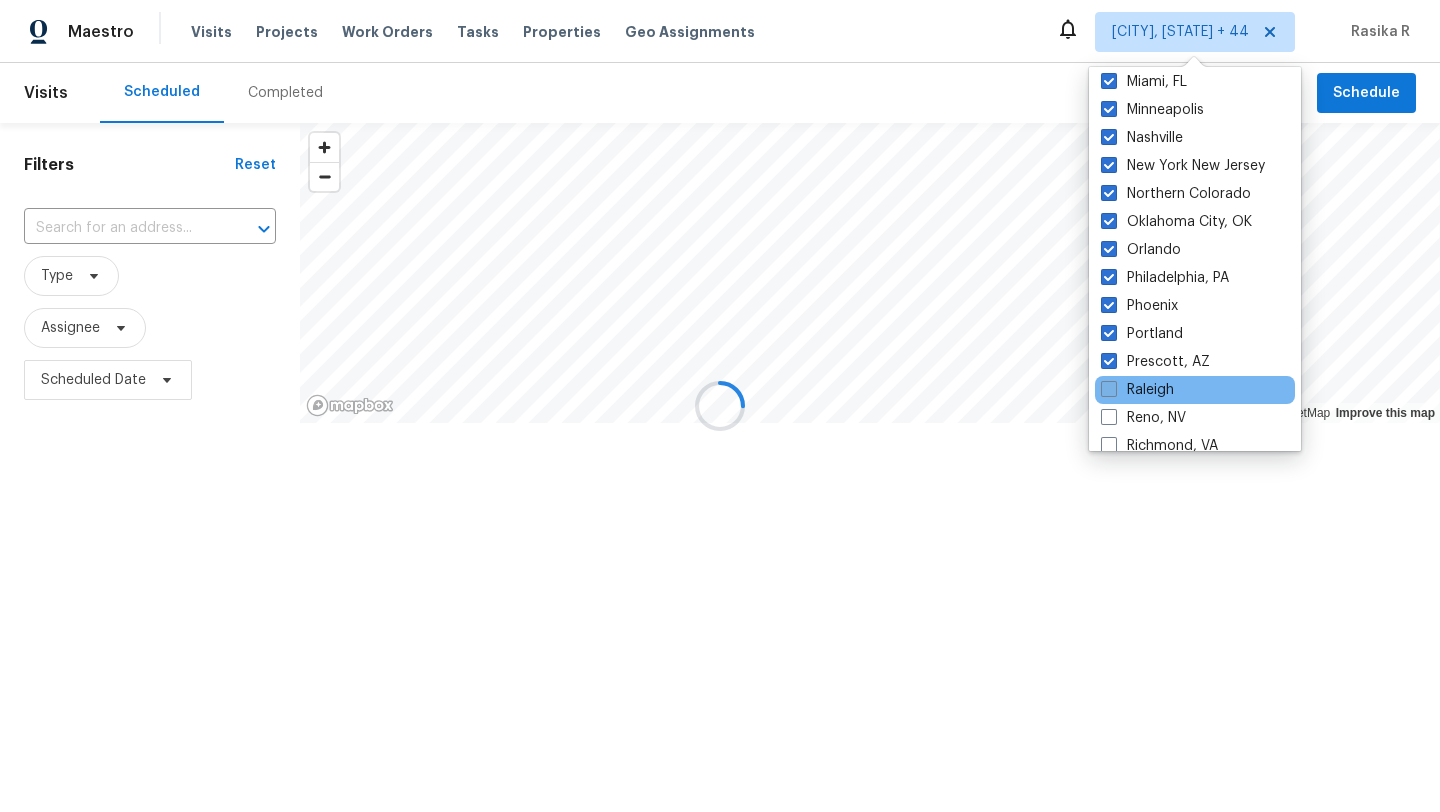 click at bounding box center [1109, 389] 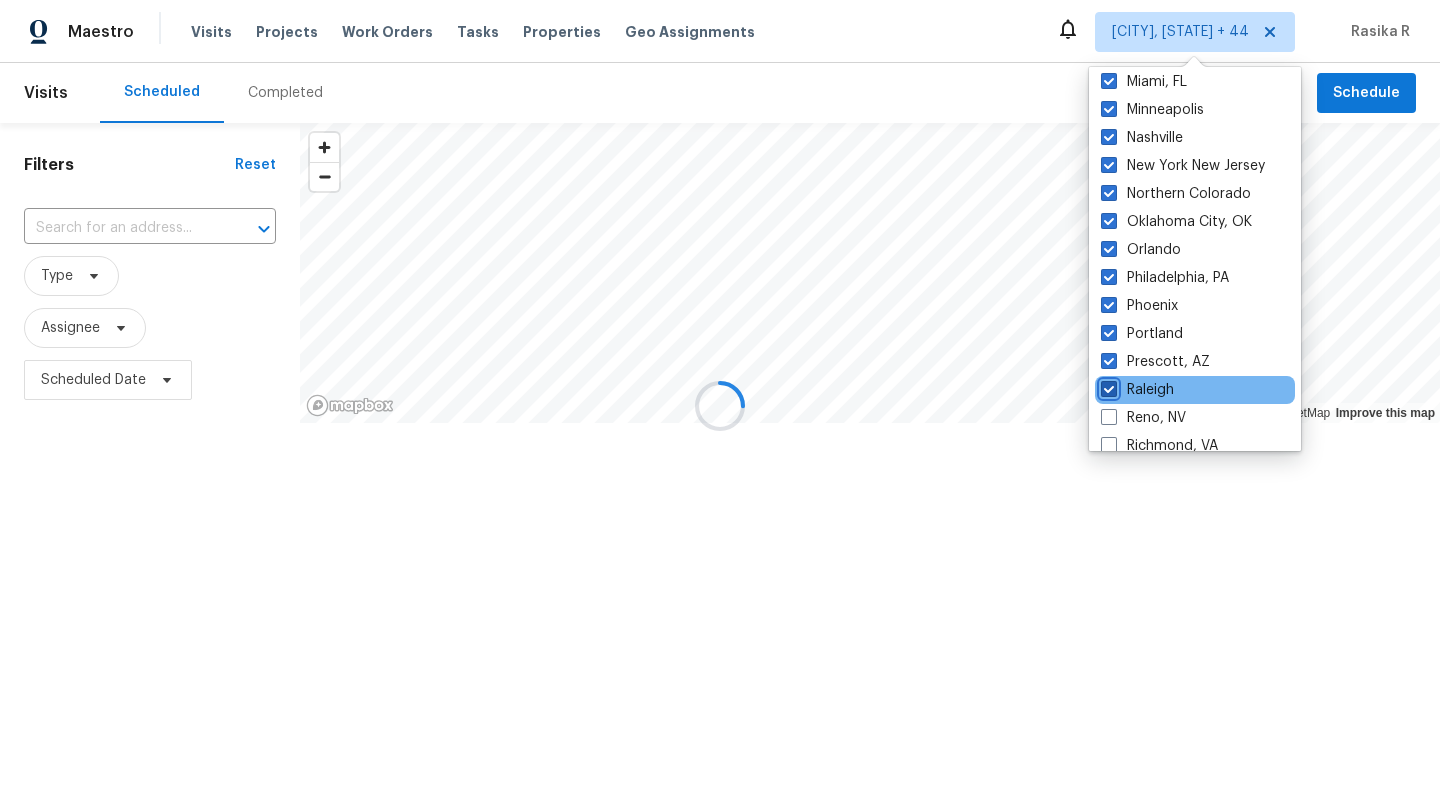 checkbox on "true" 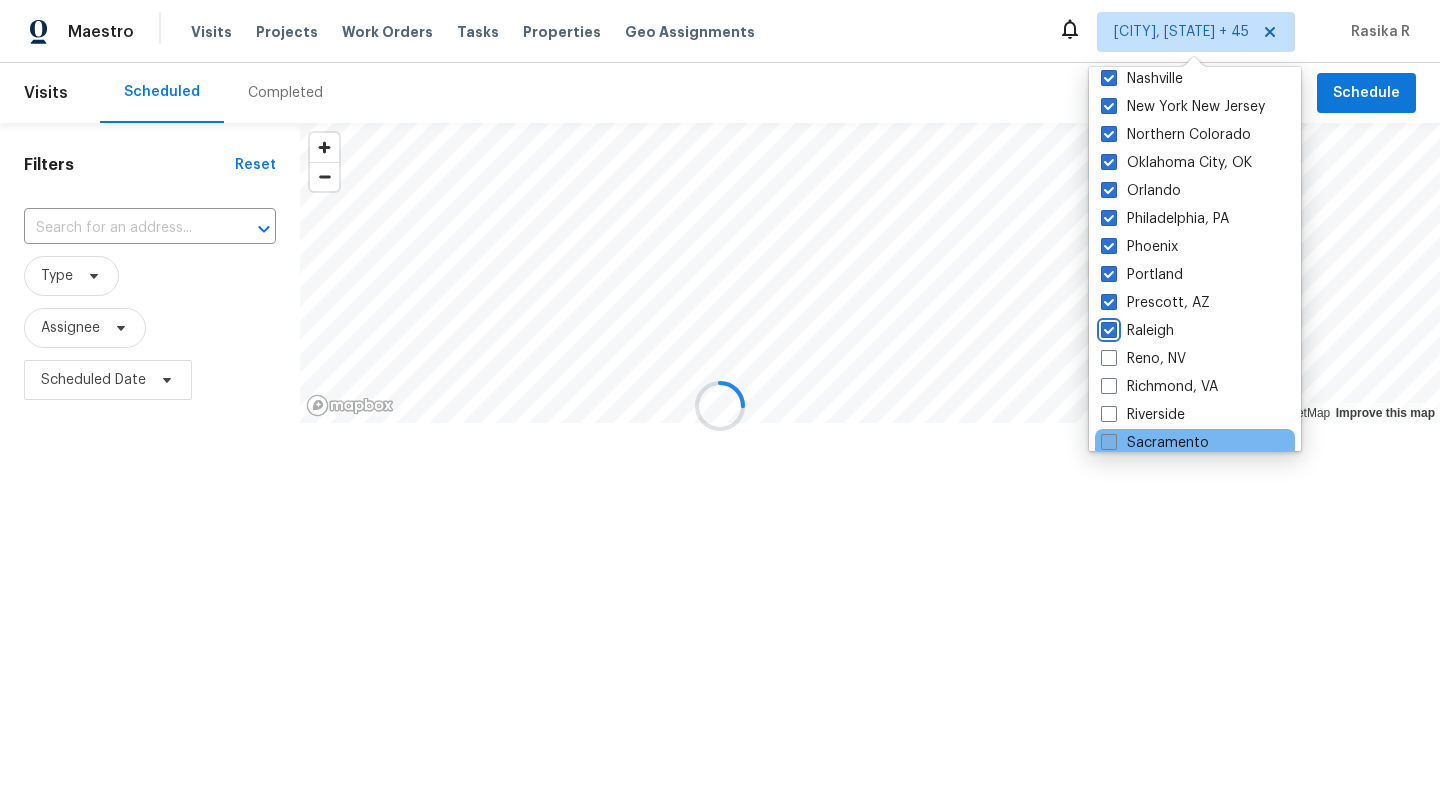 scroll, scrollTop: 1077, scrollLeft: 0, axis: vertical 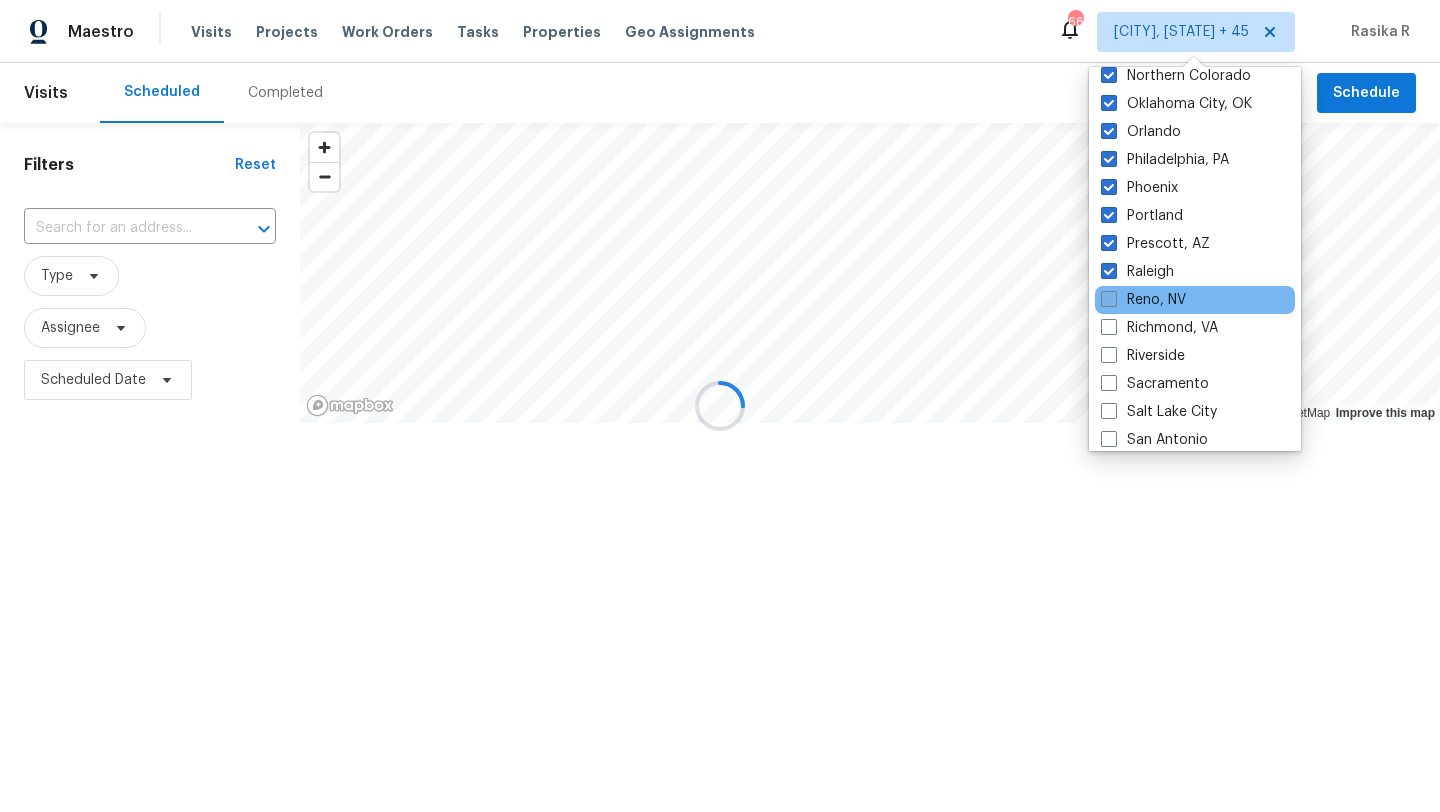 click on "Reno, NV" at bounding box center (1143, 300) 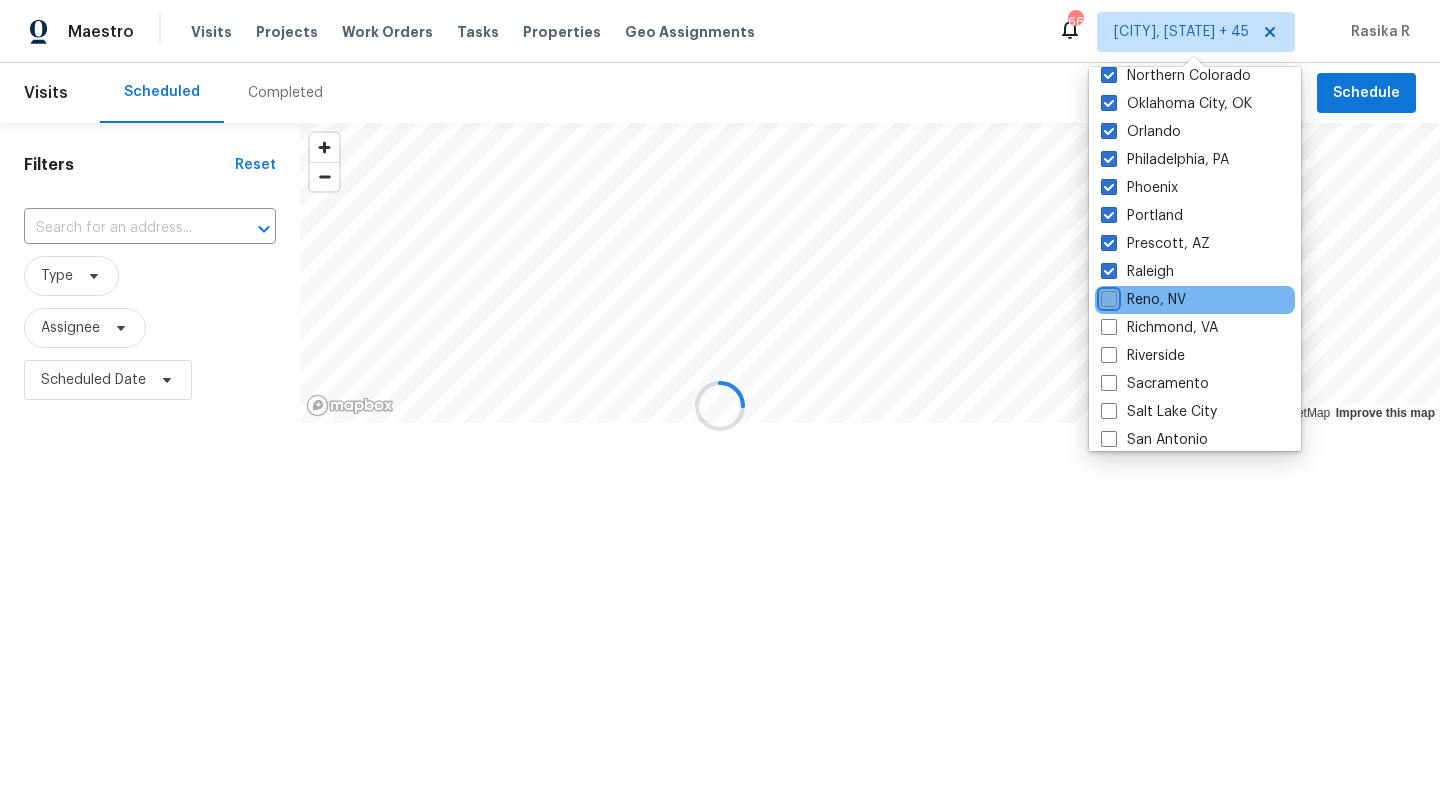 click on "Reno, NV" at bounding box center (1107, 296) 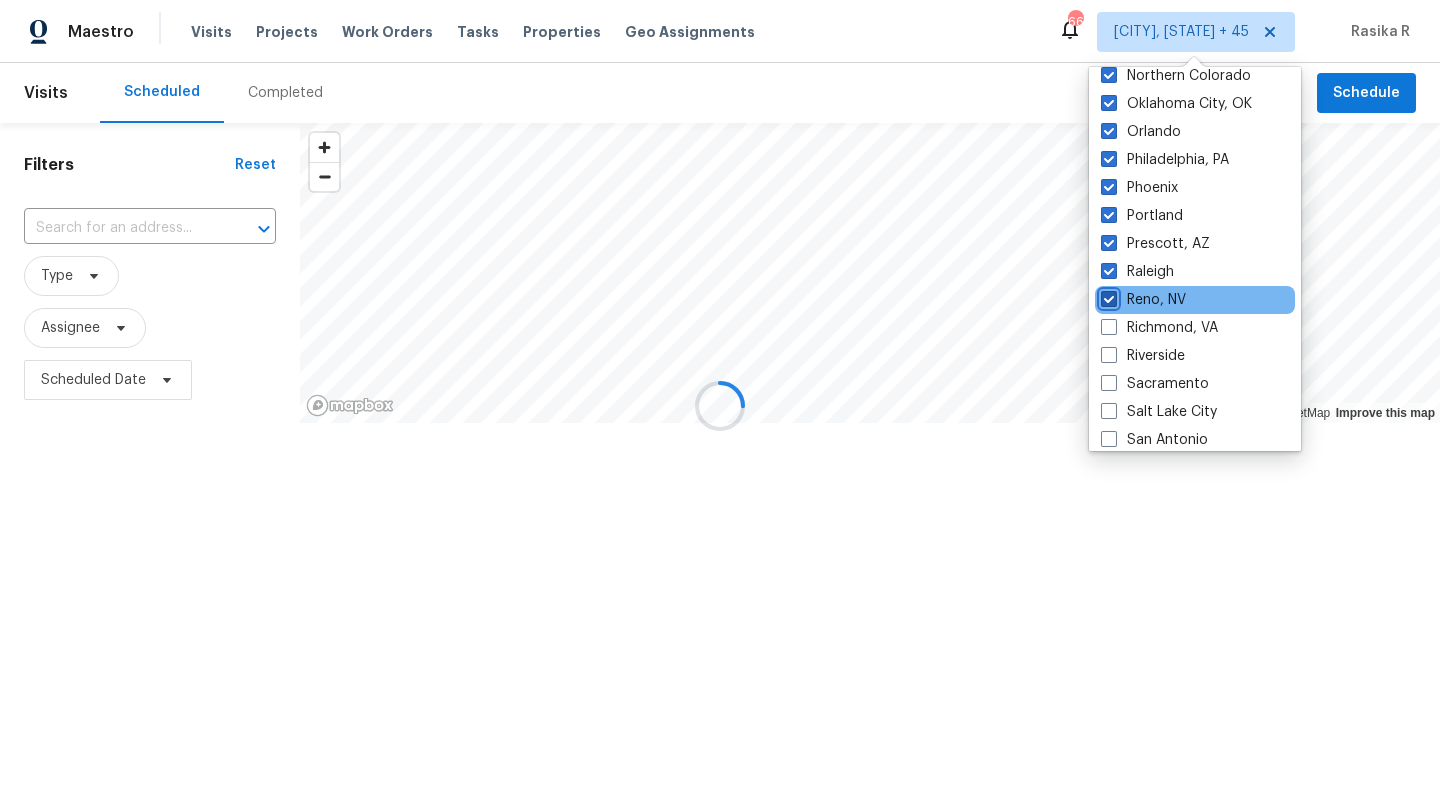 checkbox on "true" 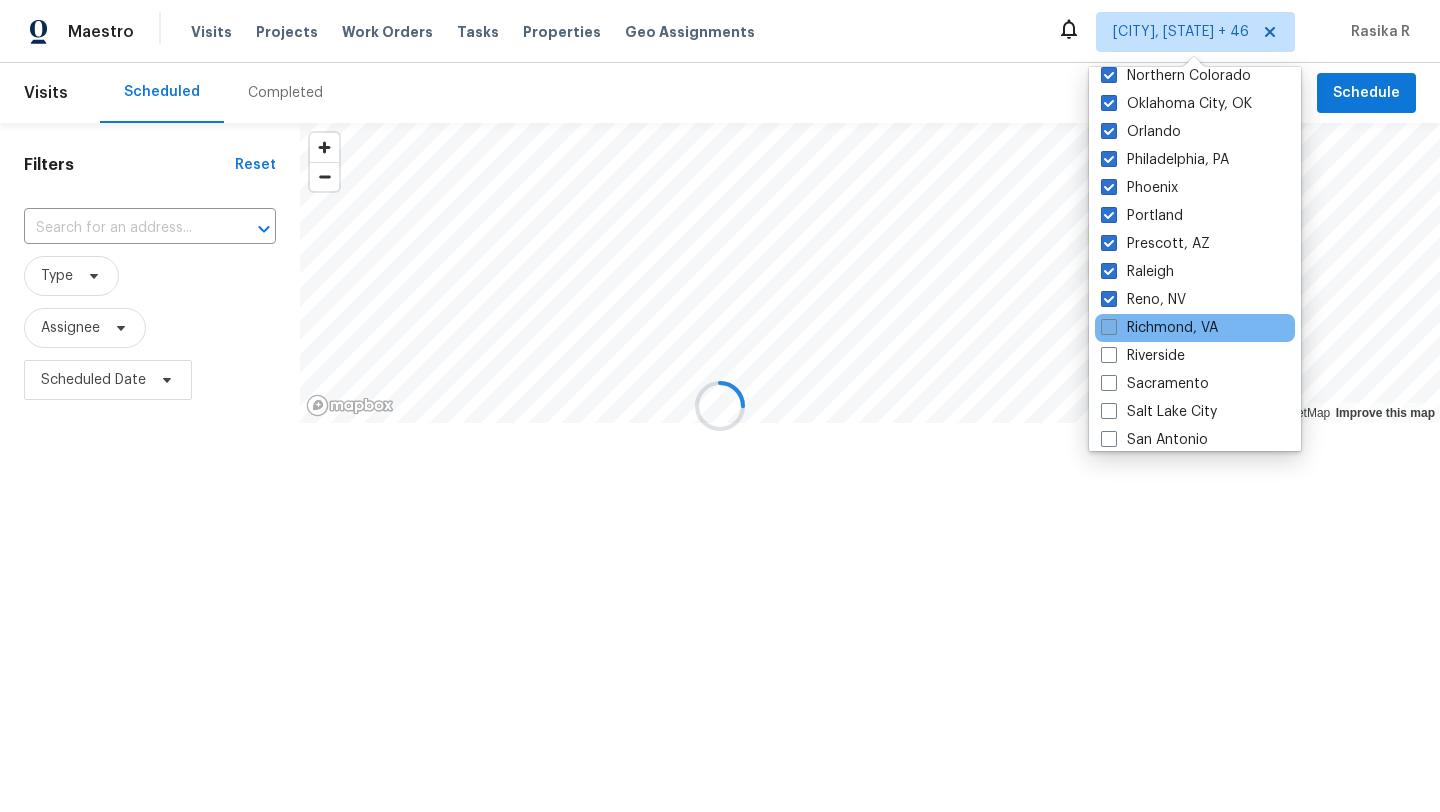 click on "Richmond, VA" at bounding box center (1159, 328) 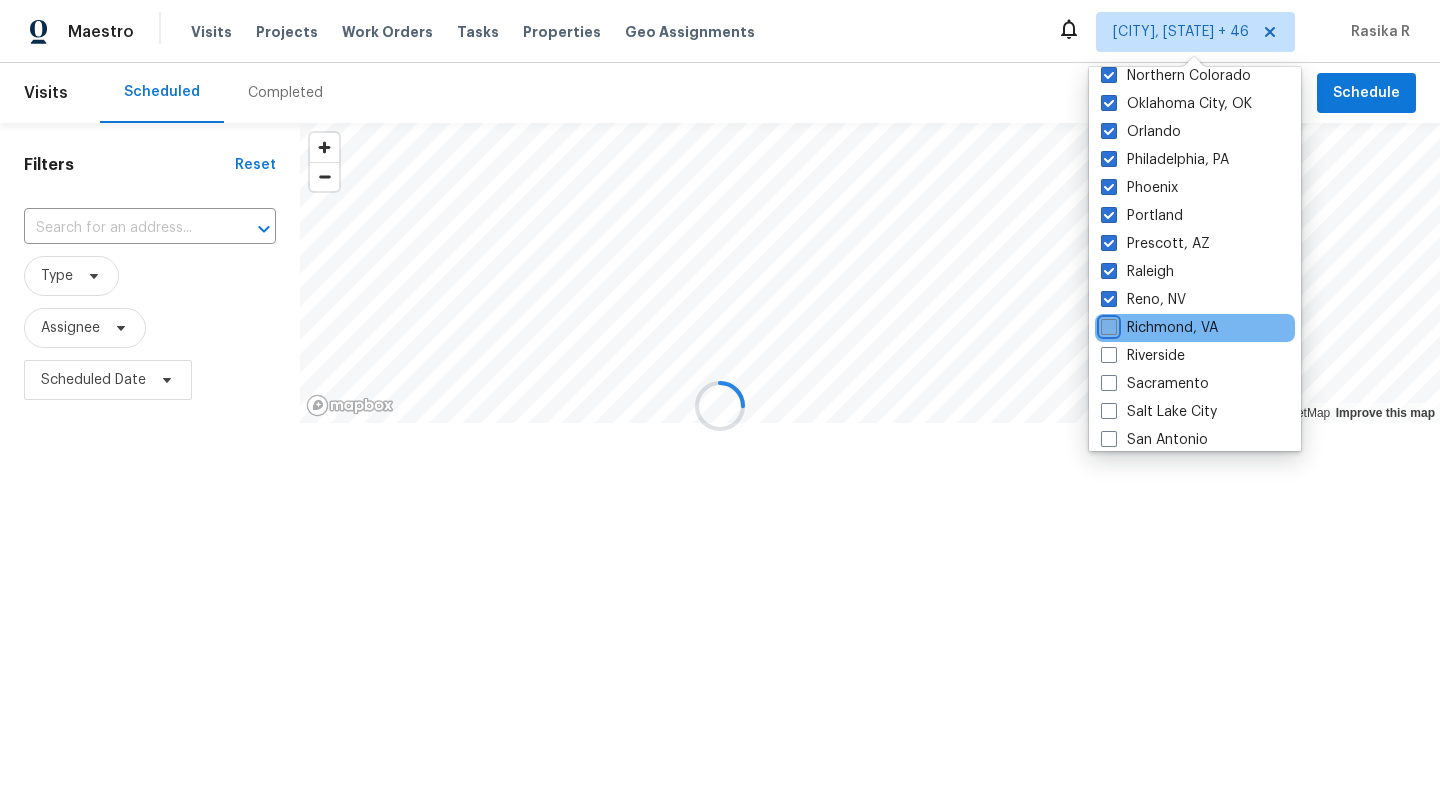 click on "Richmond, VA" at bounding box center [1107, 324] 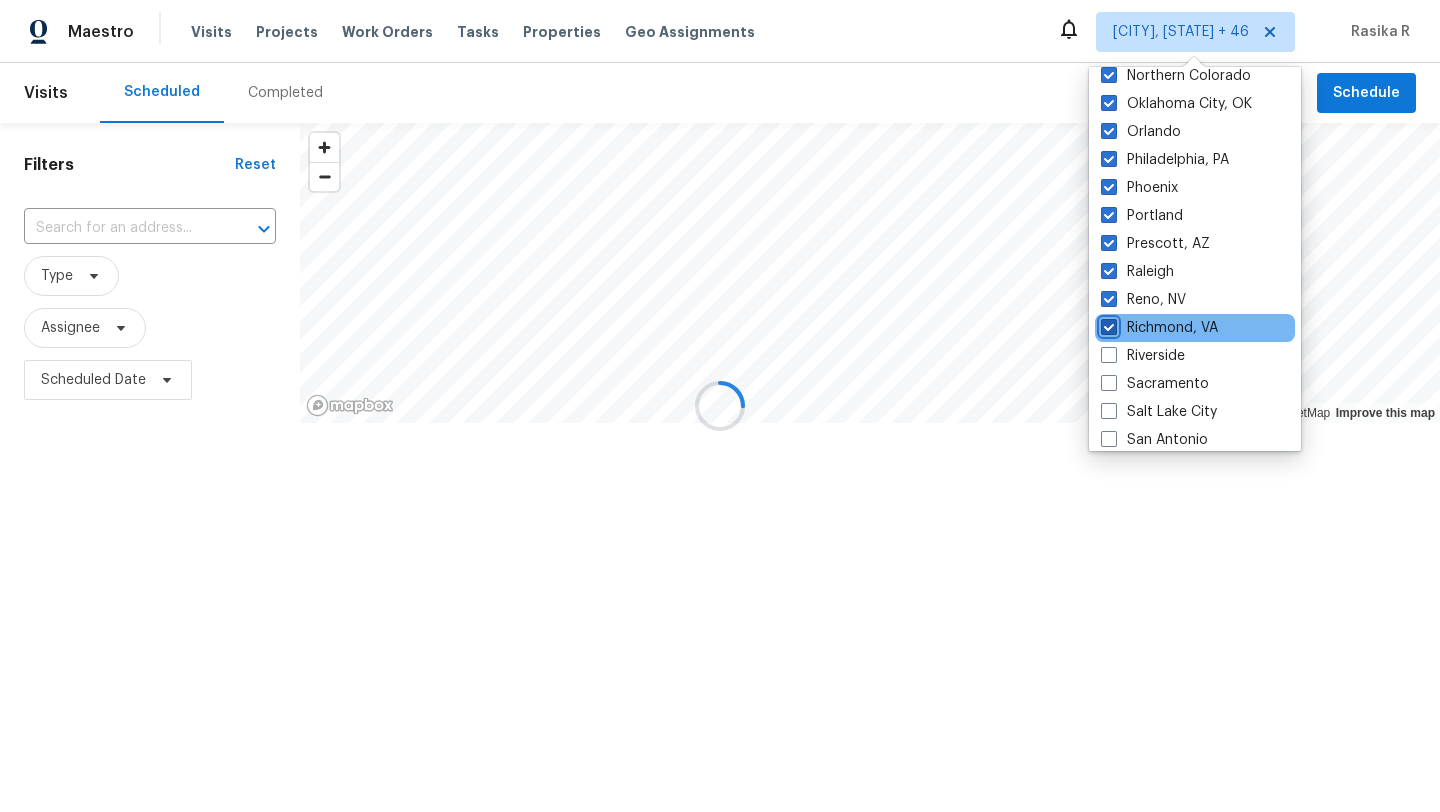 checkbox on "true" 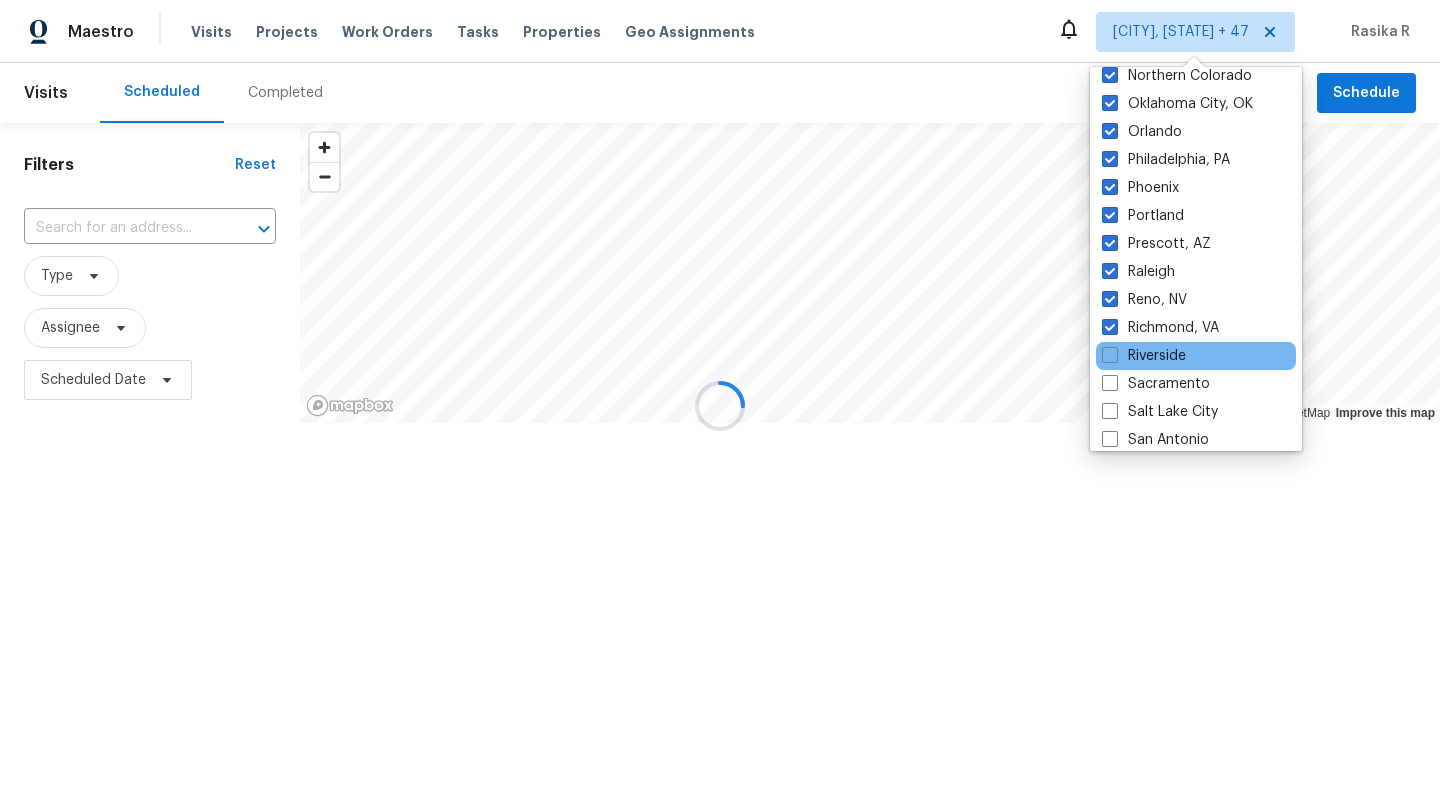 click on "Riverside" at bounding box center [1196, 356] 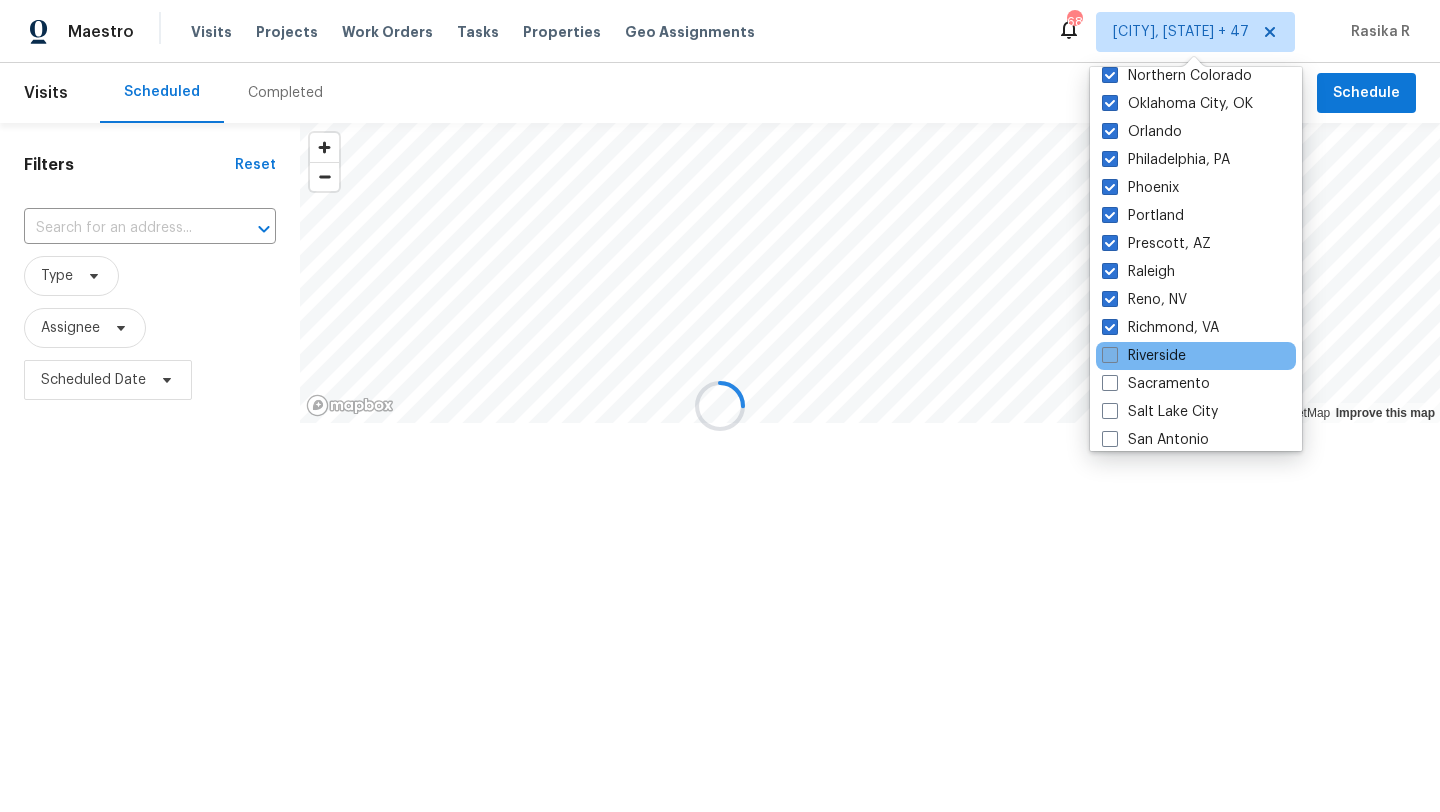 click on "Riverside" at bounding box center [1144, 356] 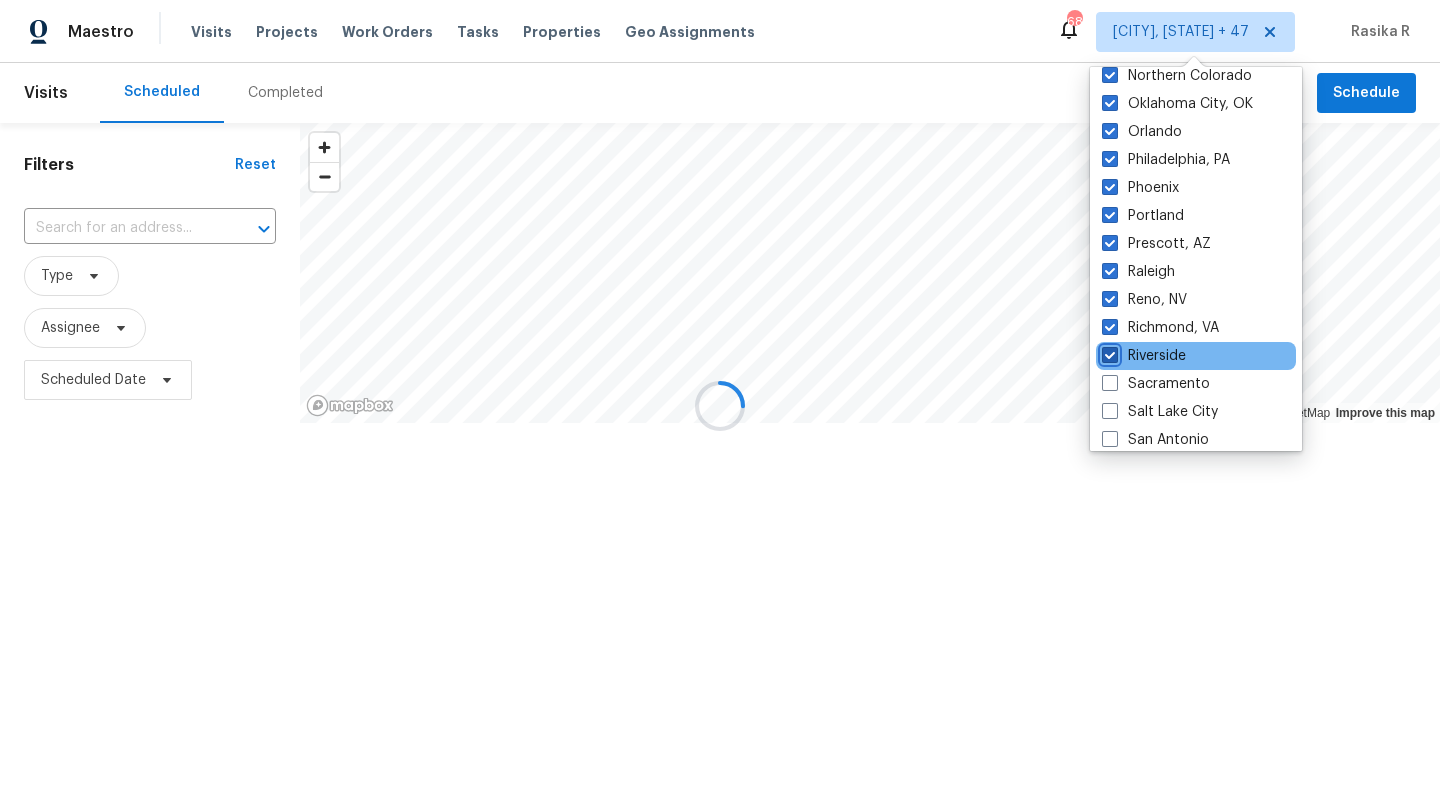 checkbox on "true" 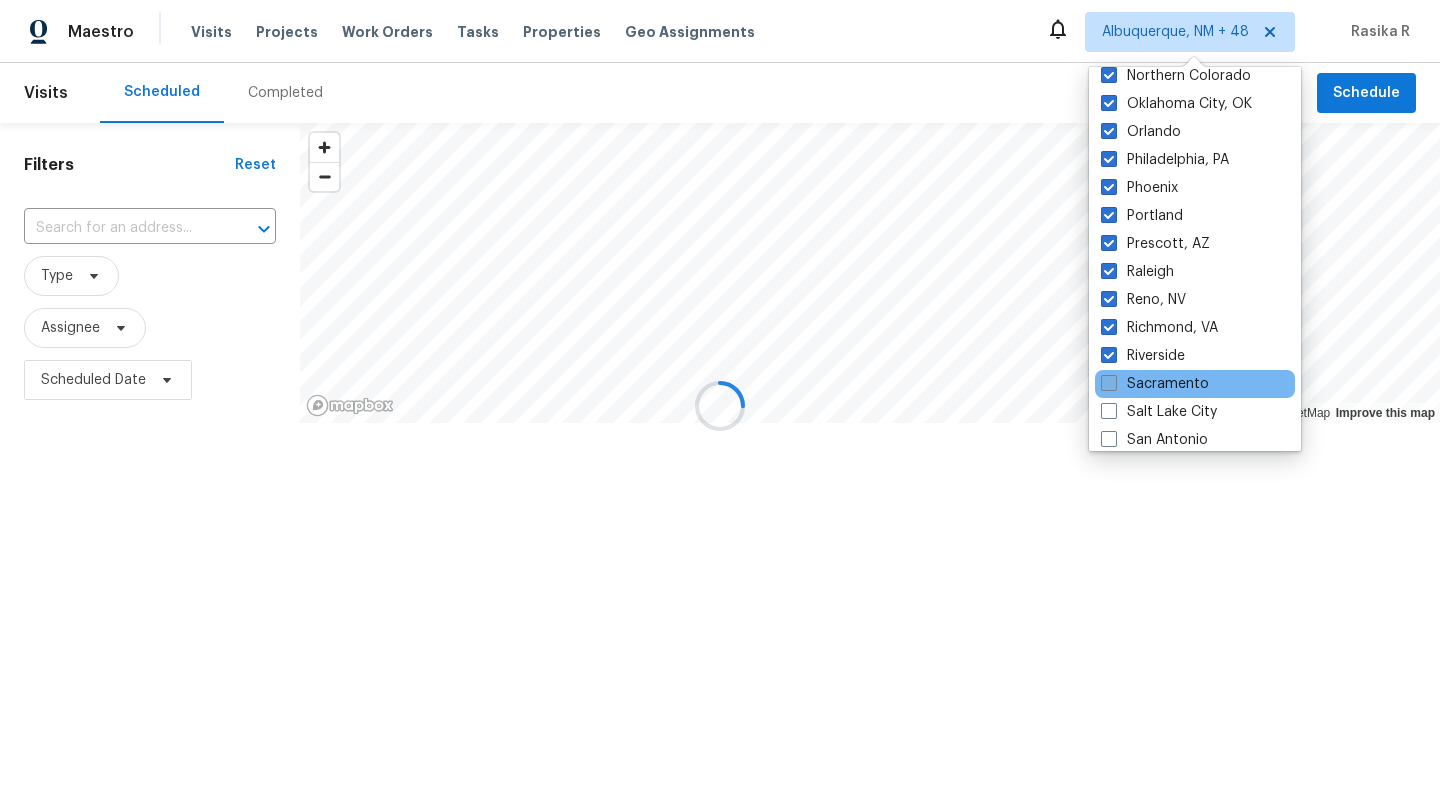 click at bounding box center (1109, 383) 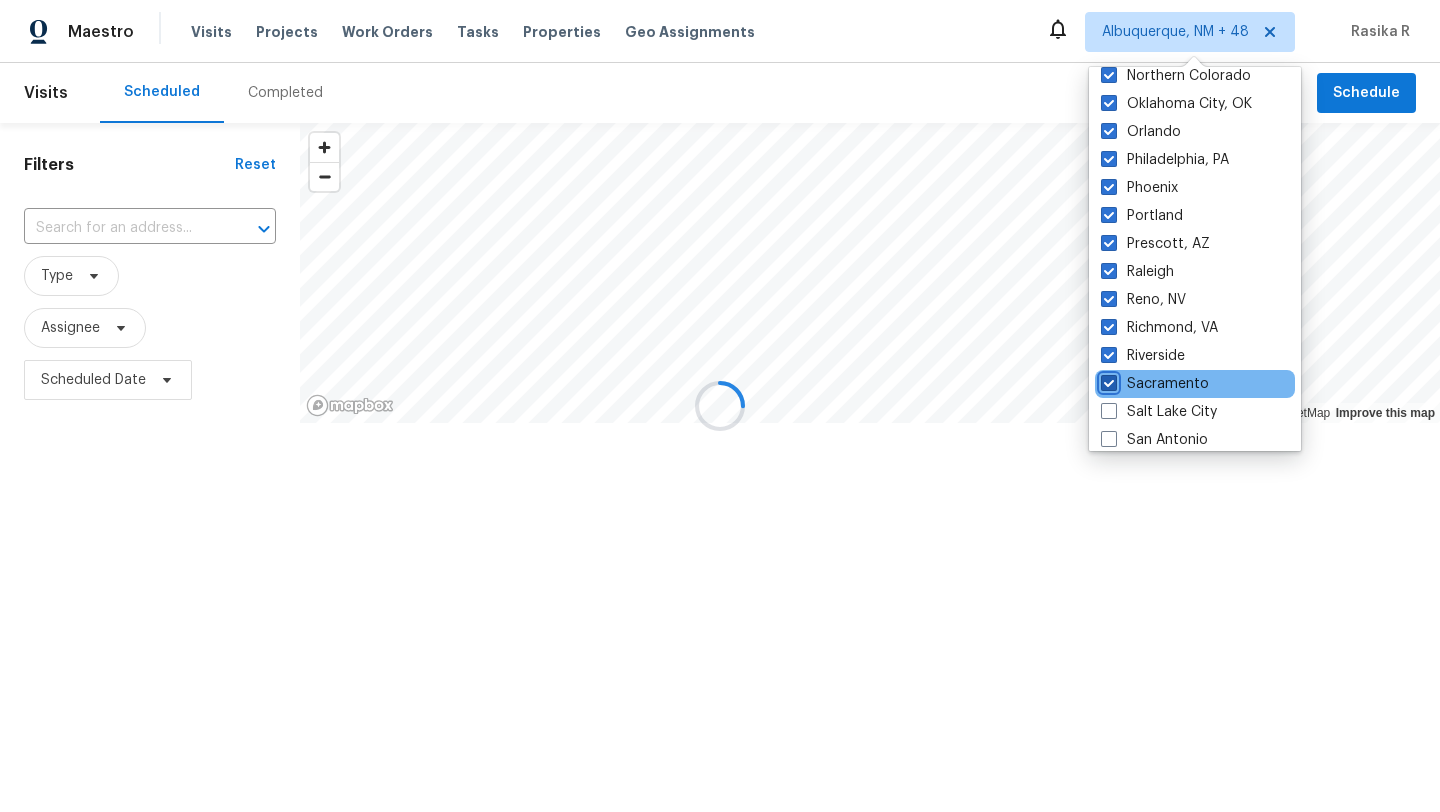 checkbox on "true" 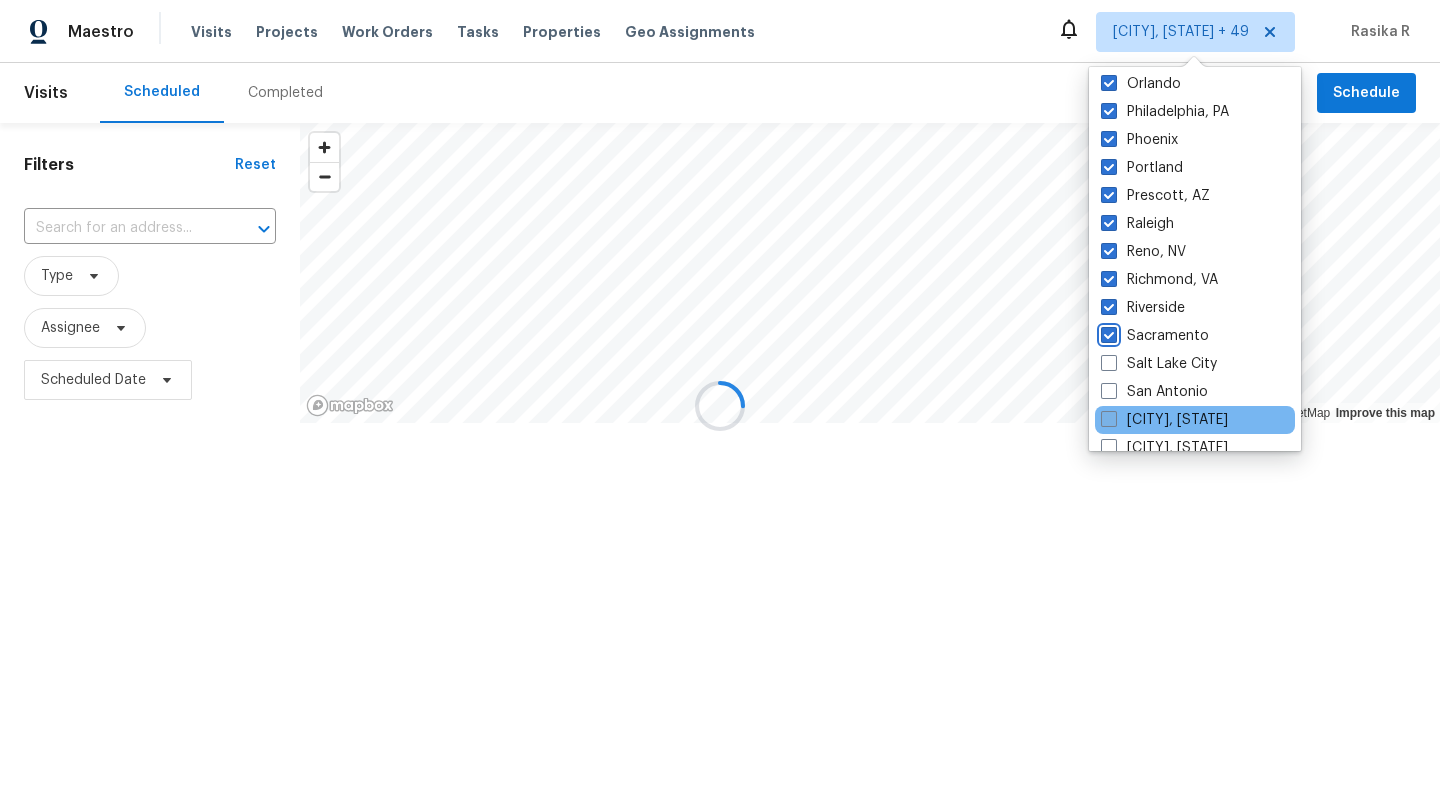 scroll, scrollTop: 1153, scrollLeft: 0, axis: vertical 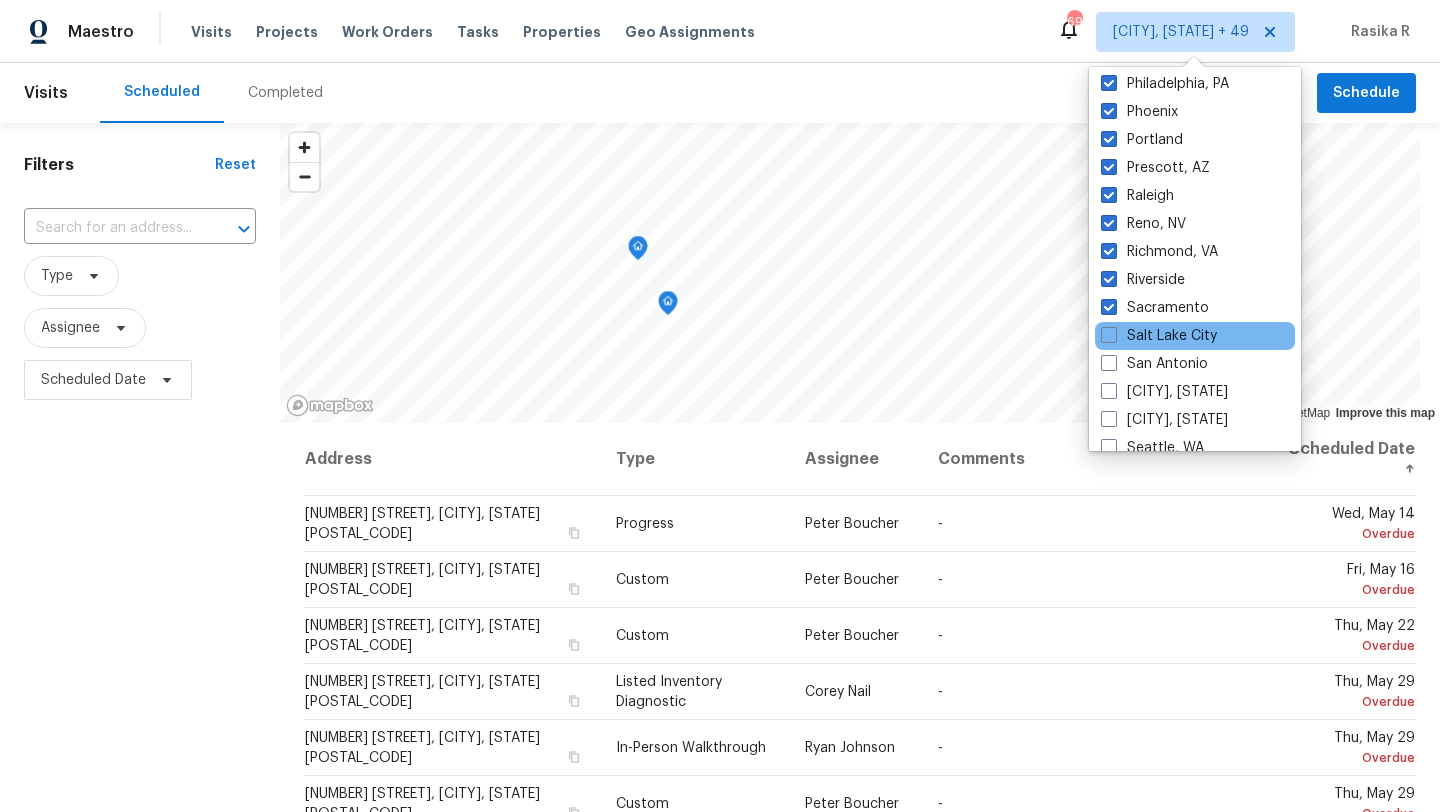 click on "Salt Lake City" at bounding box center (1195, 336) 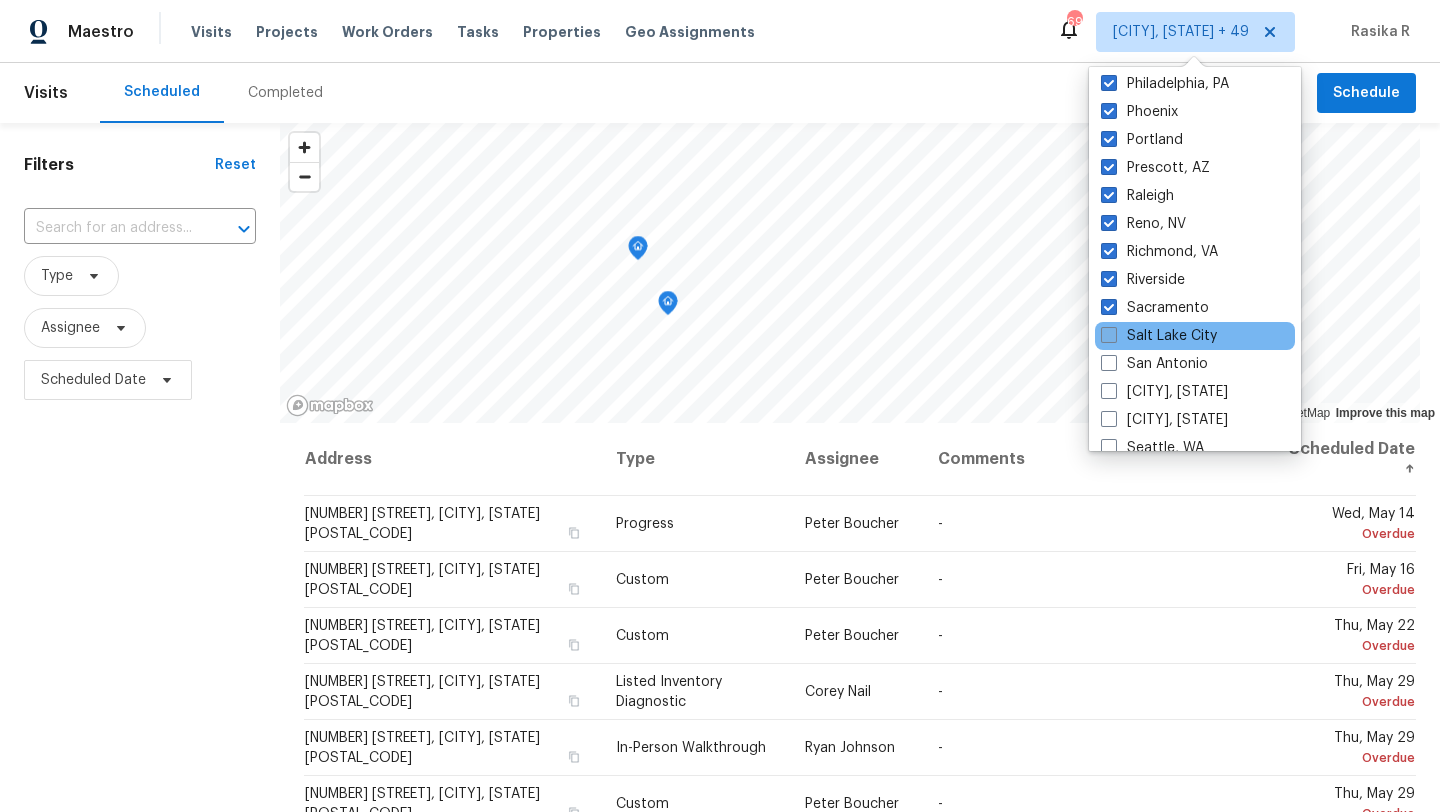 click at bounding box center (1109, 335) 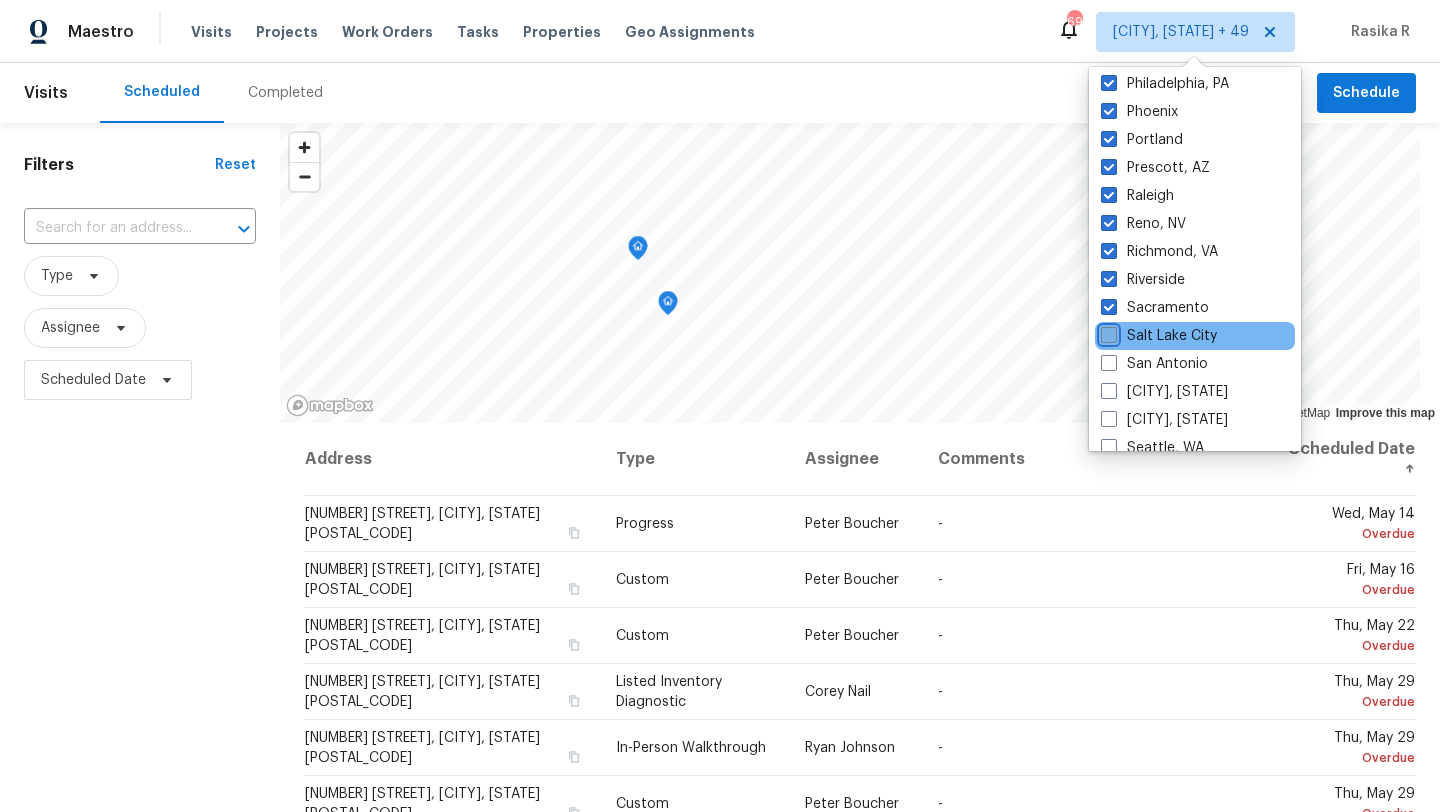 click on "Salt Lake City" at bounding box center (1107, 332) 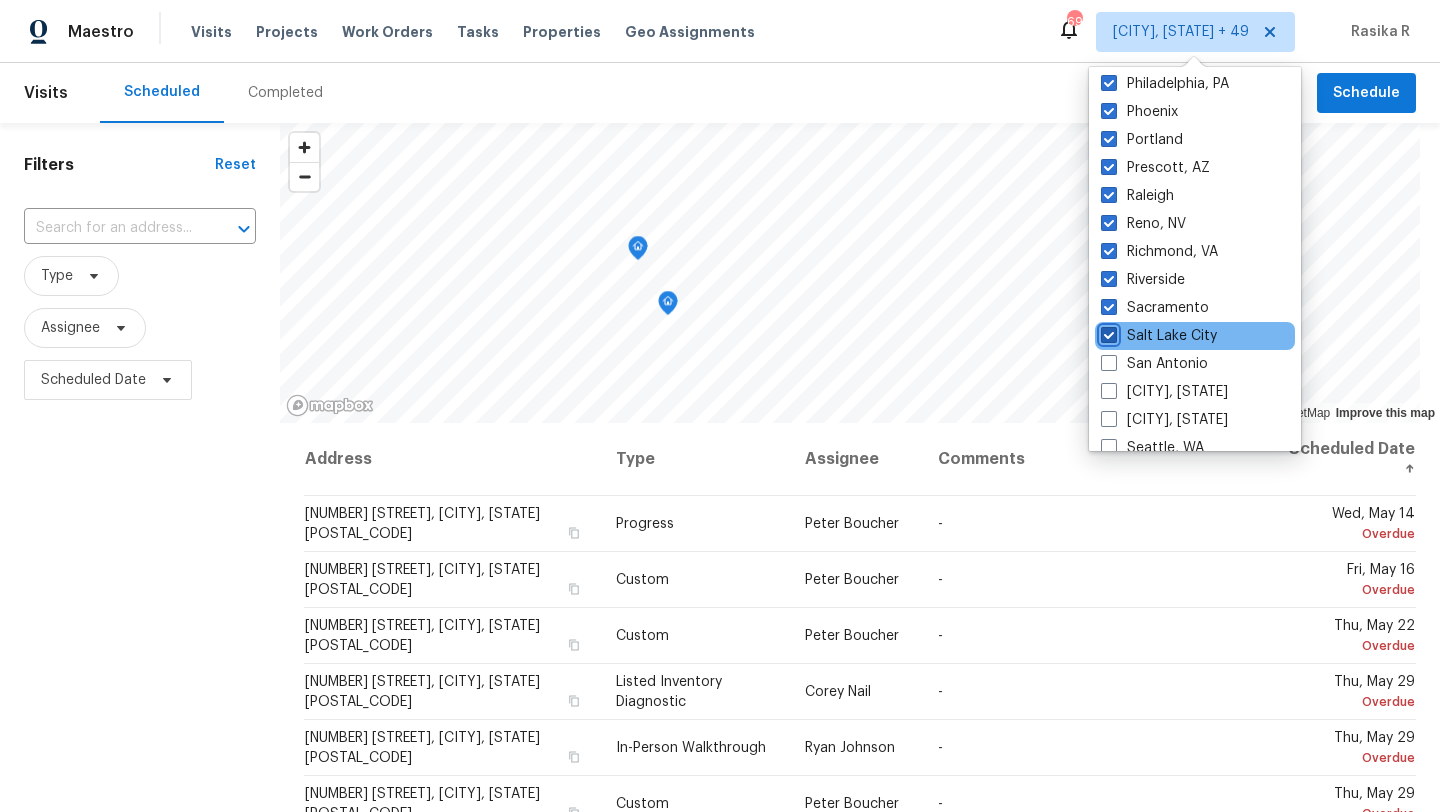 checkbox on "true" 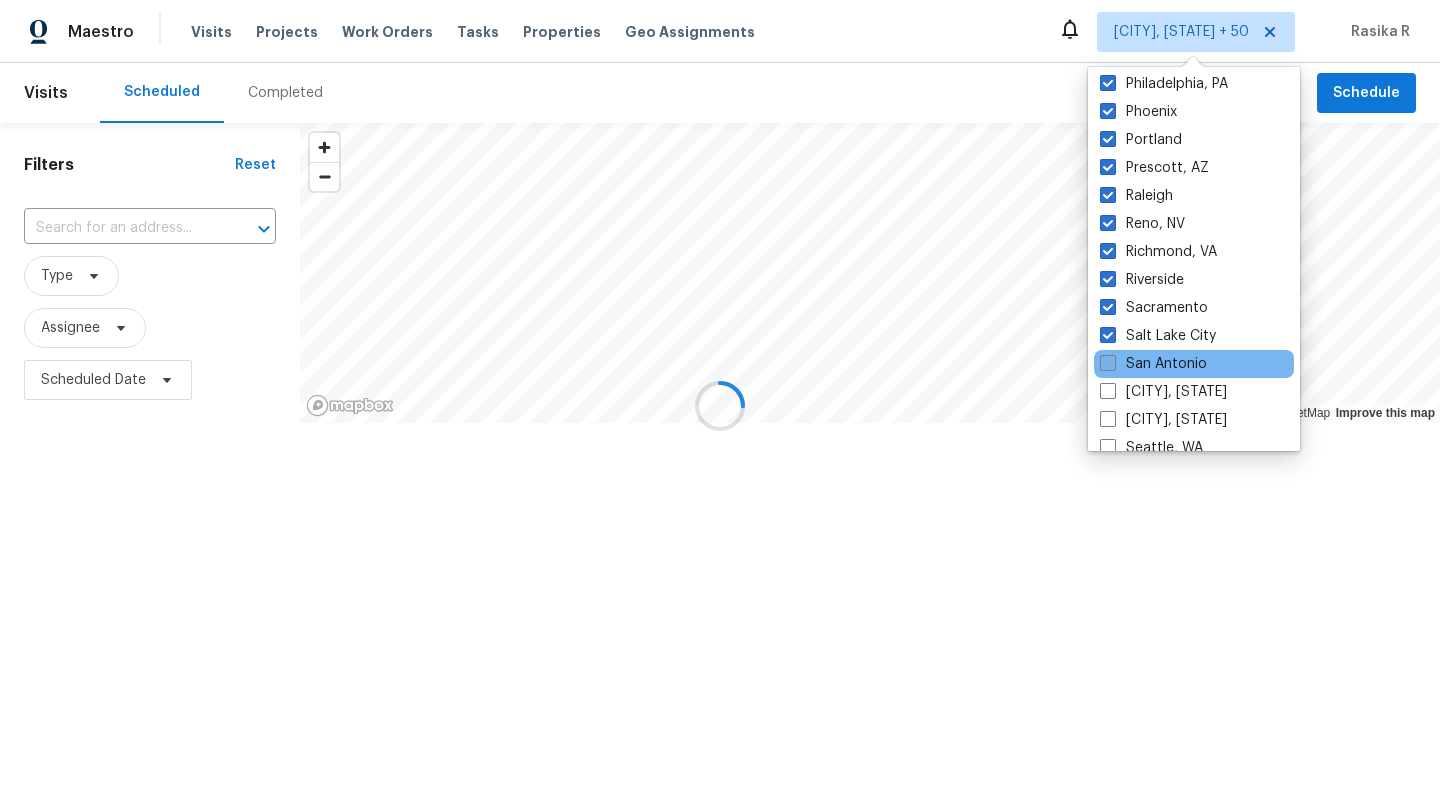 click on "San Antonio" at bounding box center (1153, 364) 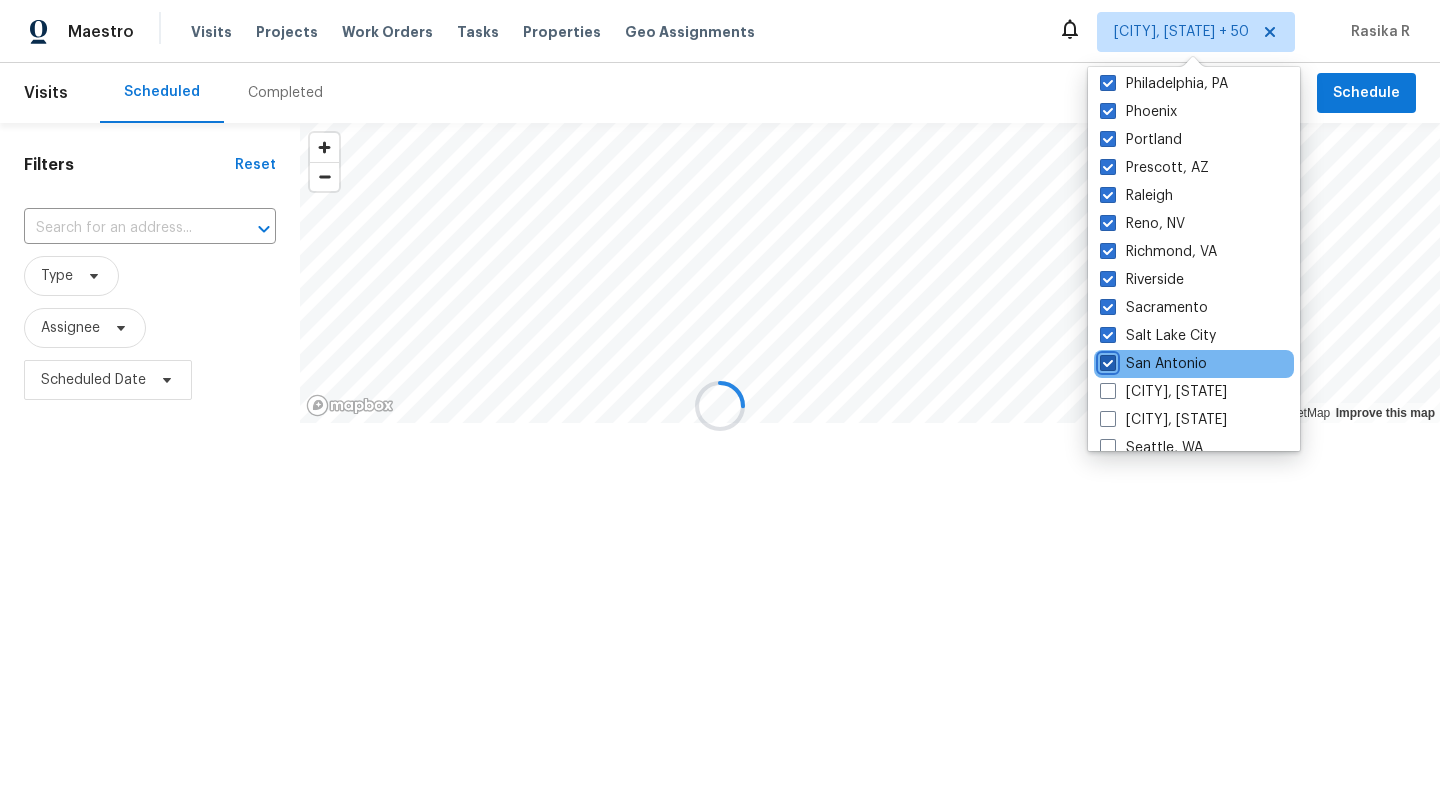 checkbox on "true" 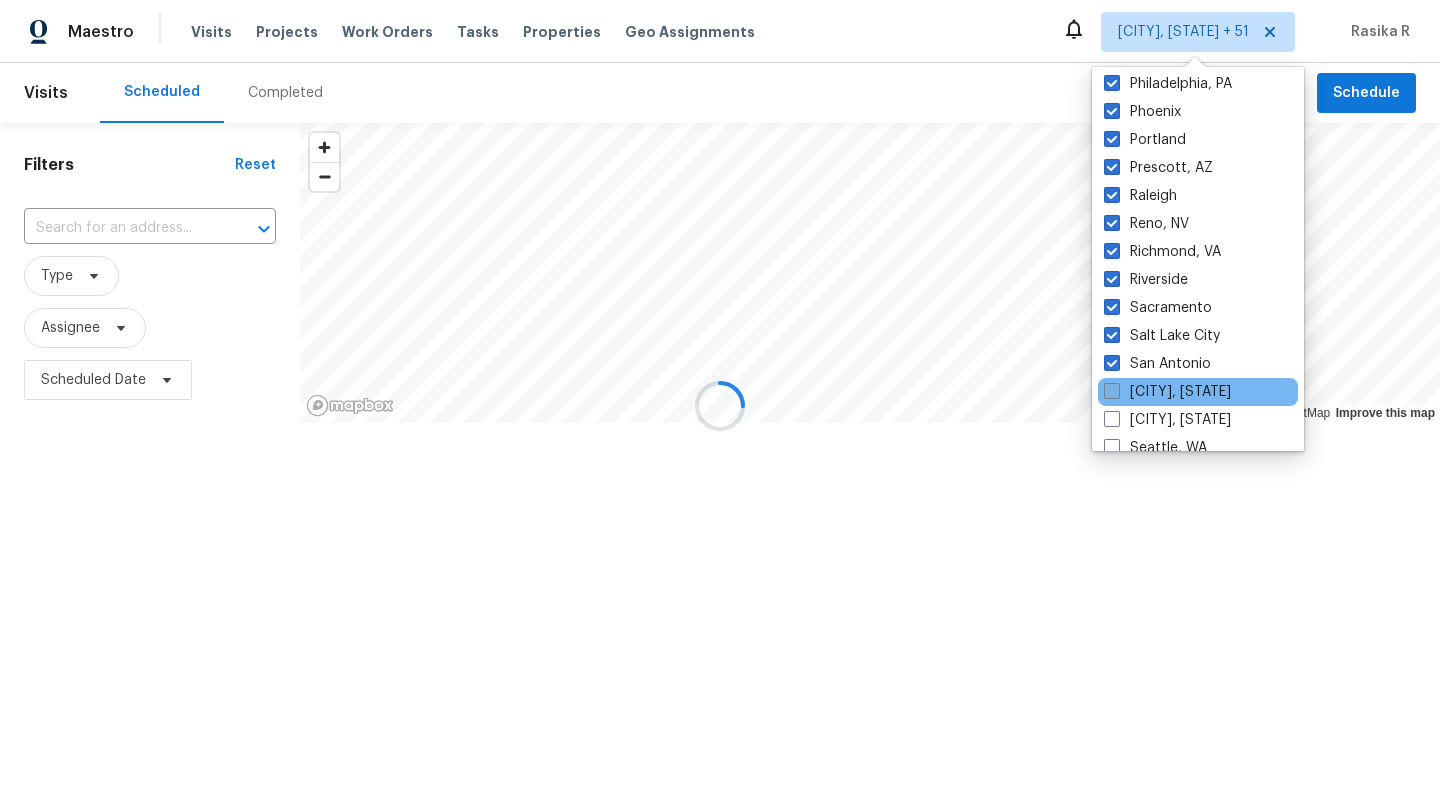 click at bounding box center (1112, 391) 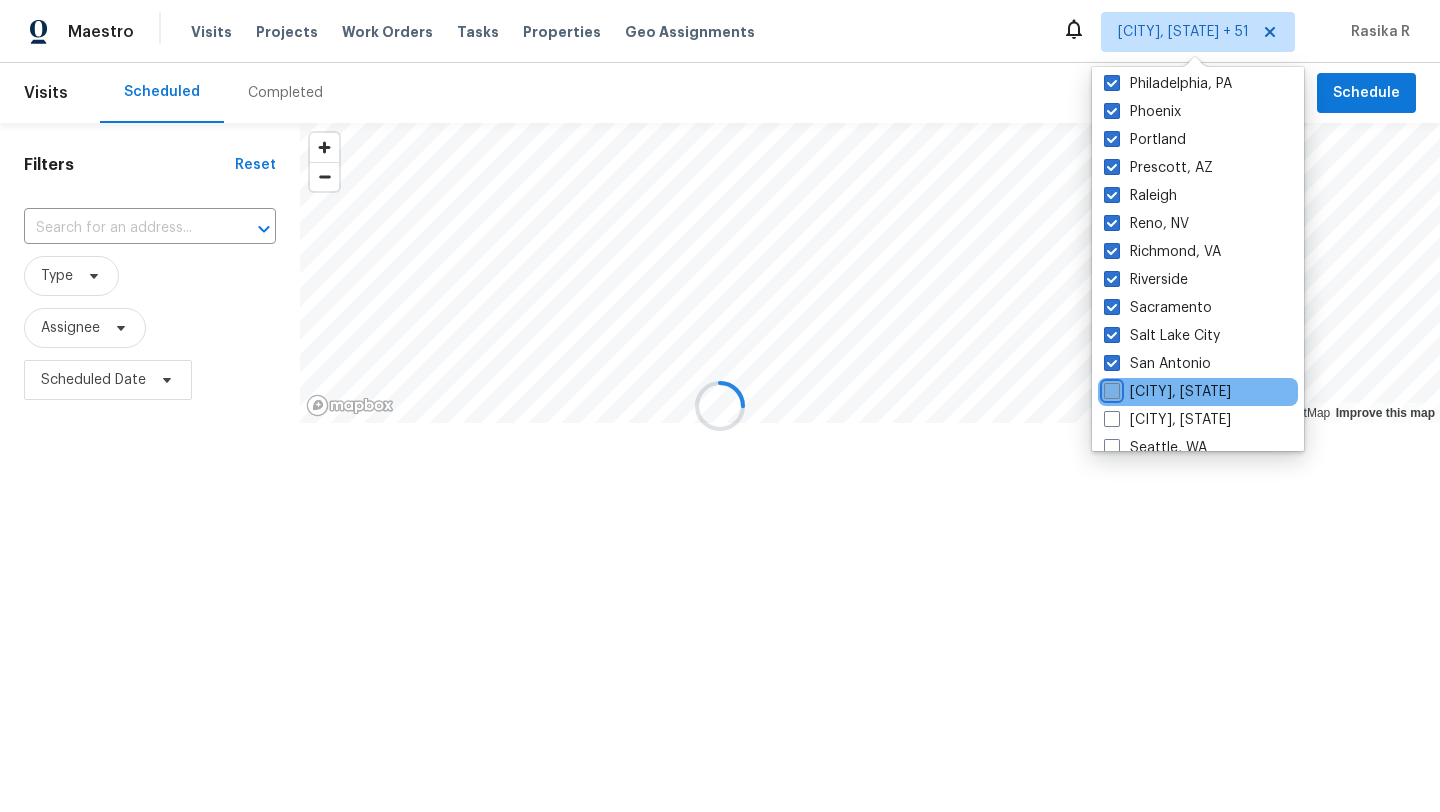 click on "[CITY], [STATE]" at bounding box center [1110, 388] 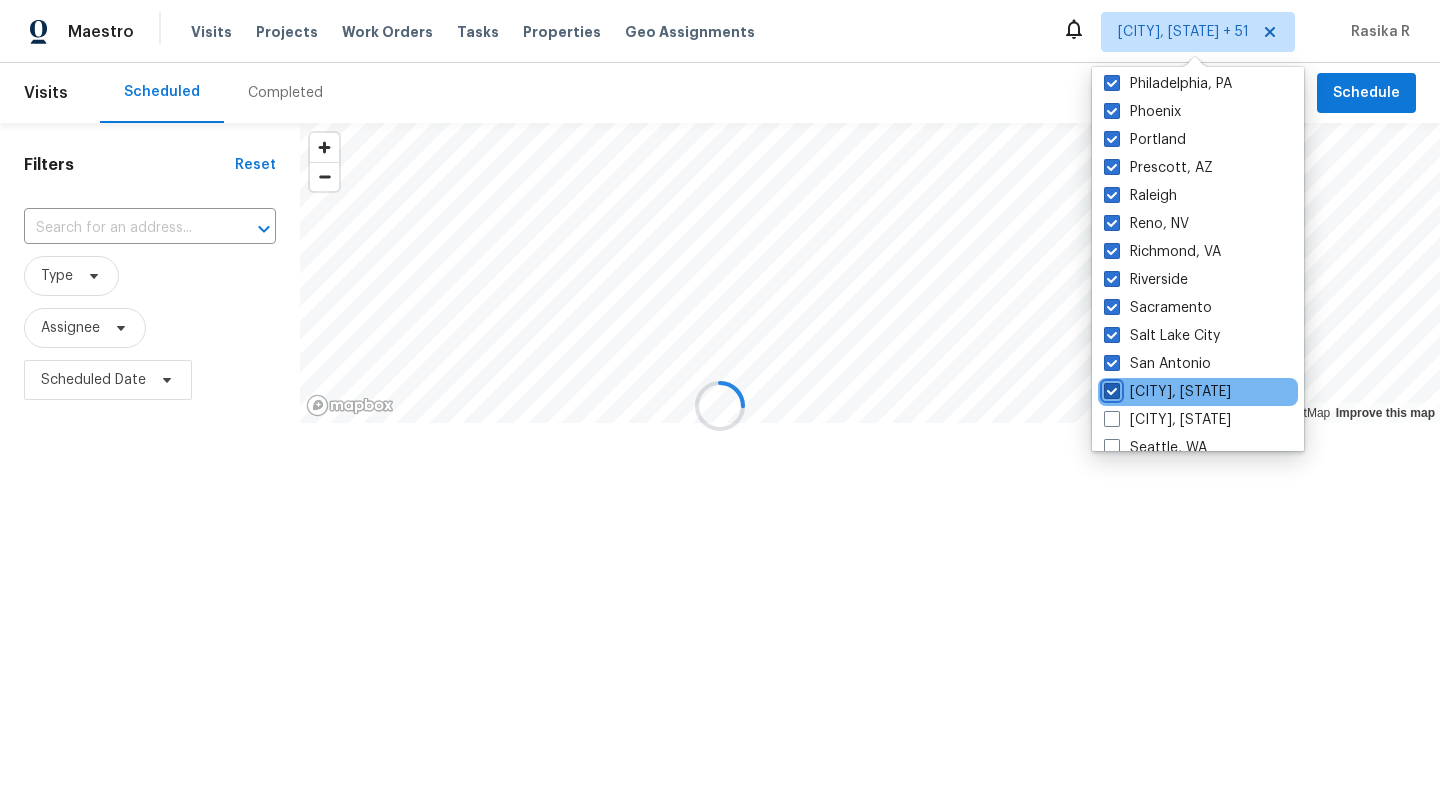 checkbox on "true" 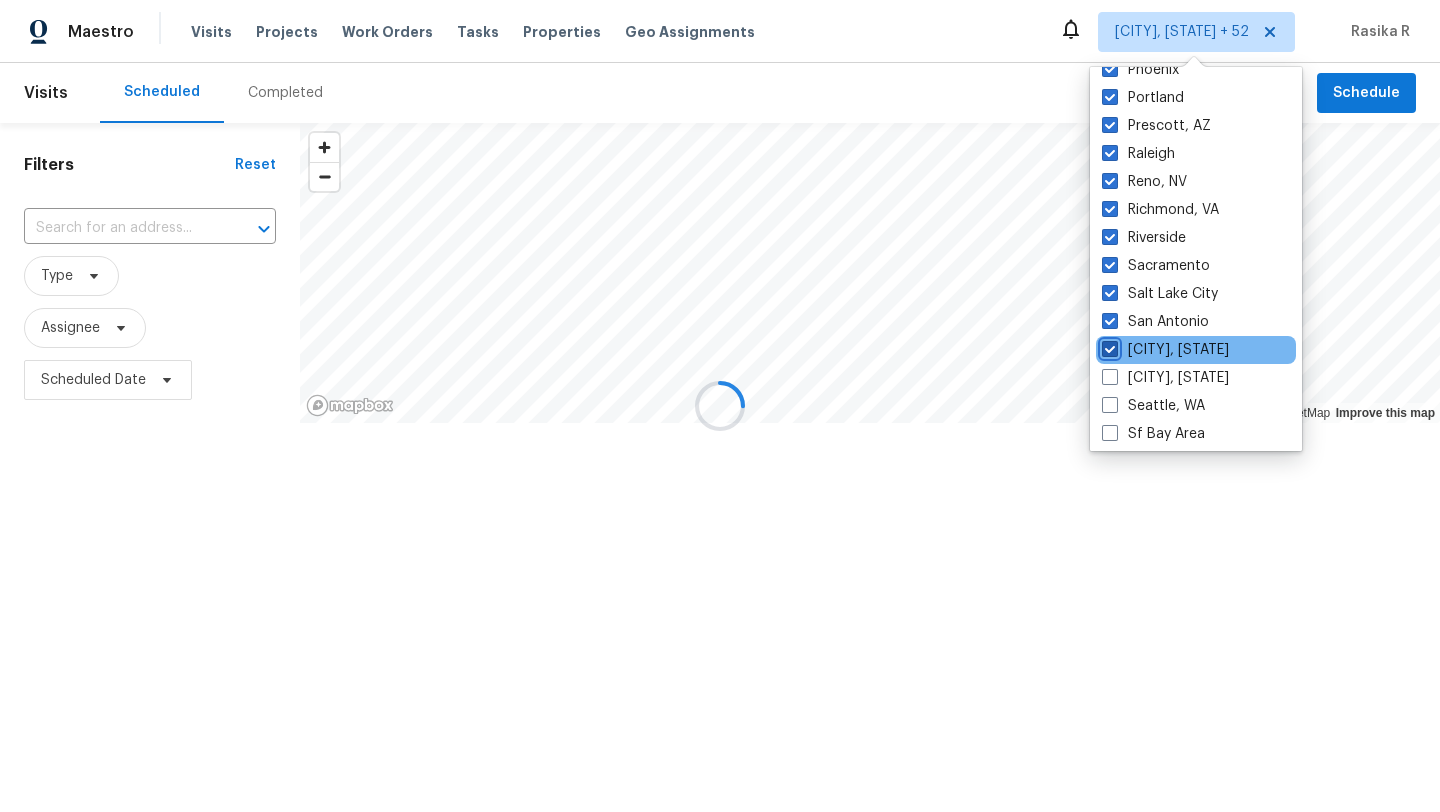 scroll, scrollTop: 1237, scrollLeft: 0, axis: vertical 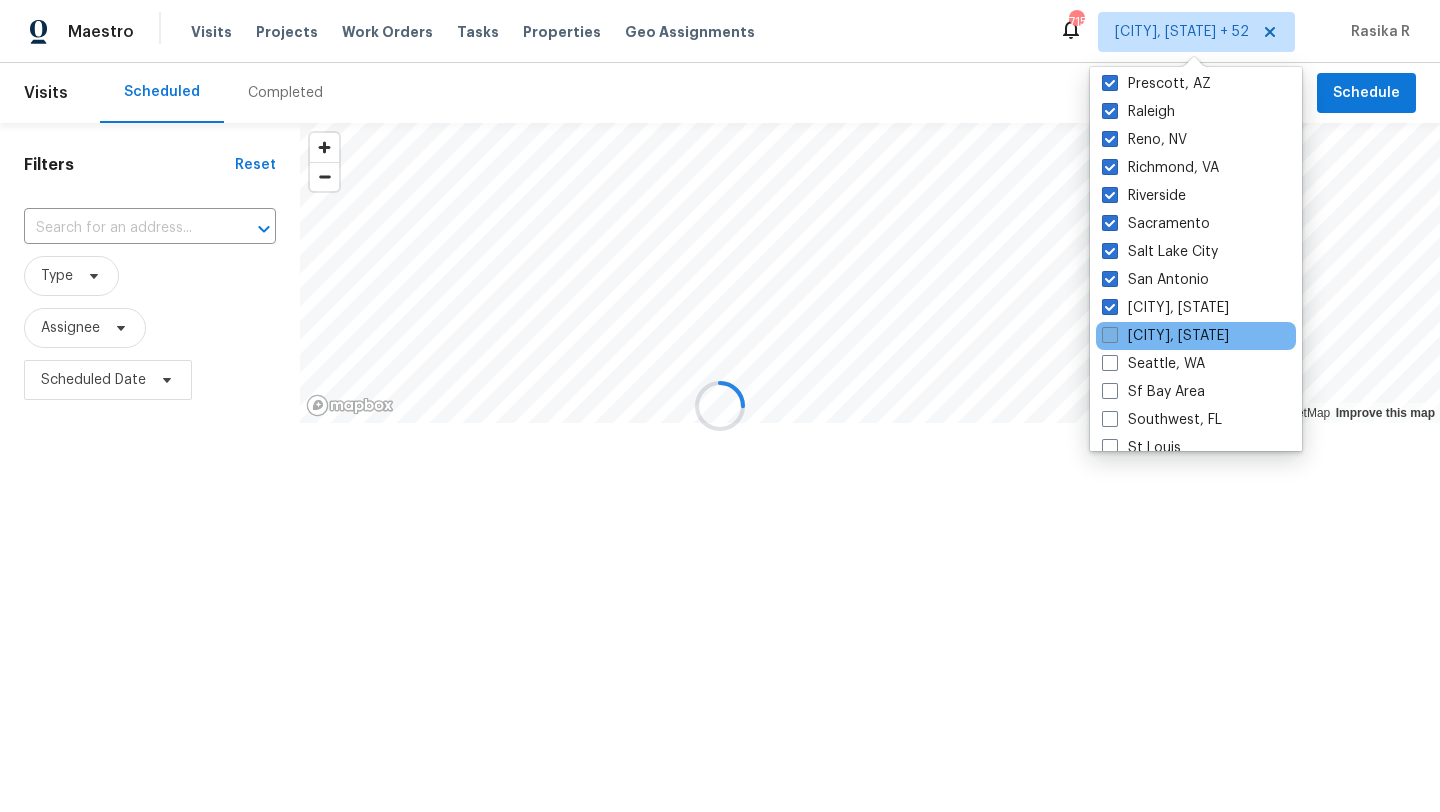click on "[CITY], [STATE]" at bounding box center [1165, 336] 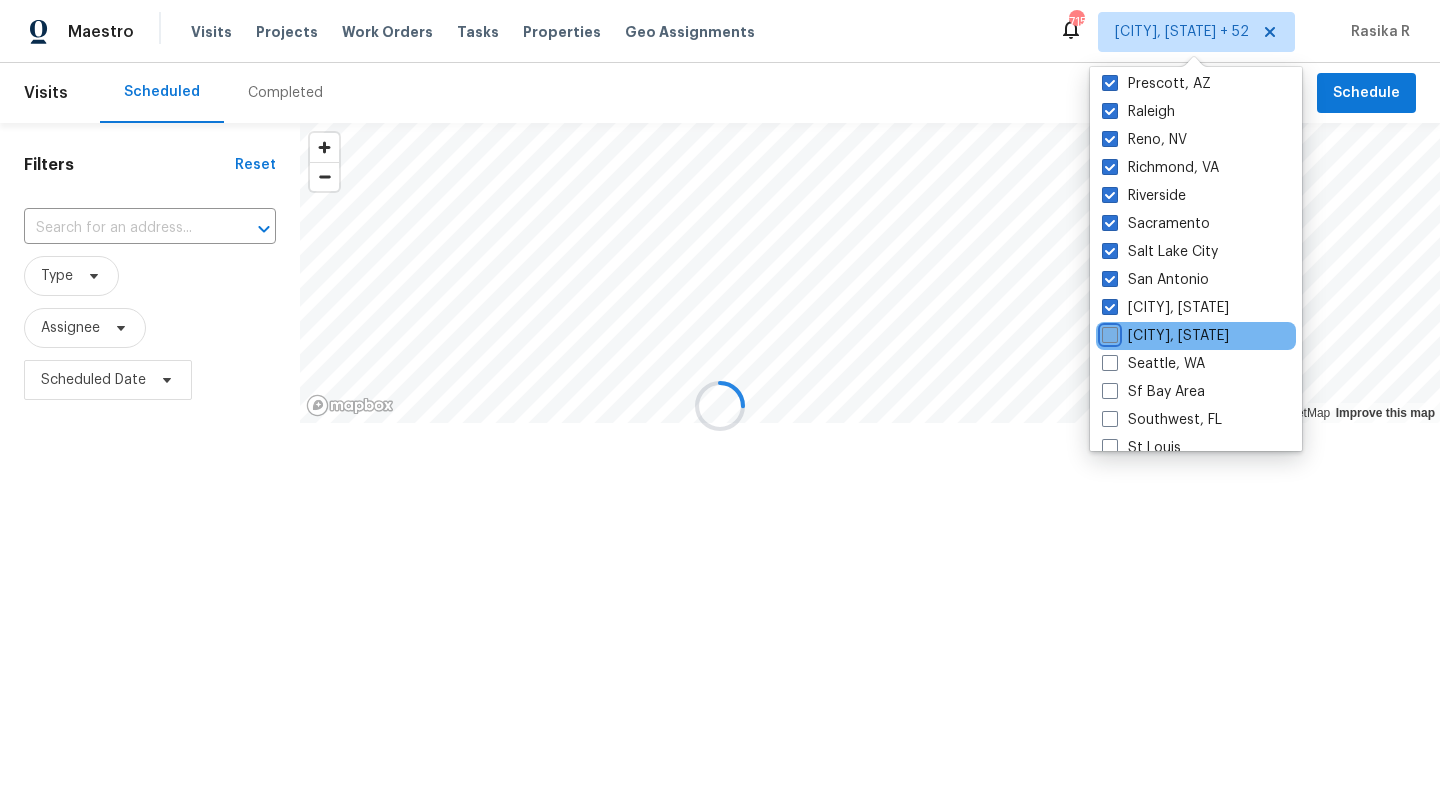 click on "[CITY], [STATE]" at bounding box center (1108, 332) 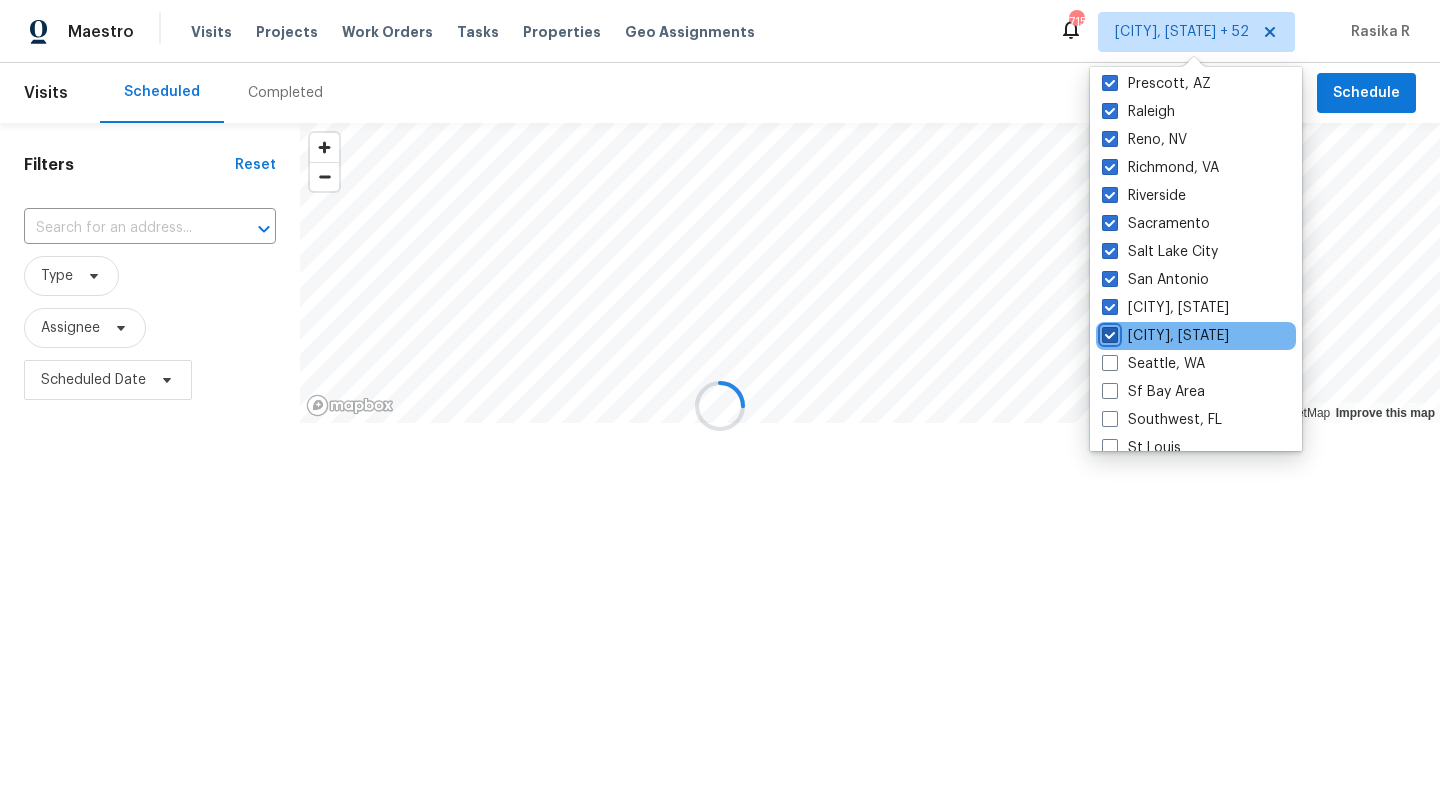 checkbox on "true" 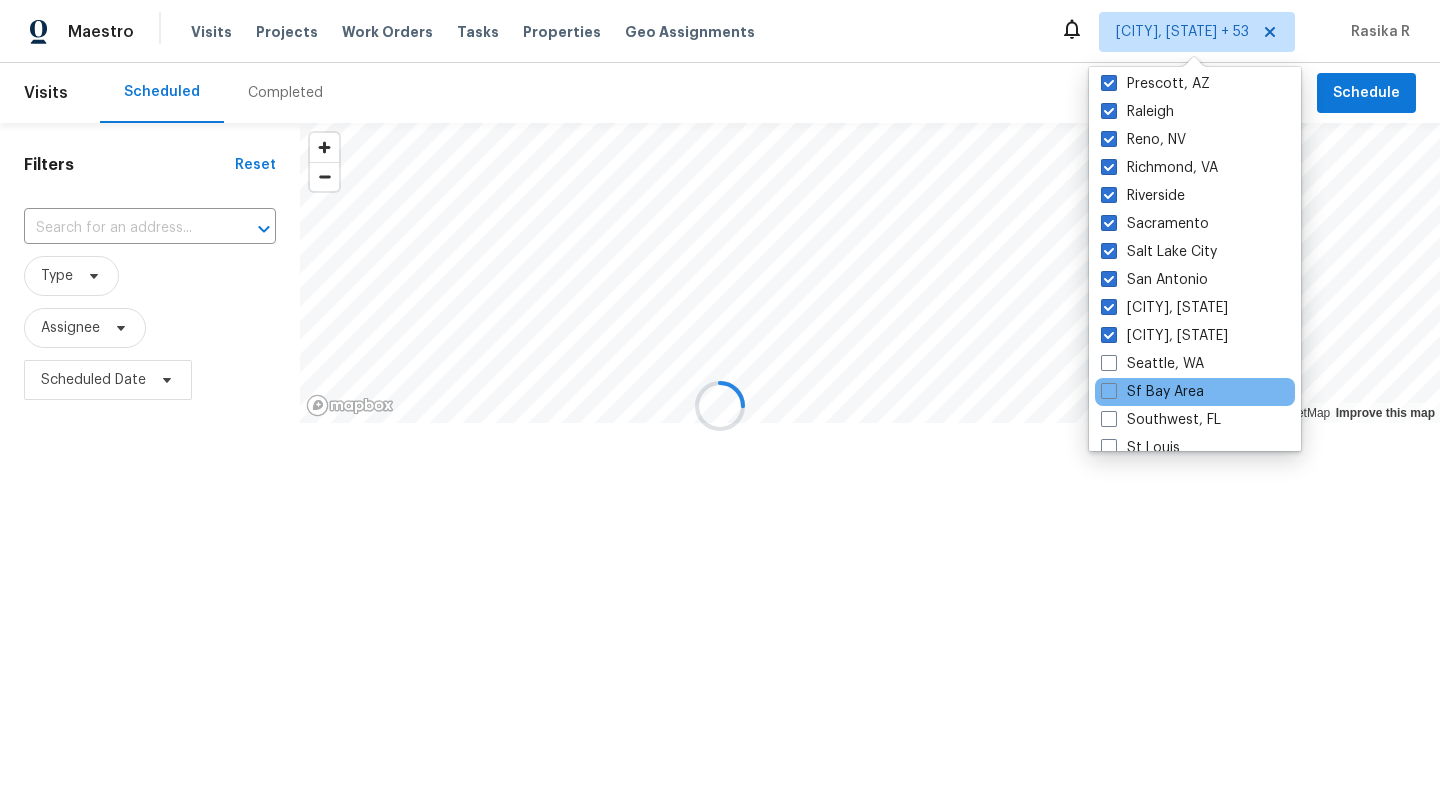 click on "Sf Bay Area" at bounding box center (1195, 392) 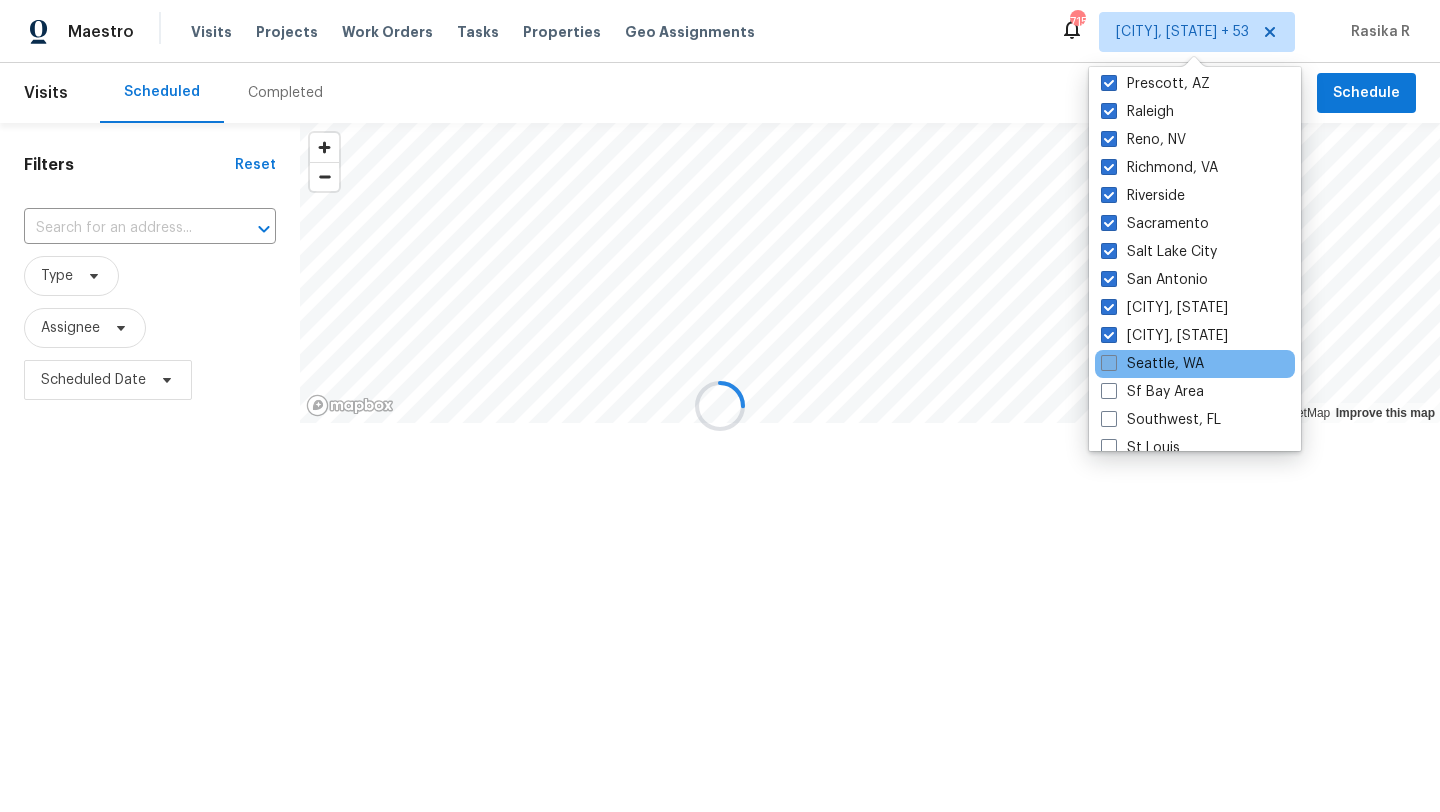 click at bounding box center [1109, 363] 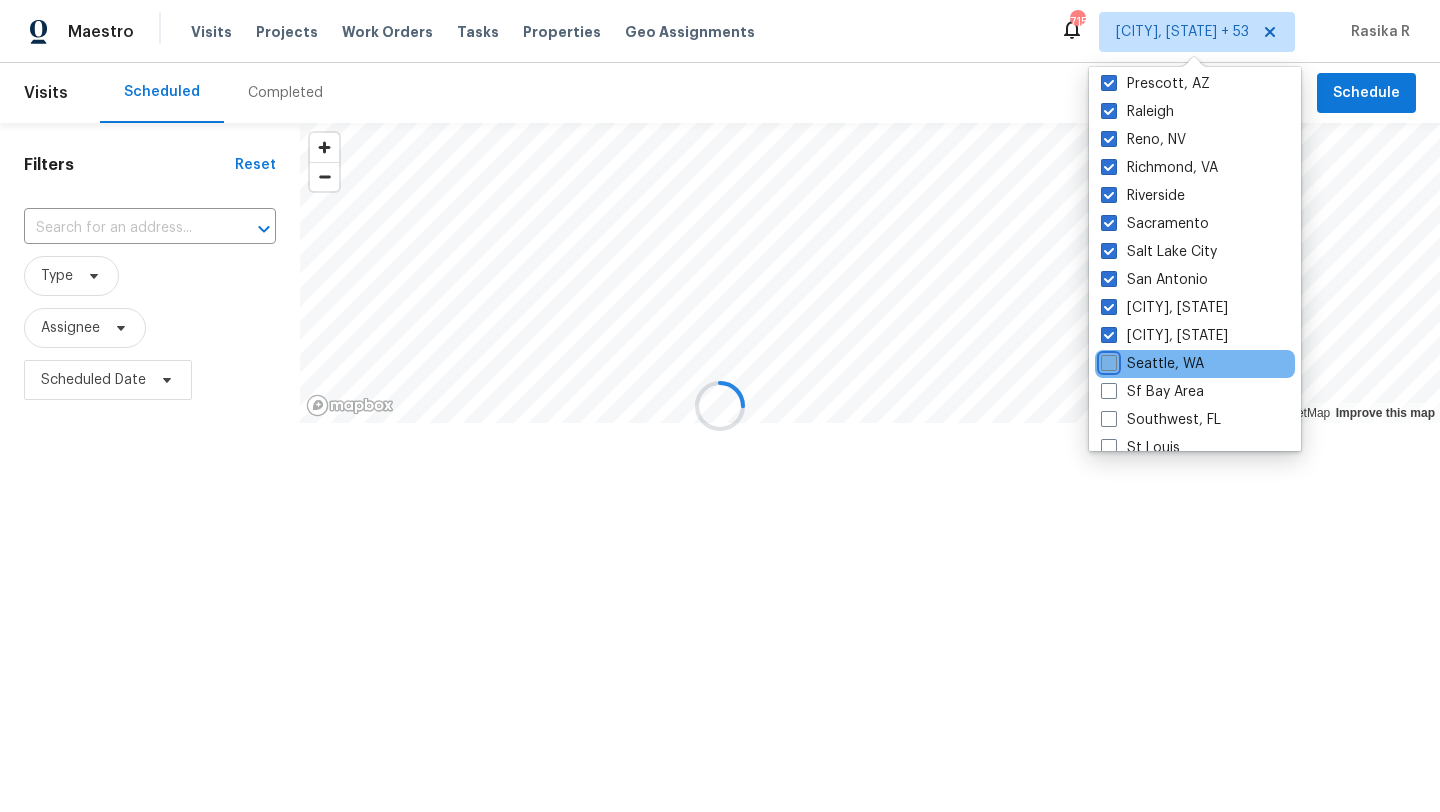 click on "Seattle, WA" at bounding box center [1107, 360] 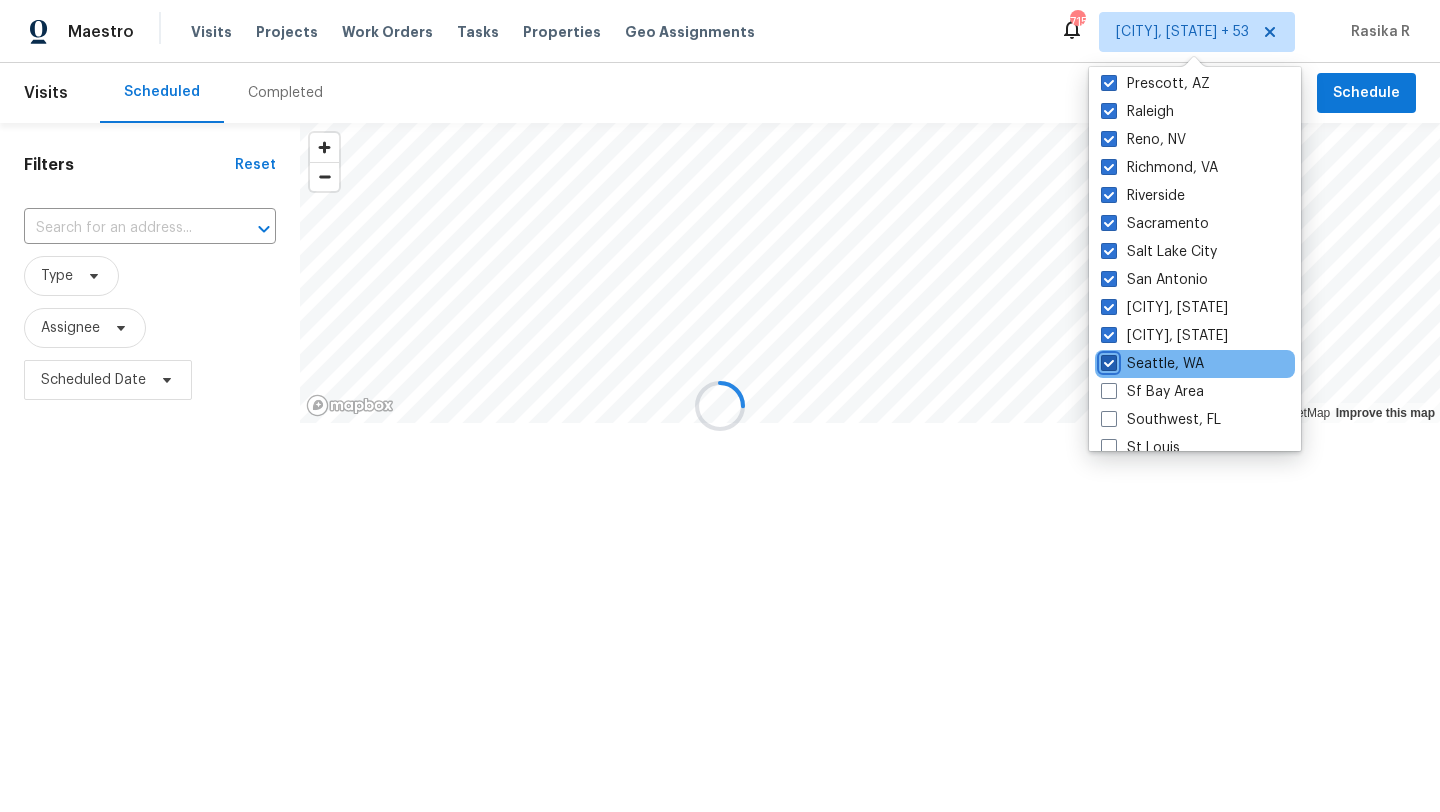checkbox on "true" 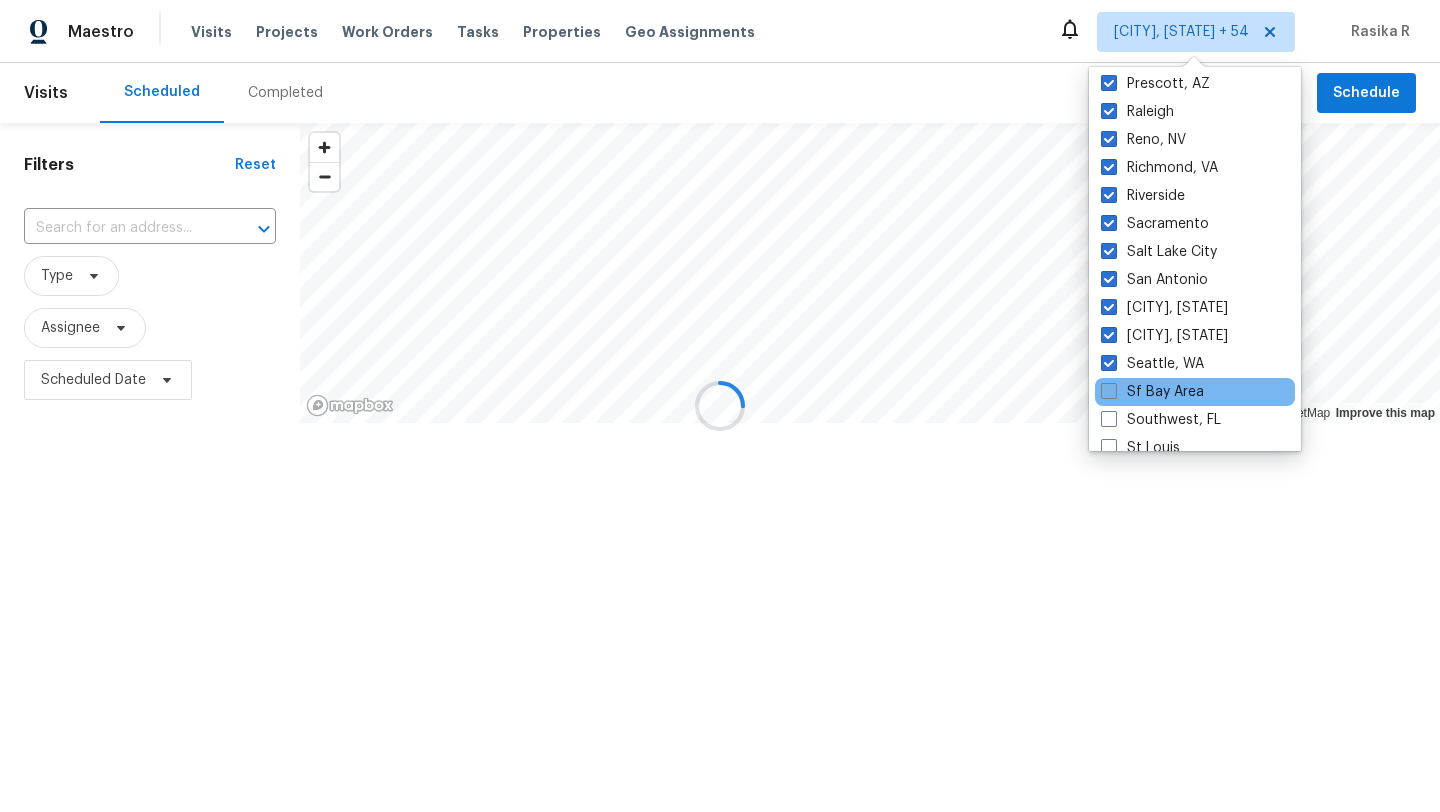 click on "Sf Bay Area" at bounding box center (1152, 392) 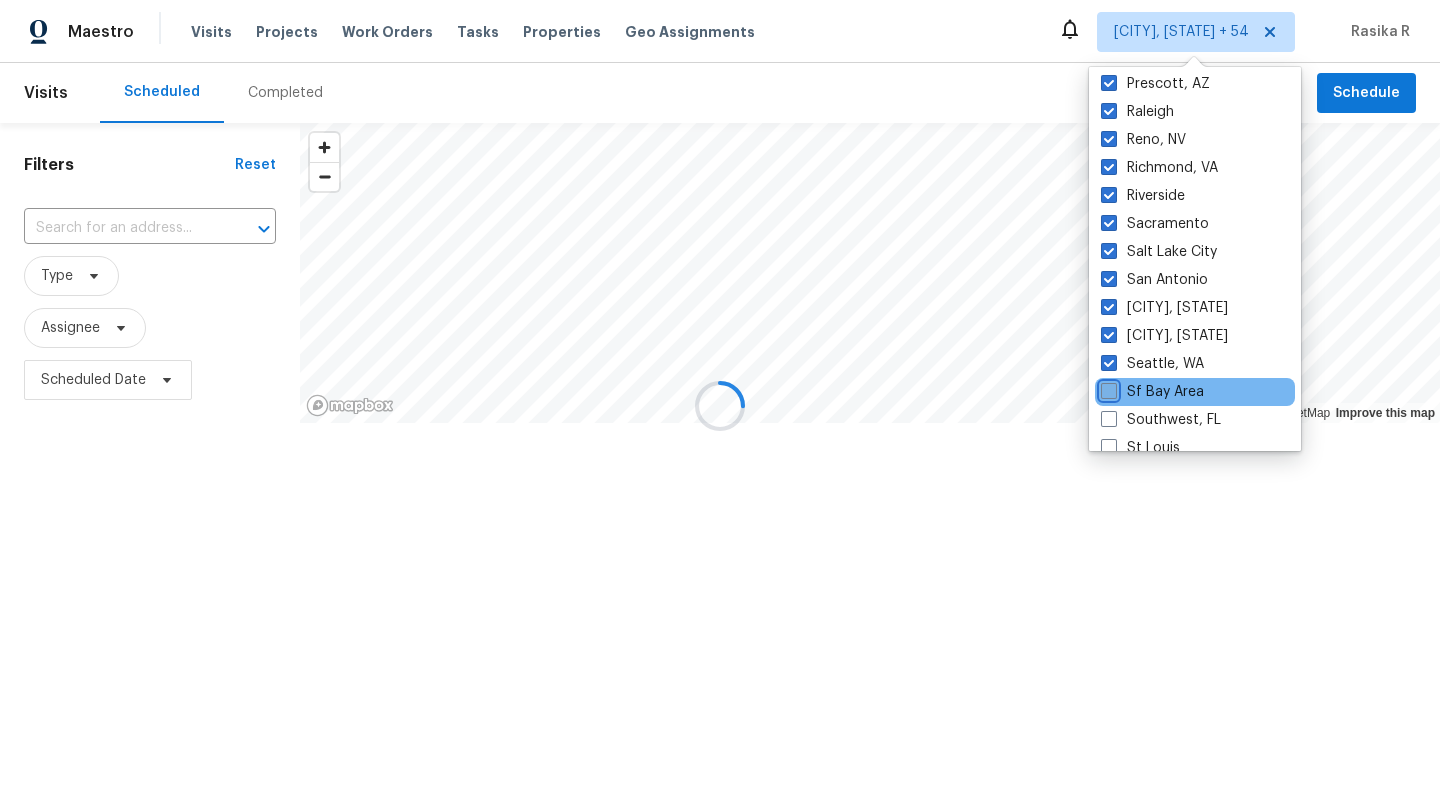 click on "Sf Bay Area" at bounding box center [1107, 388] 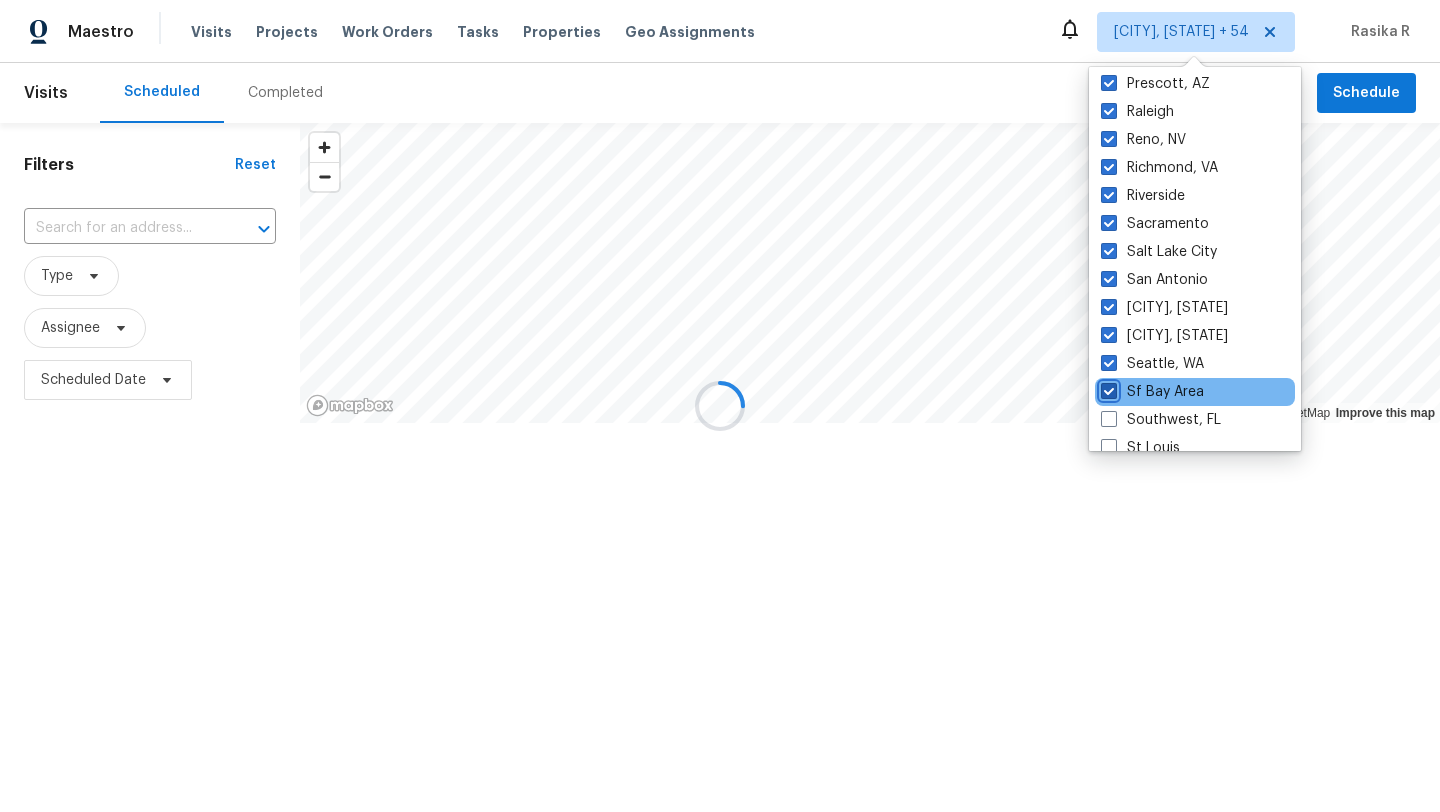 checkbox on "true" 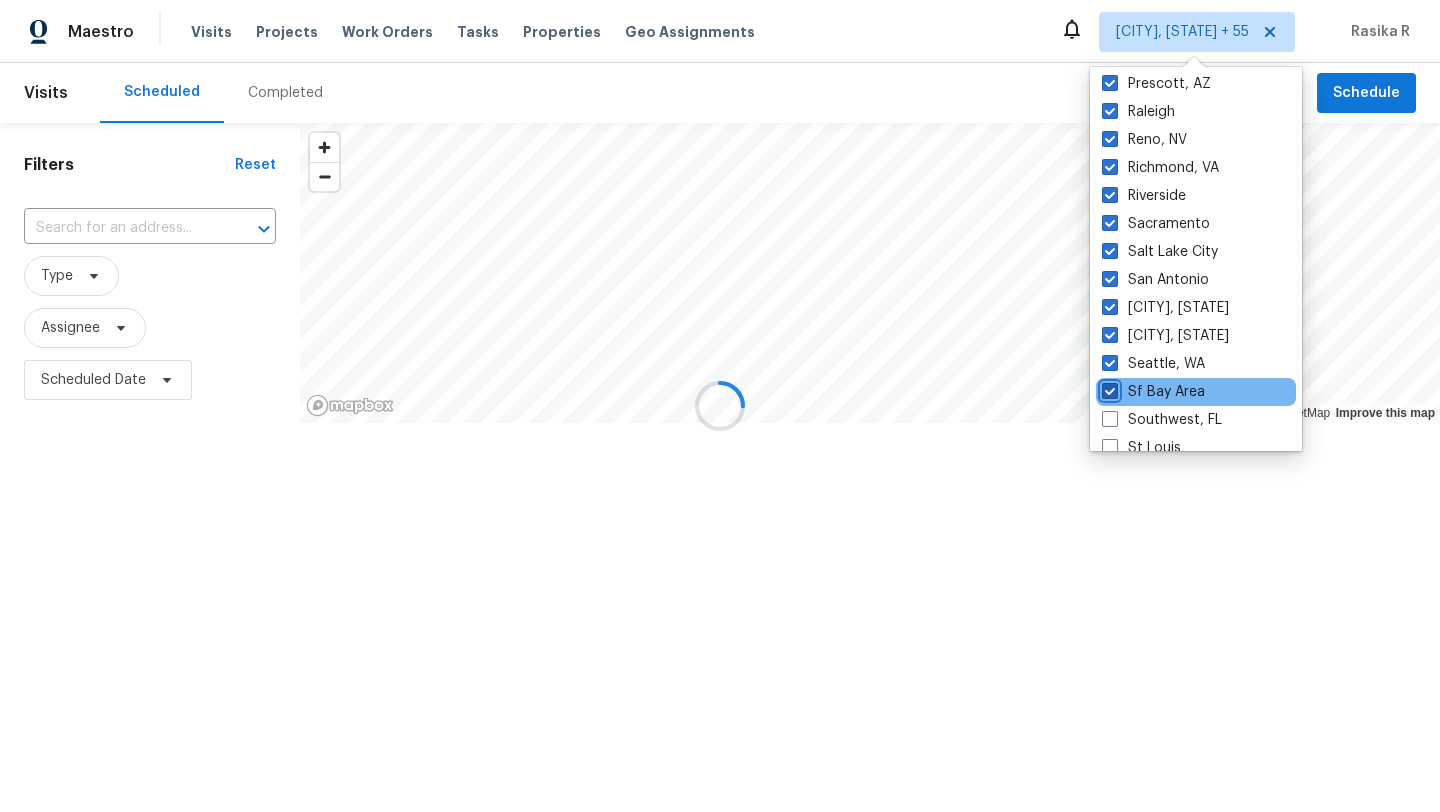 scroll, scrollTop: 1316, scrollLeft: 0, axis: vertical 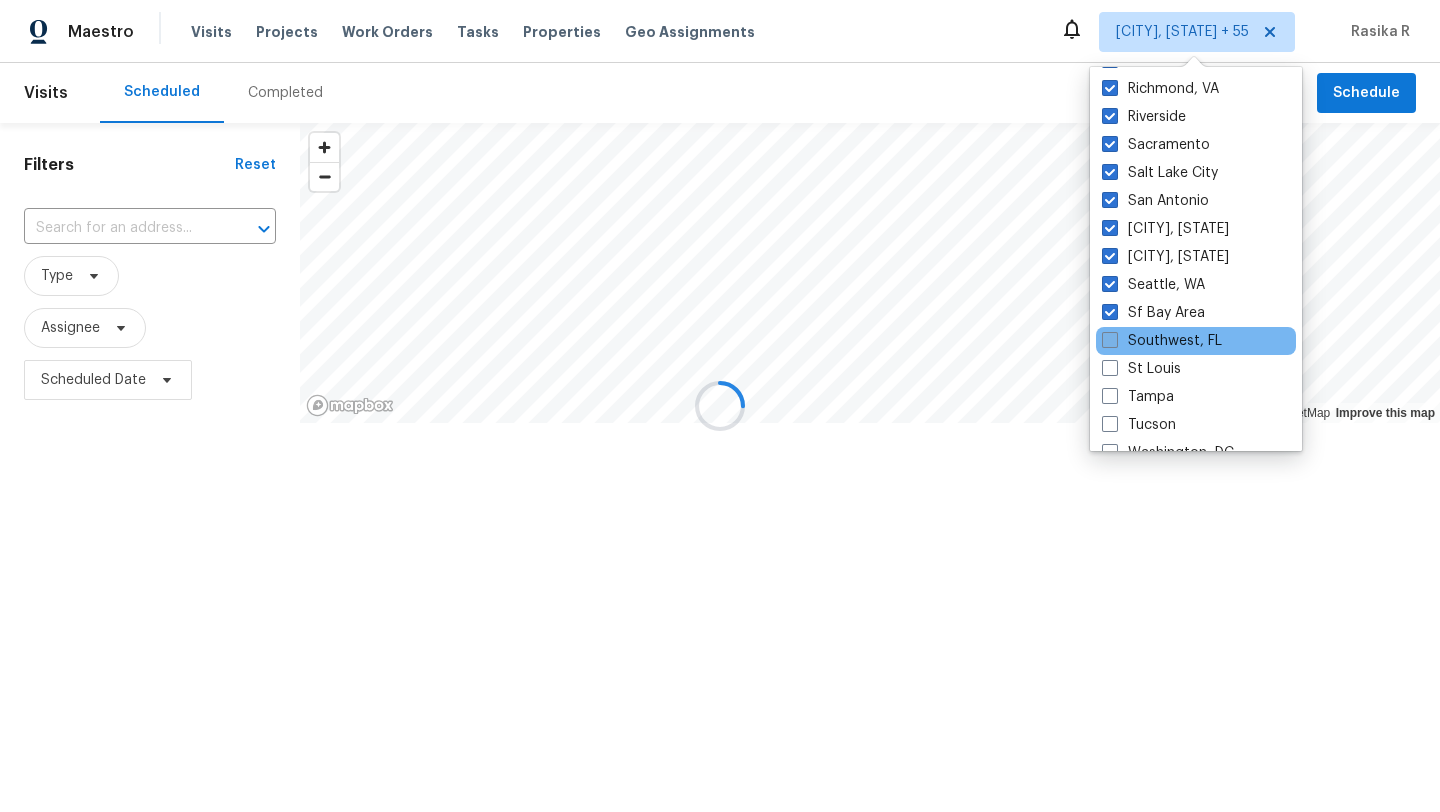 click at bounding box center [1110, 340] 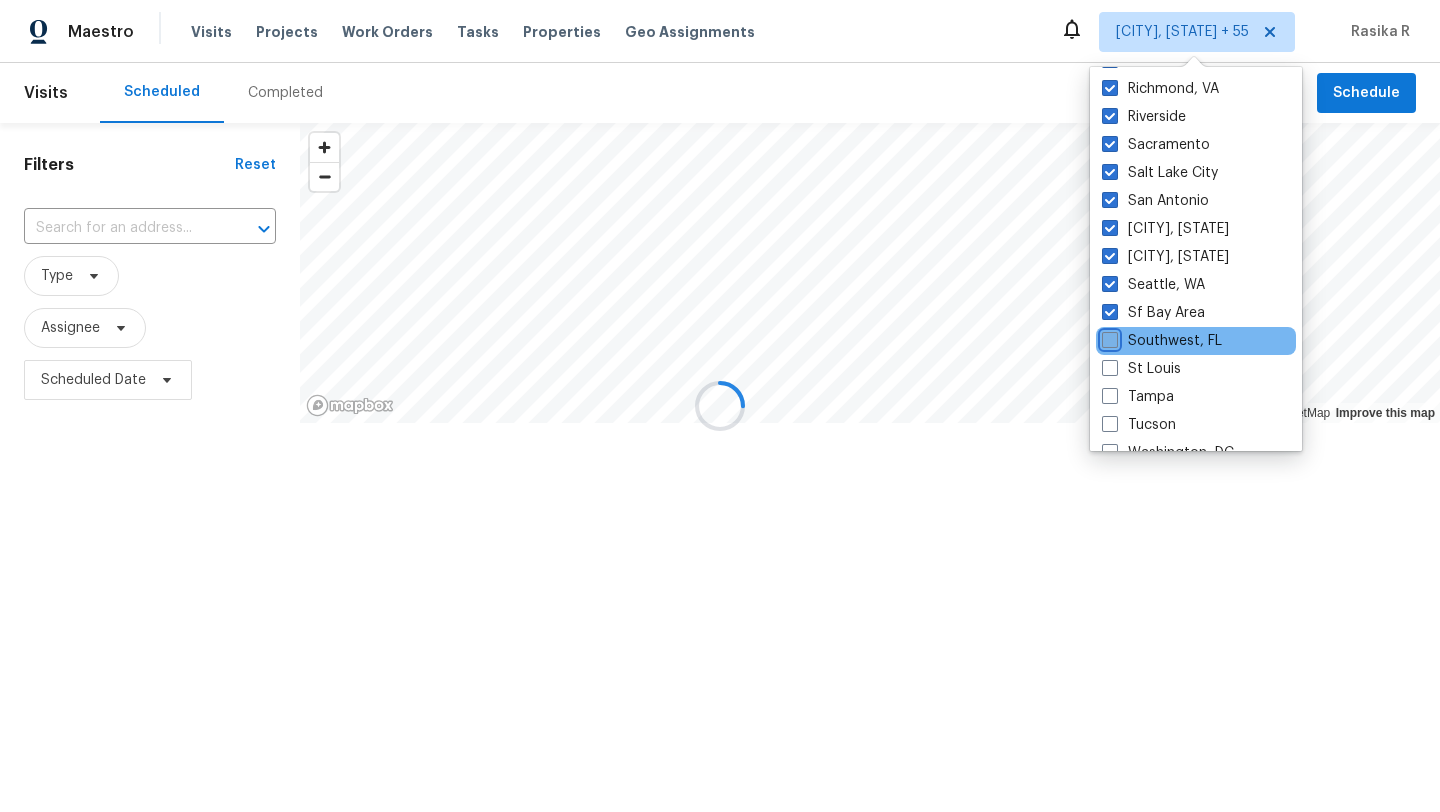 click on "Southwest, FL" at bounding box center (1108, 337) 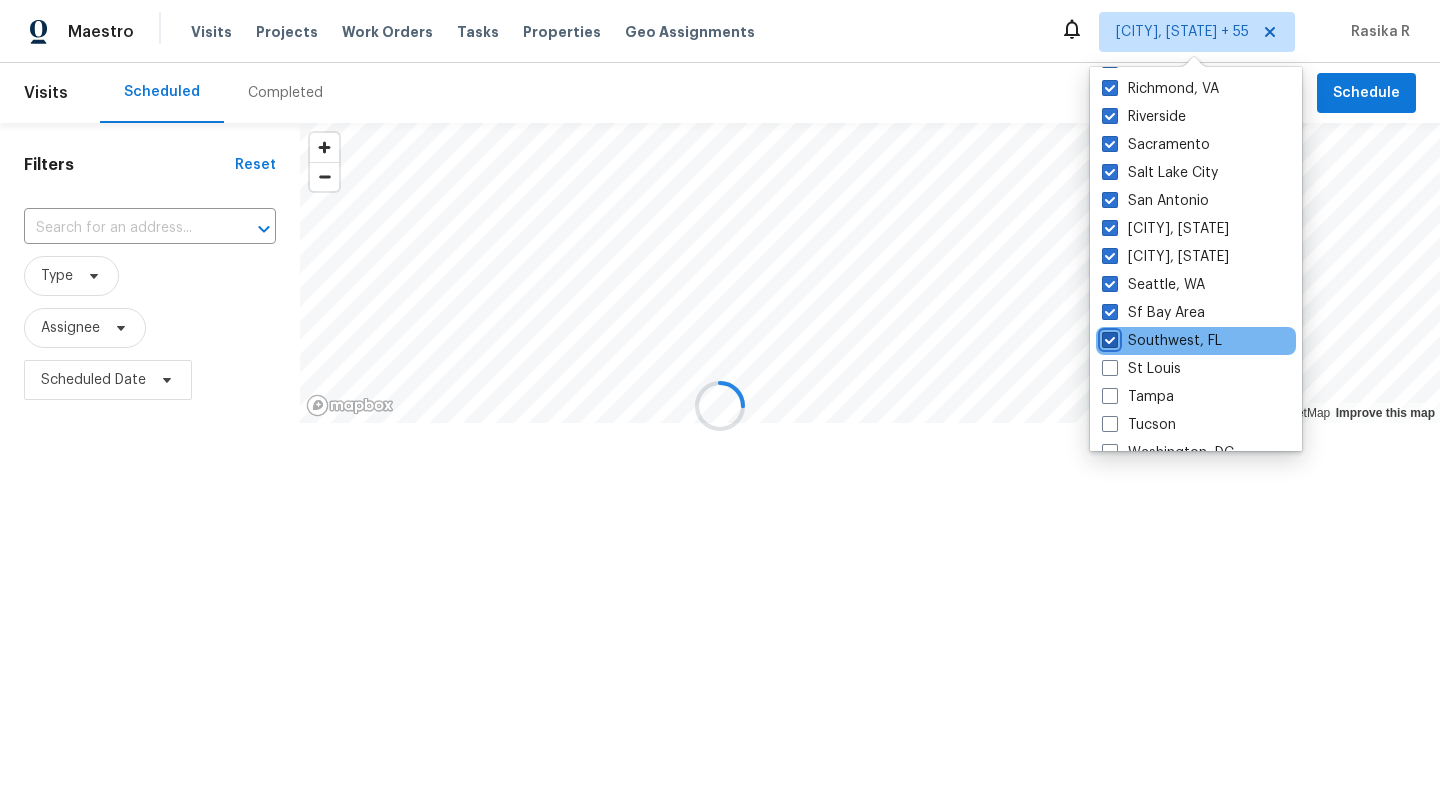 checkbox on "true" 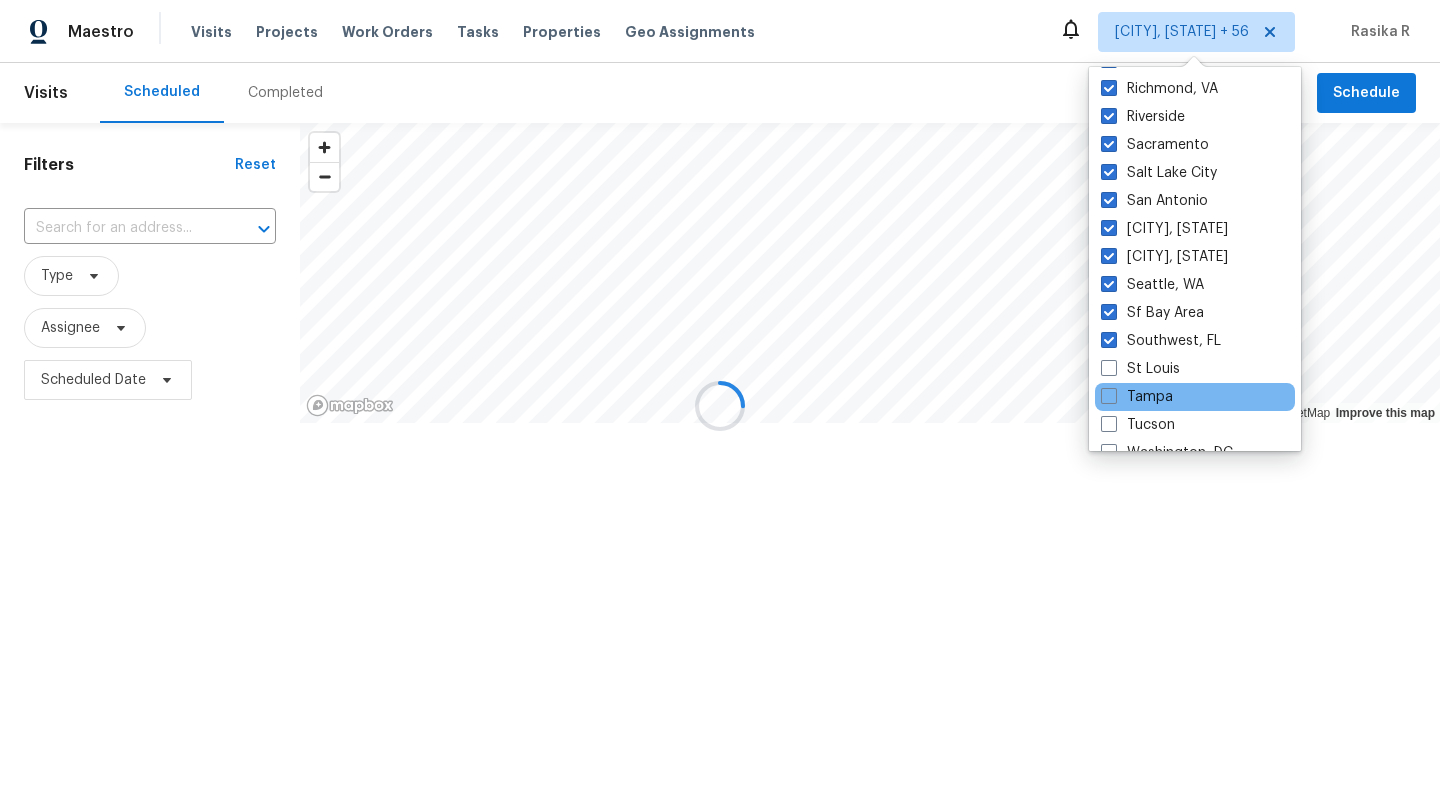 click on "Tampa" at bounding box center [1195, 397] 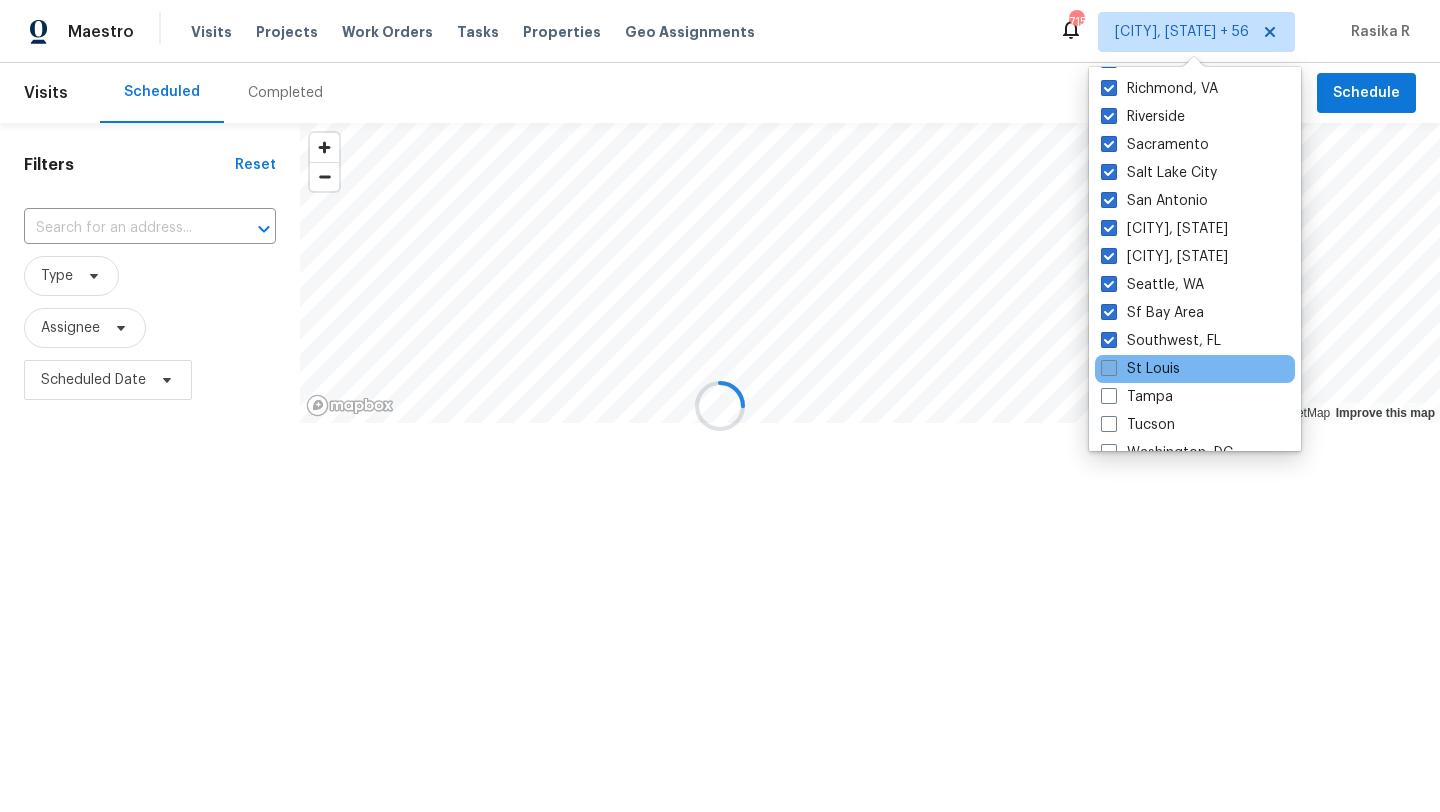 click at bounding box center (1109, 368) 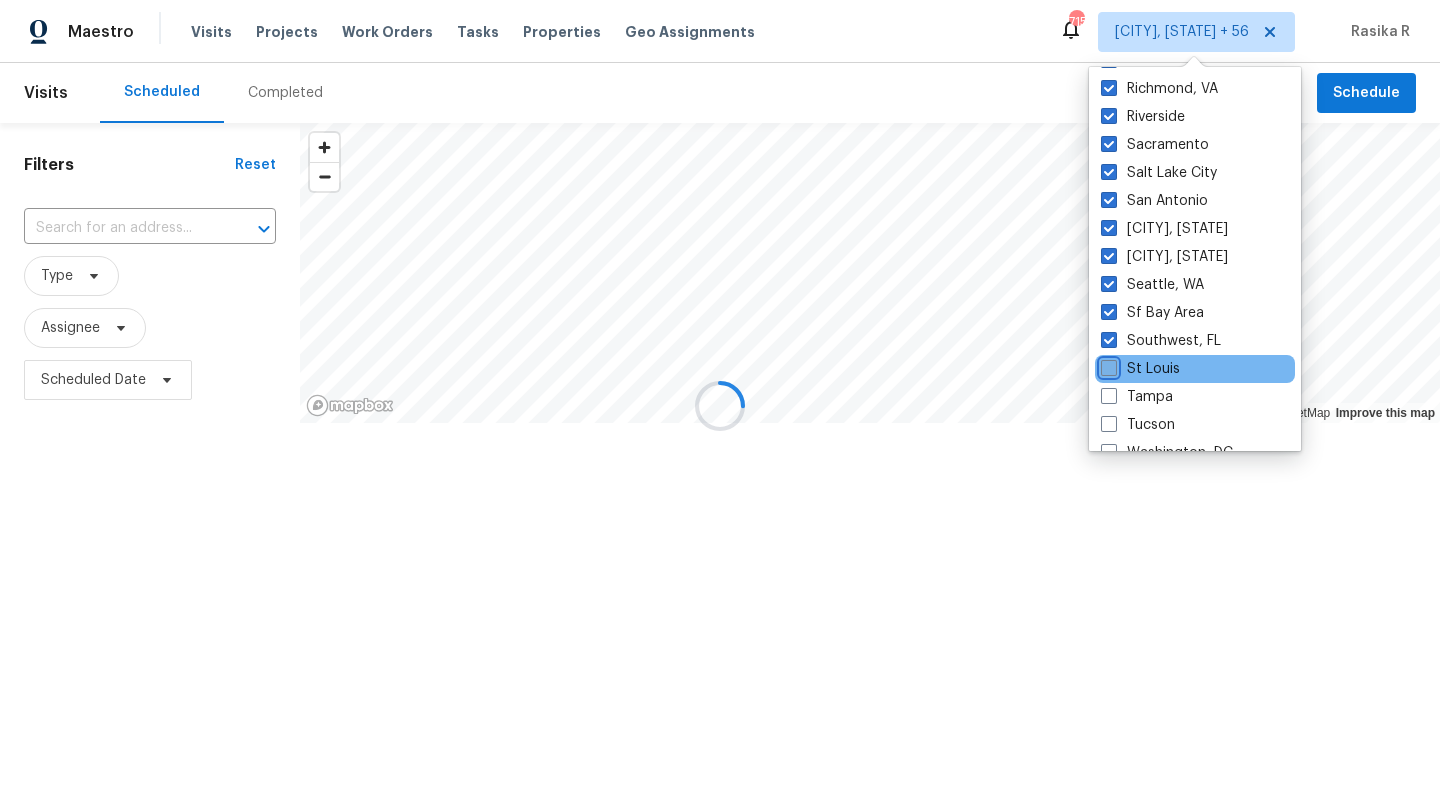 click on "St Louis" at bounding box center (1107, 365) 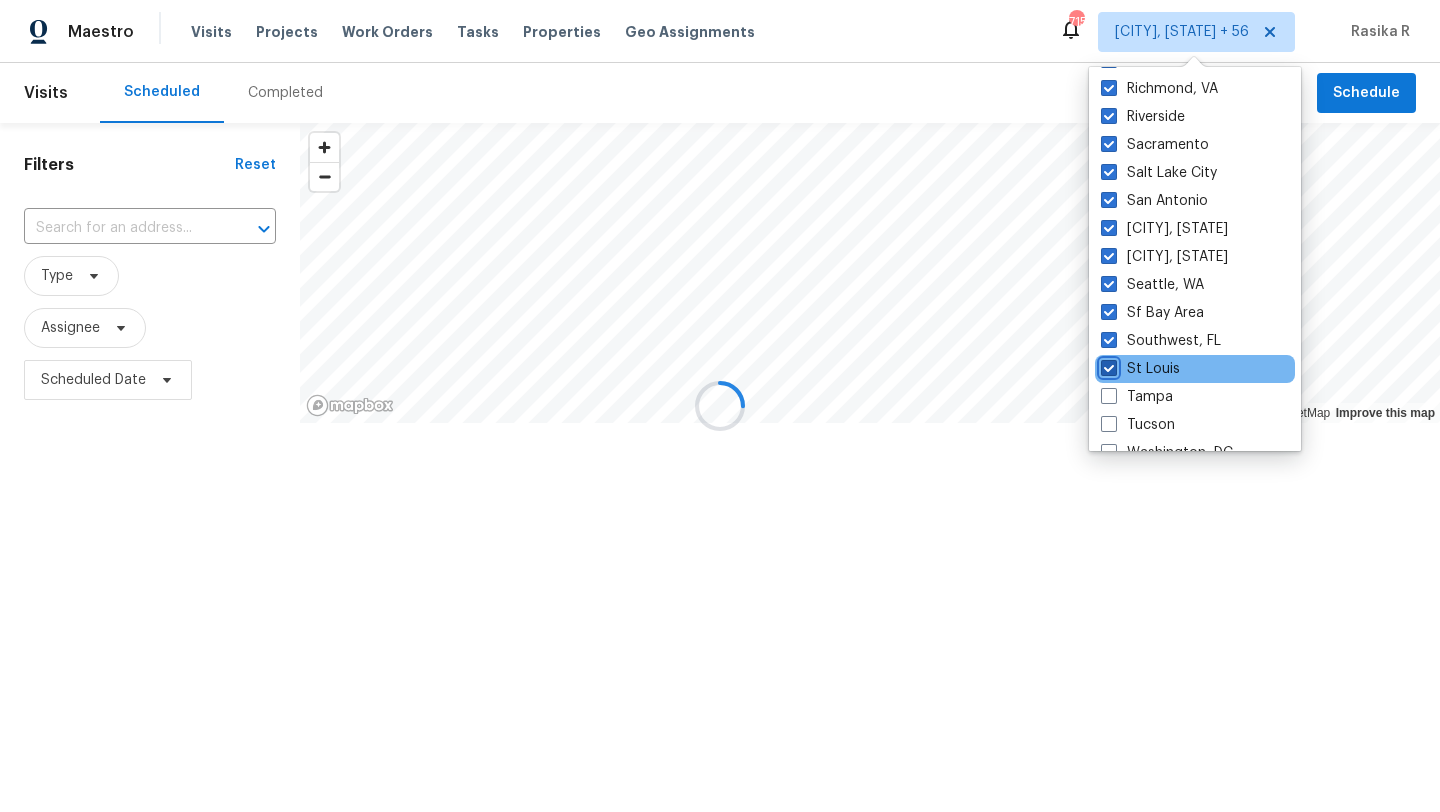 checkbox on "true" 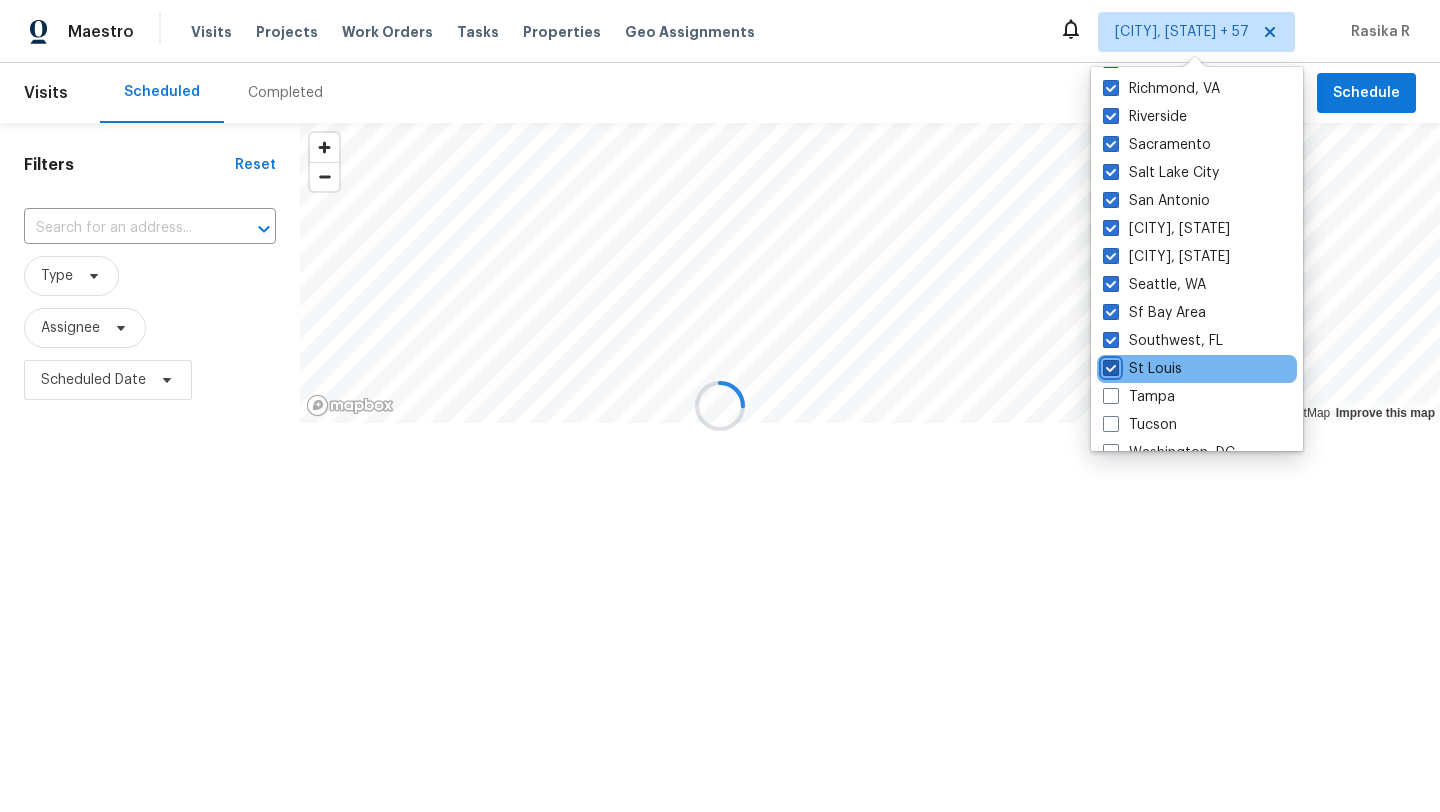 scroll, scrollTop: 1340, scrollLeft: 0, axis: vertical 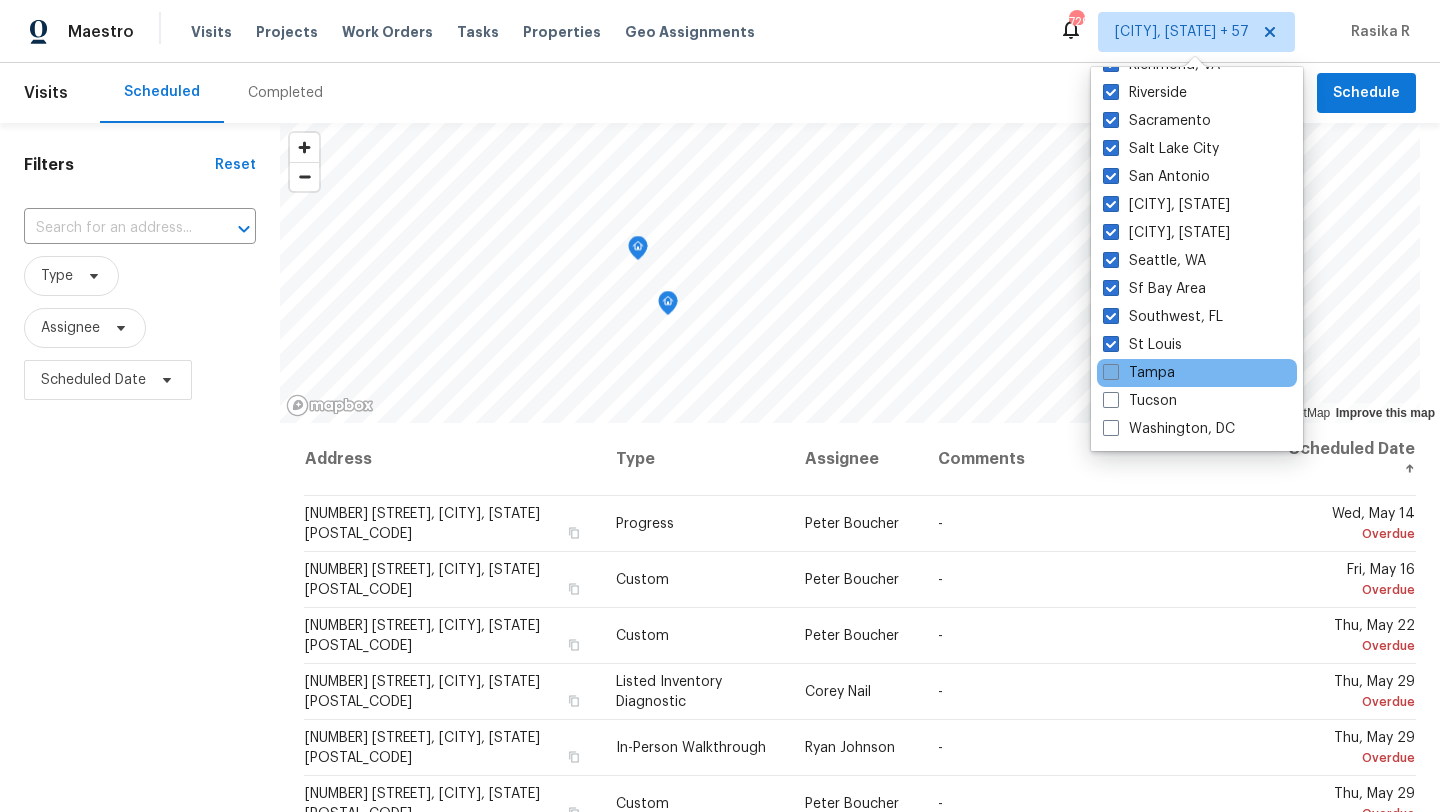 click at bounding box center (1111, 372) 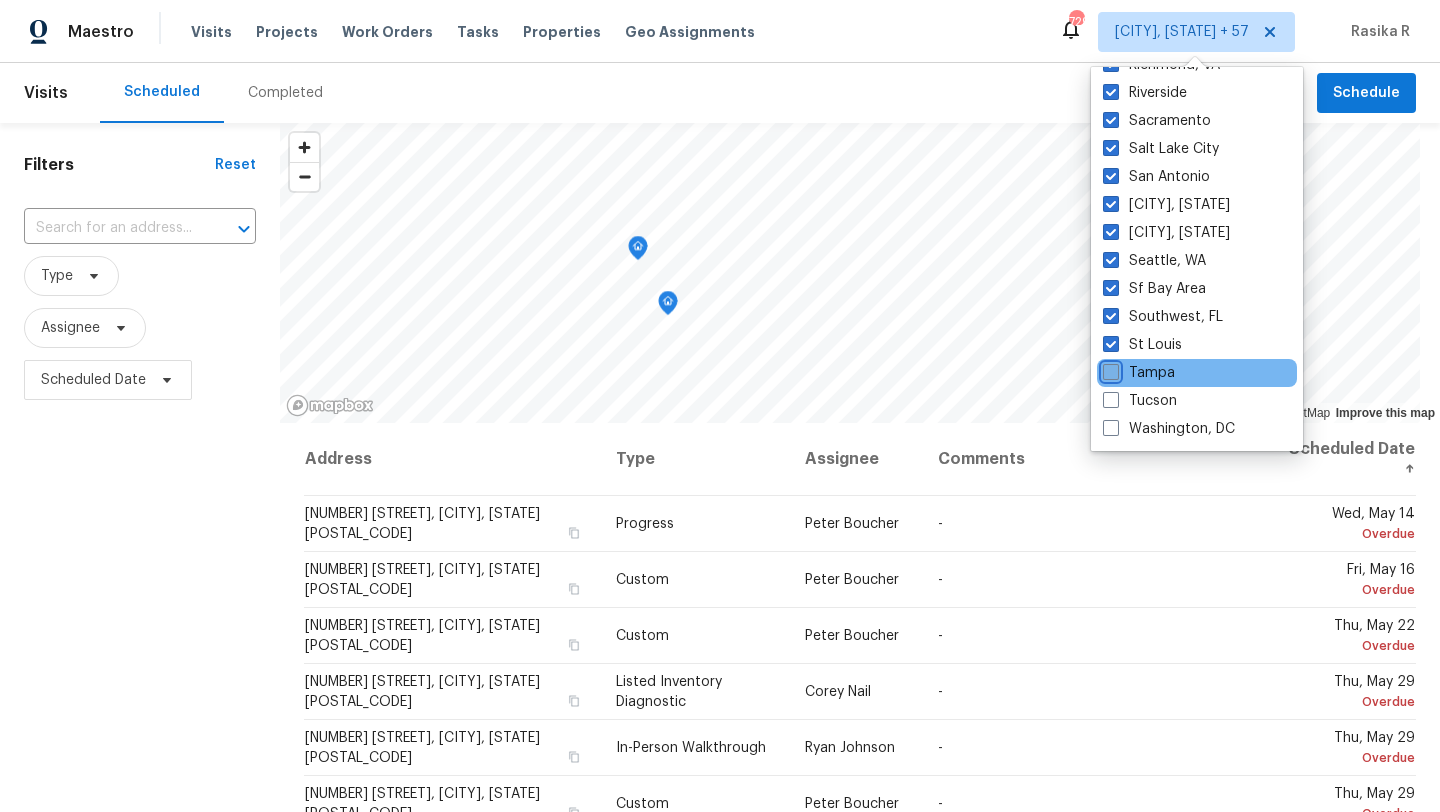 click on "Tampa" at bounding box center (1109, 369) 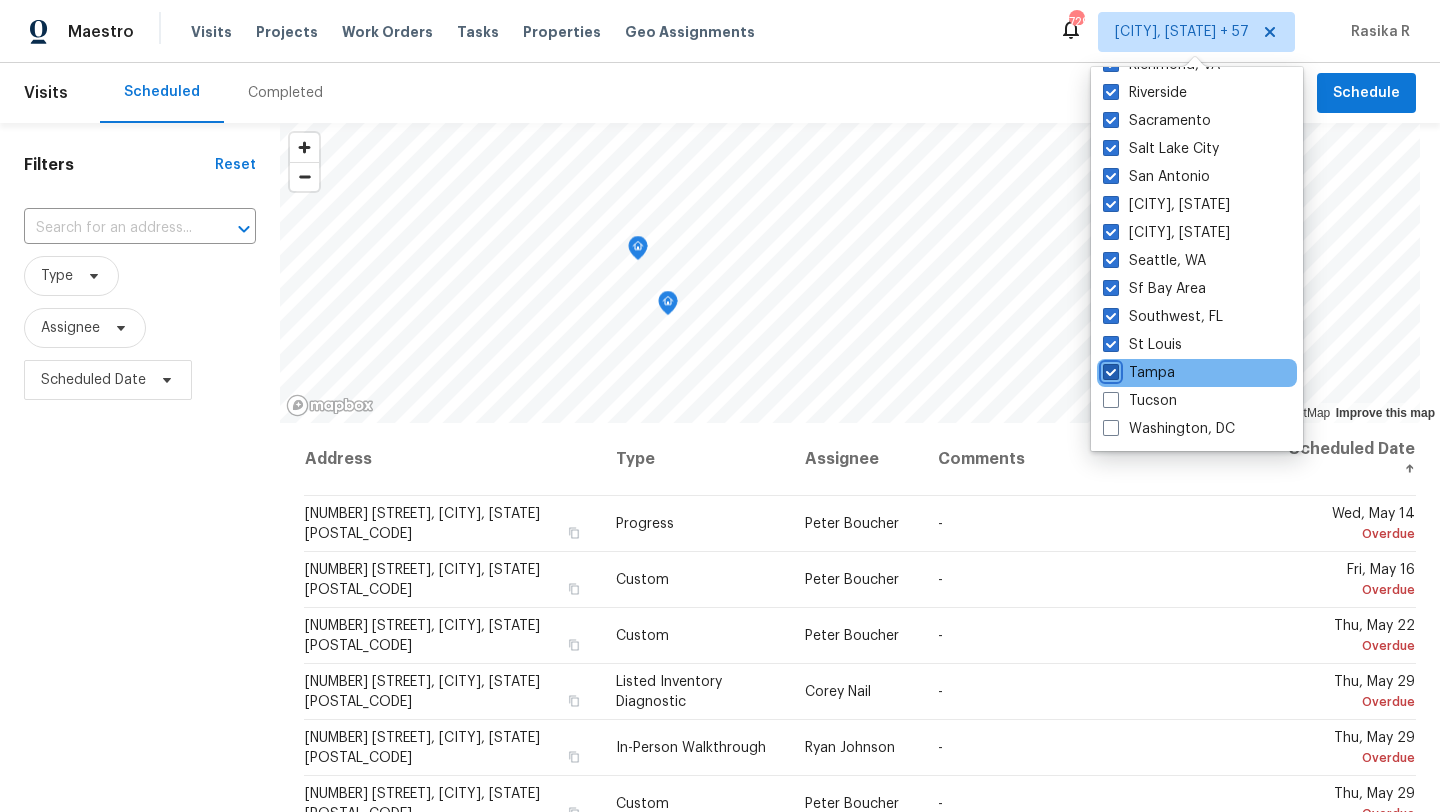 checkbox on "true" 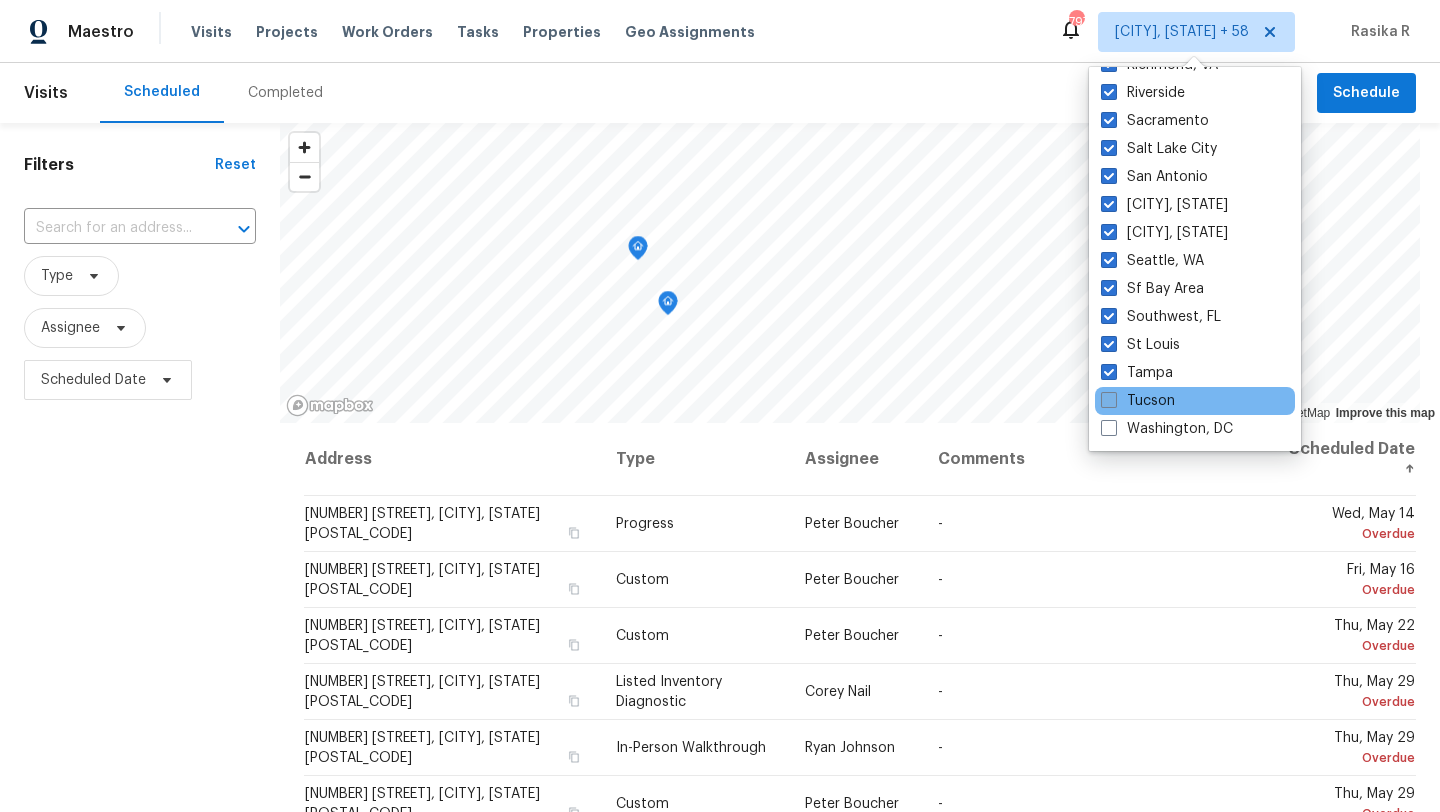 click at bounding box center (1109, 400) 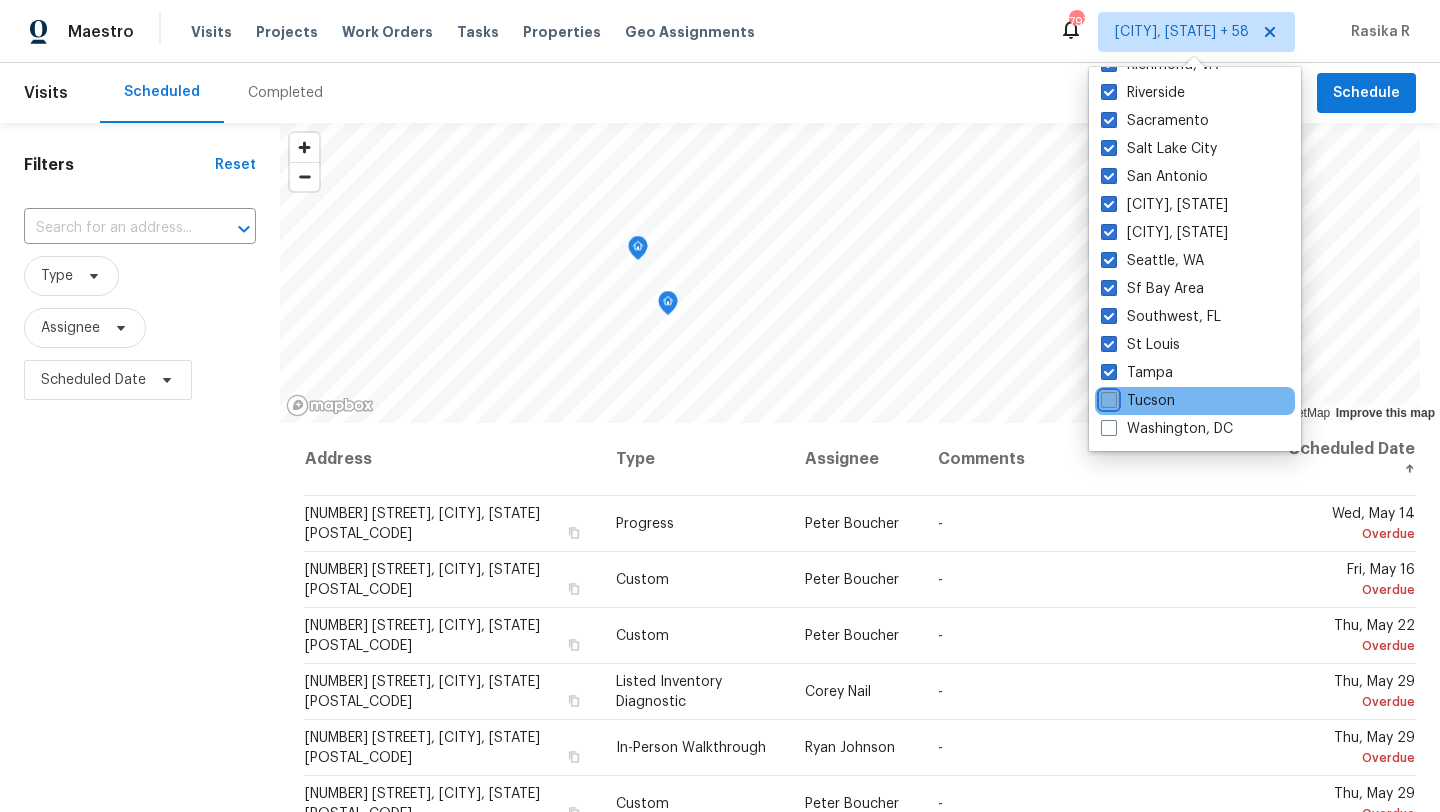 click on "Tucson" at bounding box center [1107, 397] 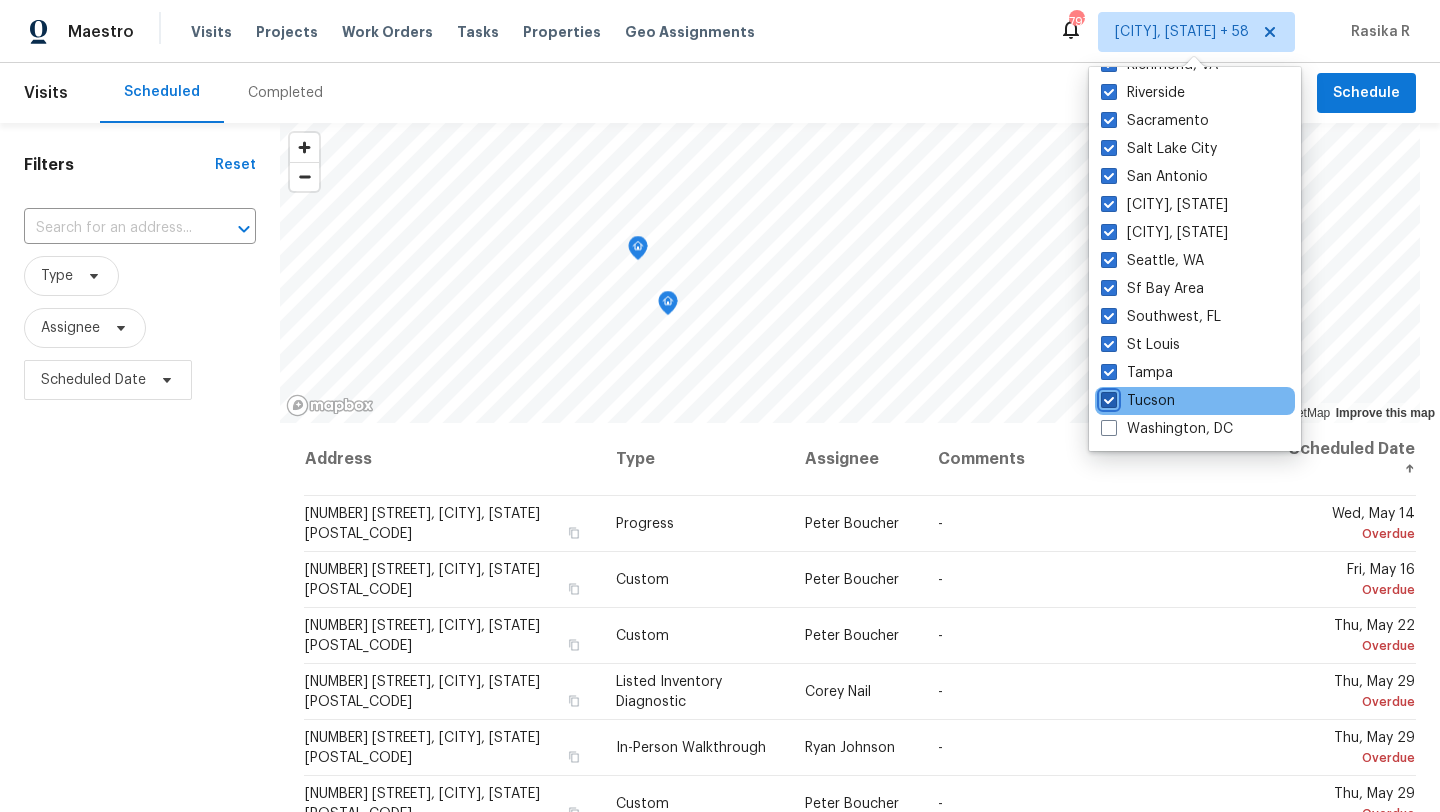 checkbox on "true" 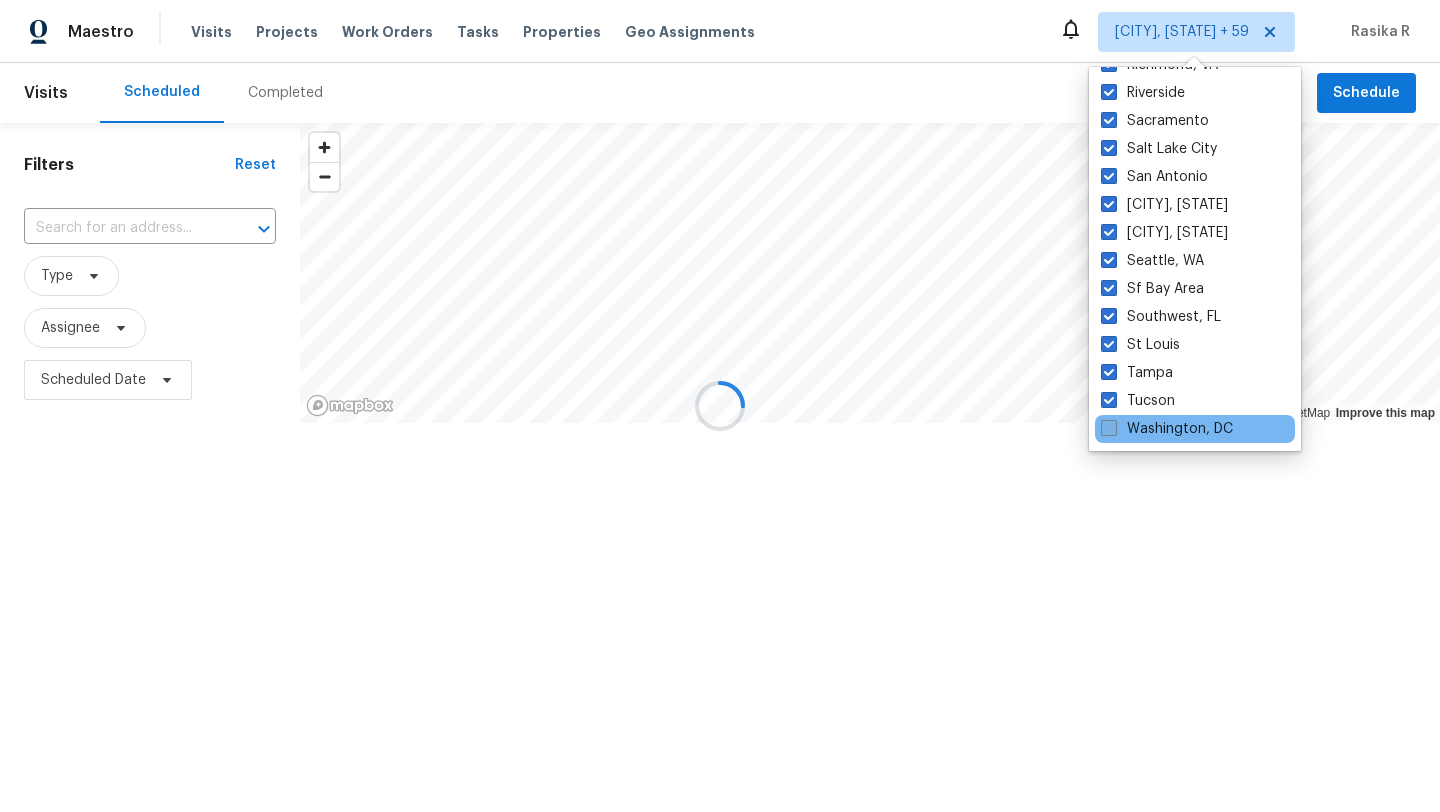 click at bounding box center [1109, 428] 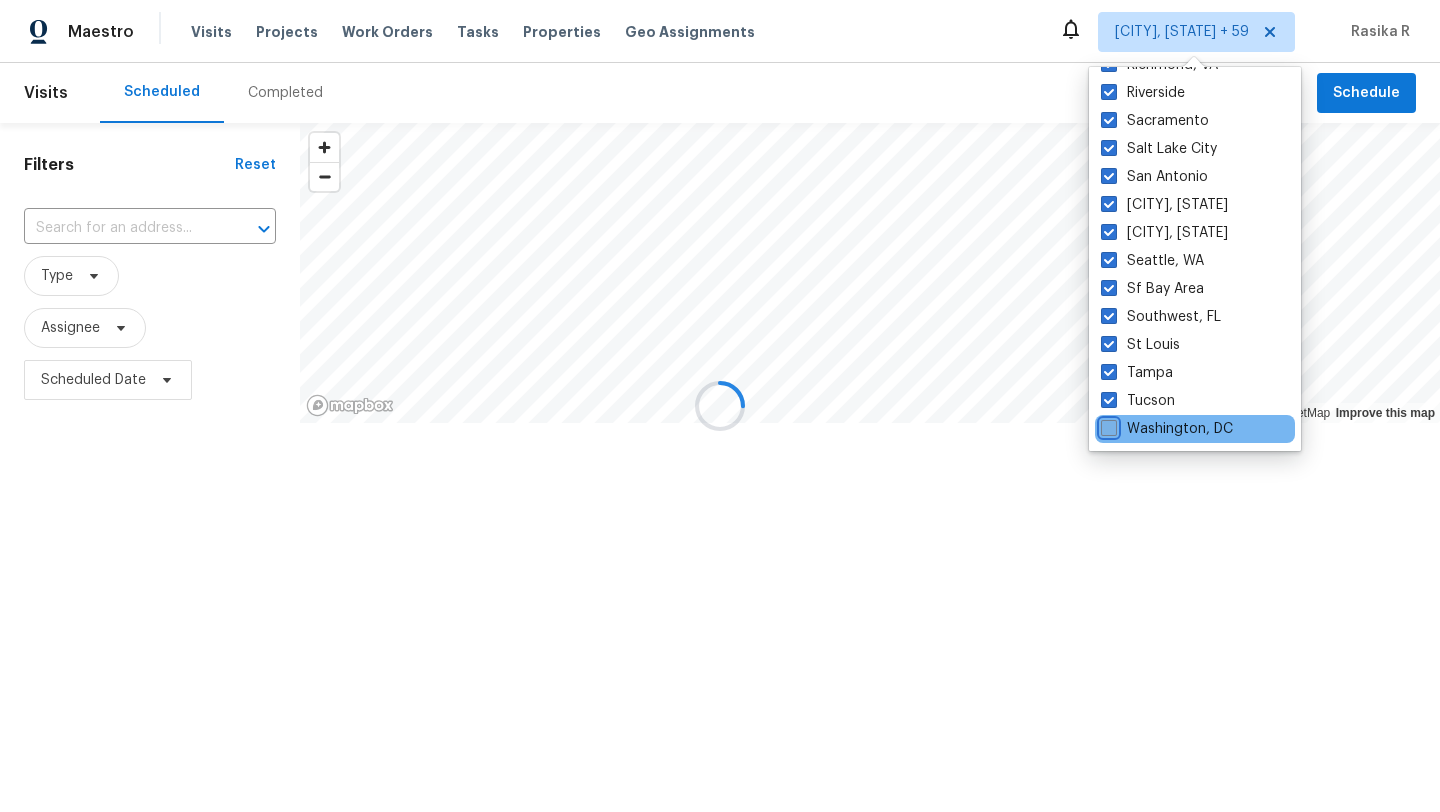 click on "Washington, DC" at bounding box center [1107, 425] 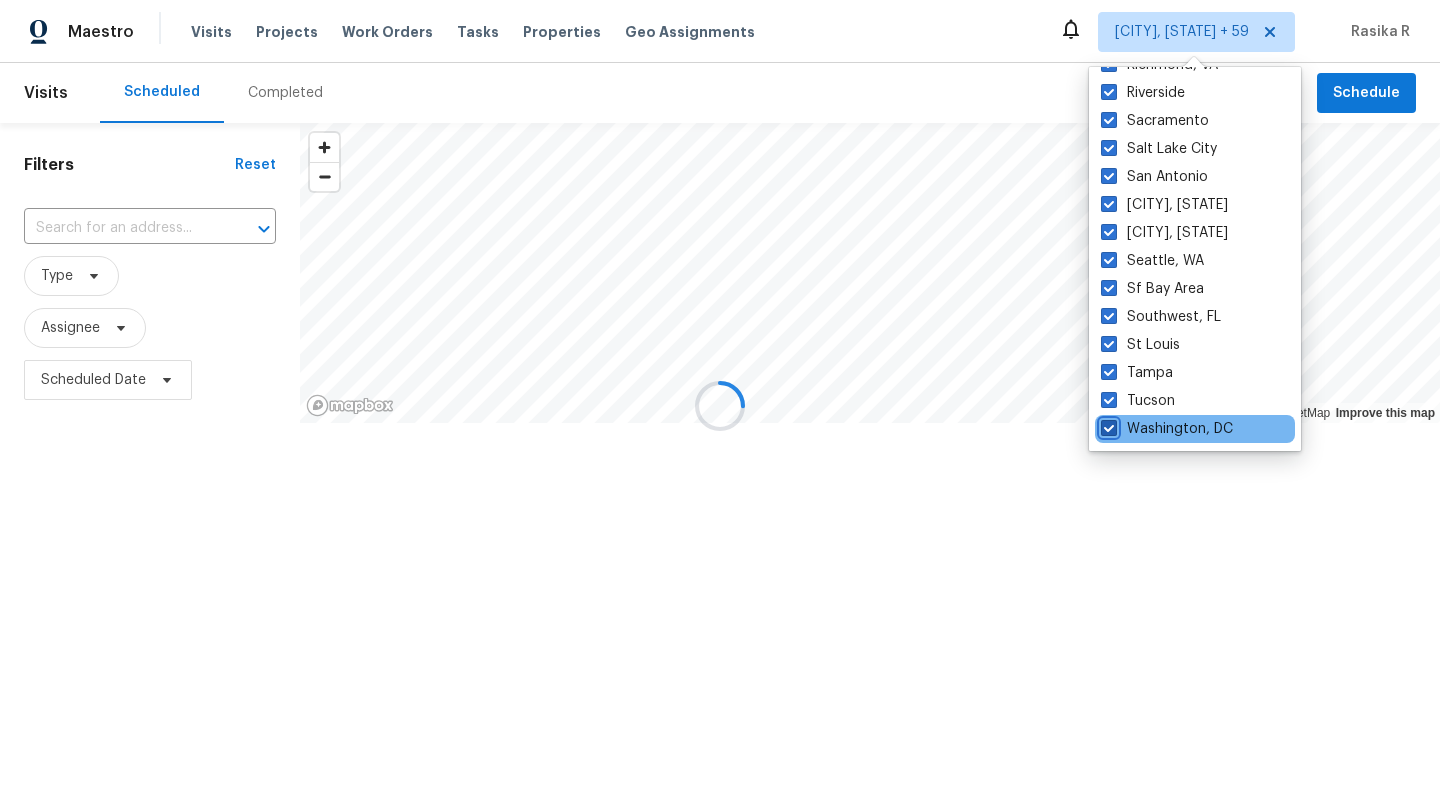 checkbox on "true" 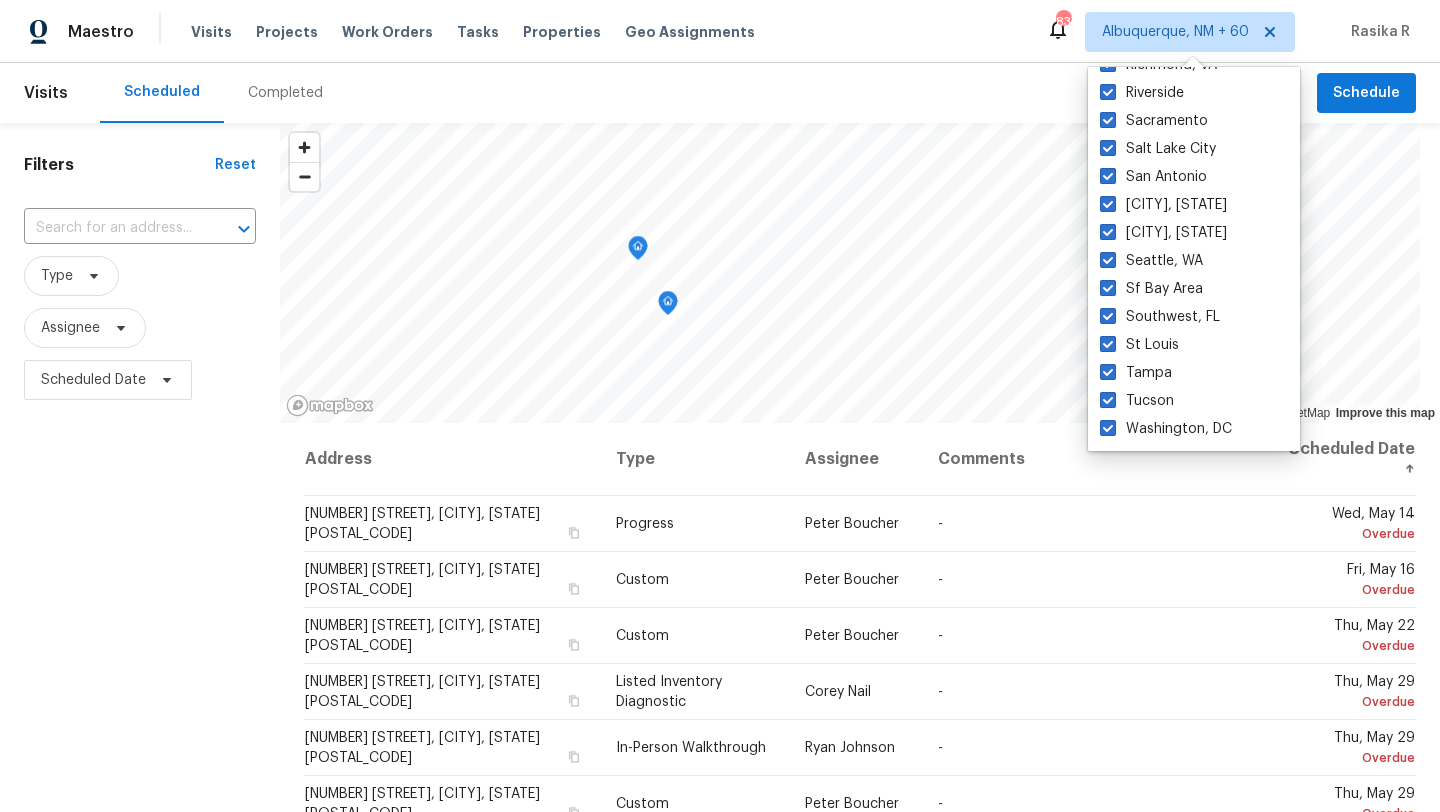 click on "Filters Reset ​ Type Assignee Scheduled Date" at bounding box center (140, 598) 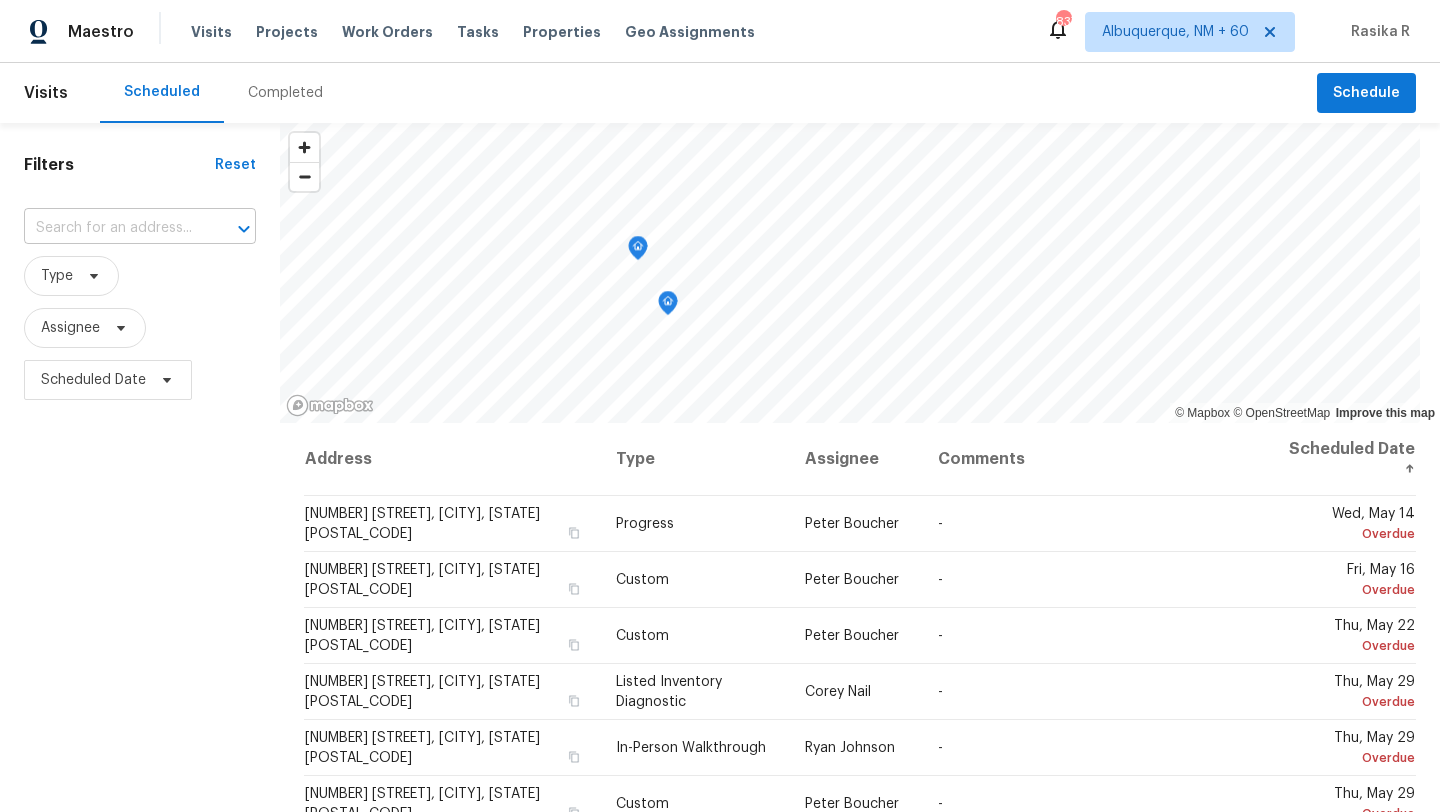click at bounding box center [112, 228] 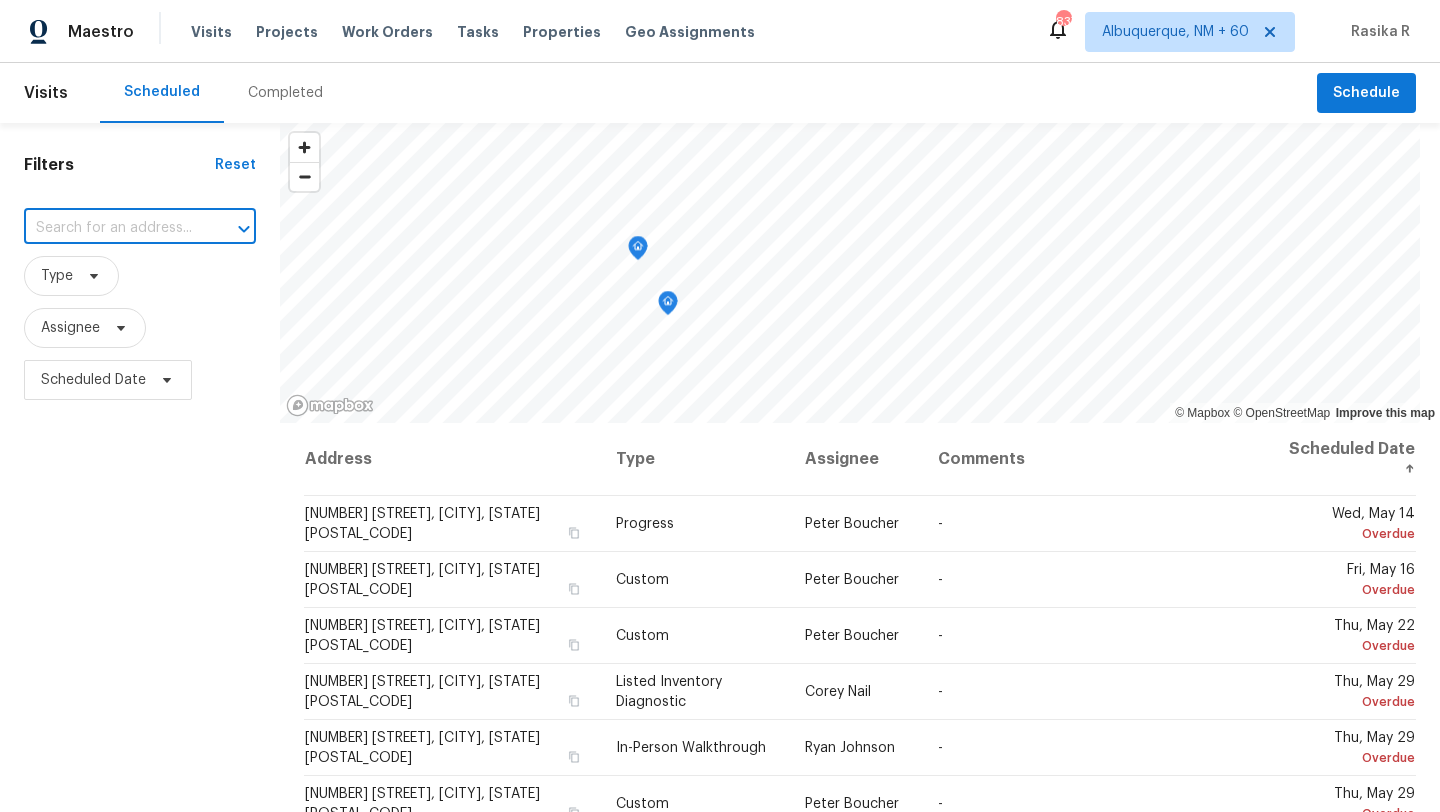 click at bounding box center [112, 228] 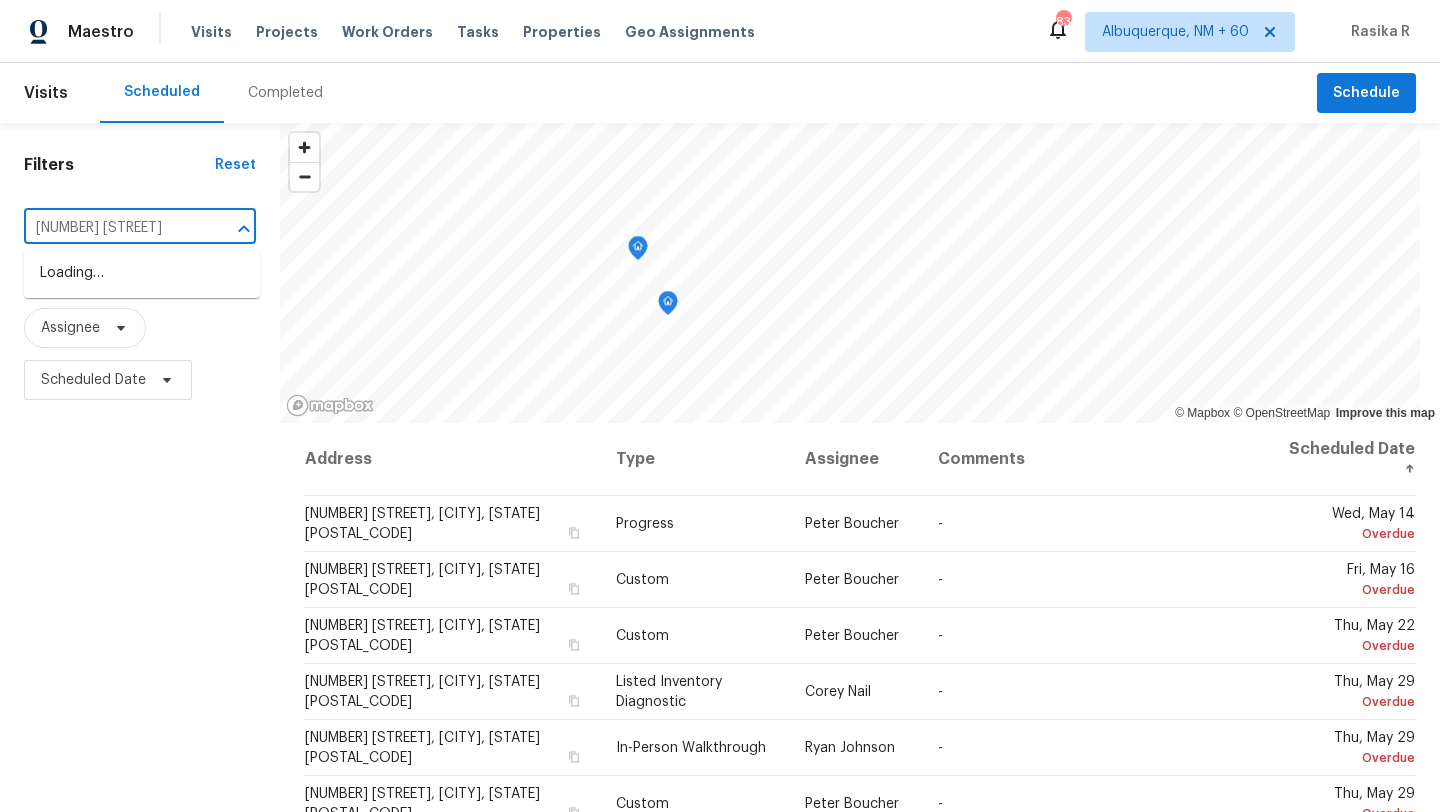 scroll, scrollTop: 0, scrollLeft: 0, axis: both 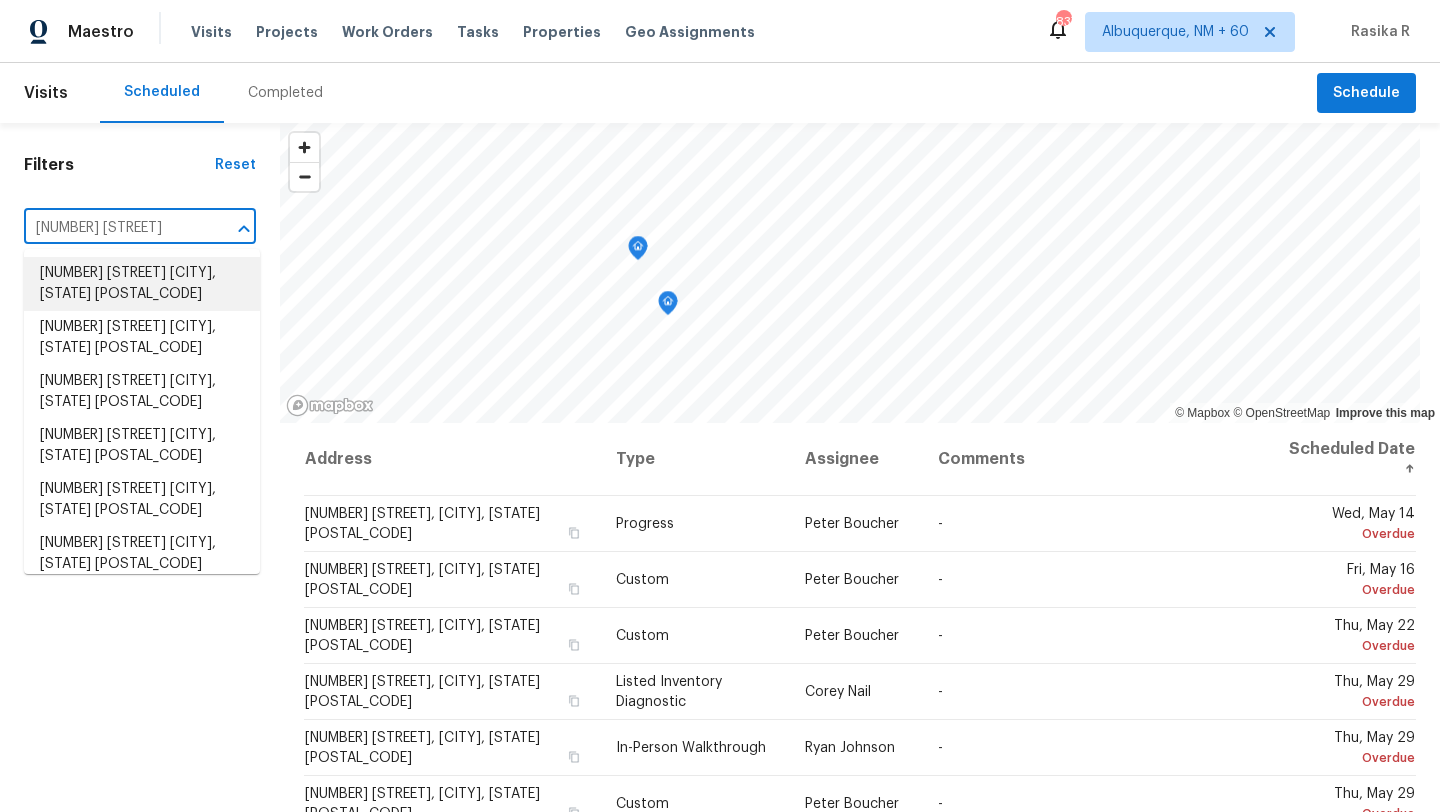 click on "[NUMBER] [STREET] [CITY], [STATE] [POSTAL_CODE]" at bounding box center (142, 284) 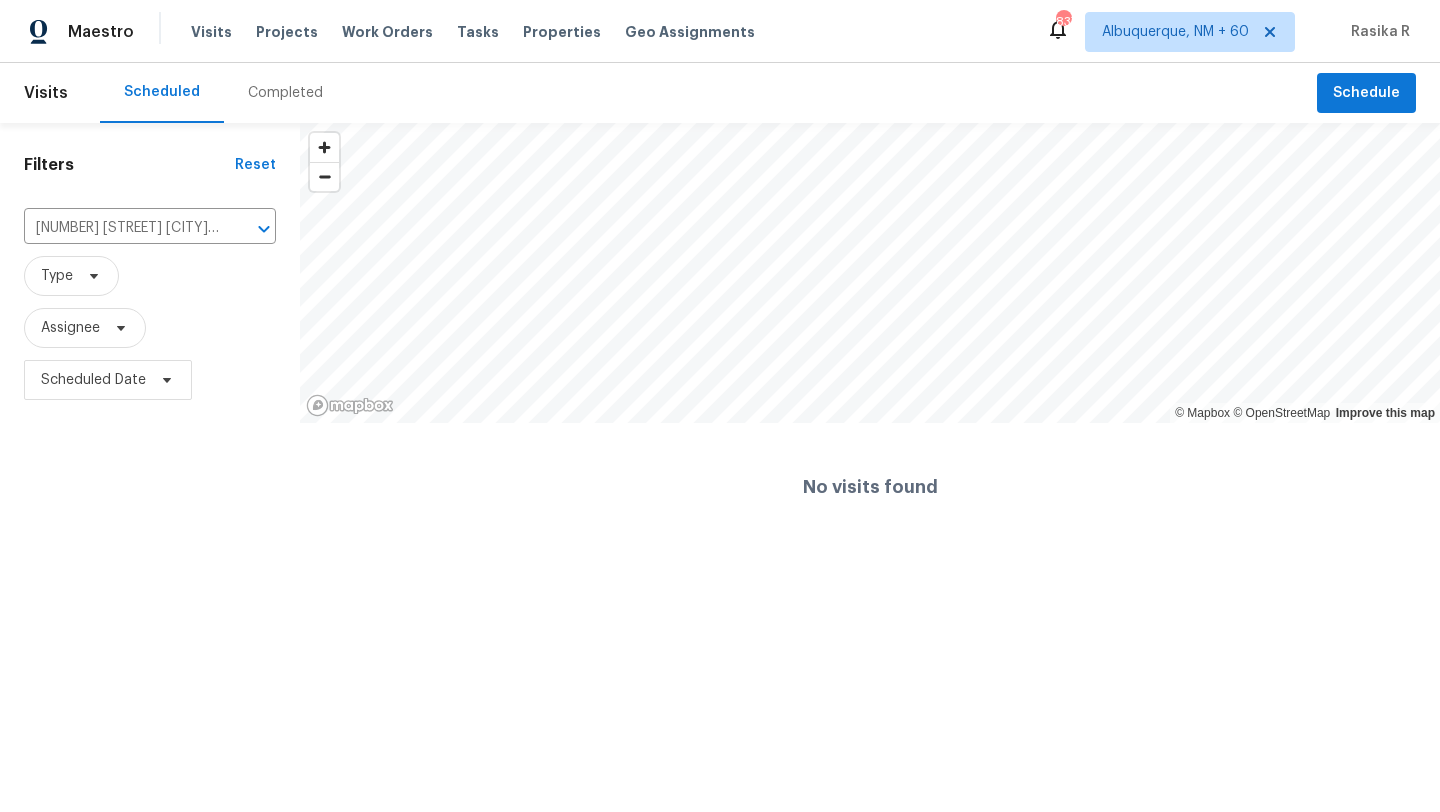 click on "Completed" at bounding box center (285, 93) 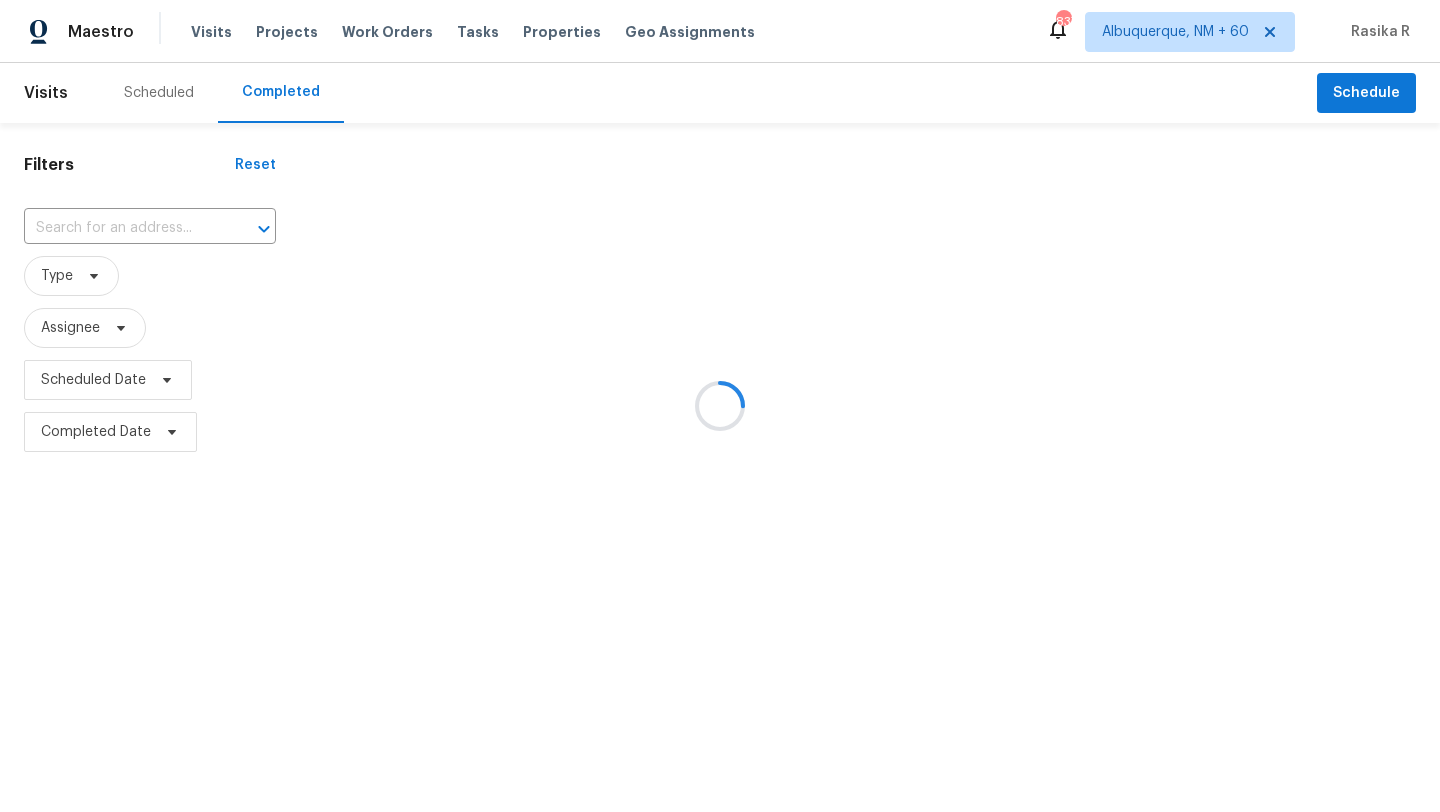 click at bounding box center (720, 406) 